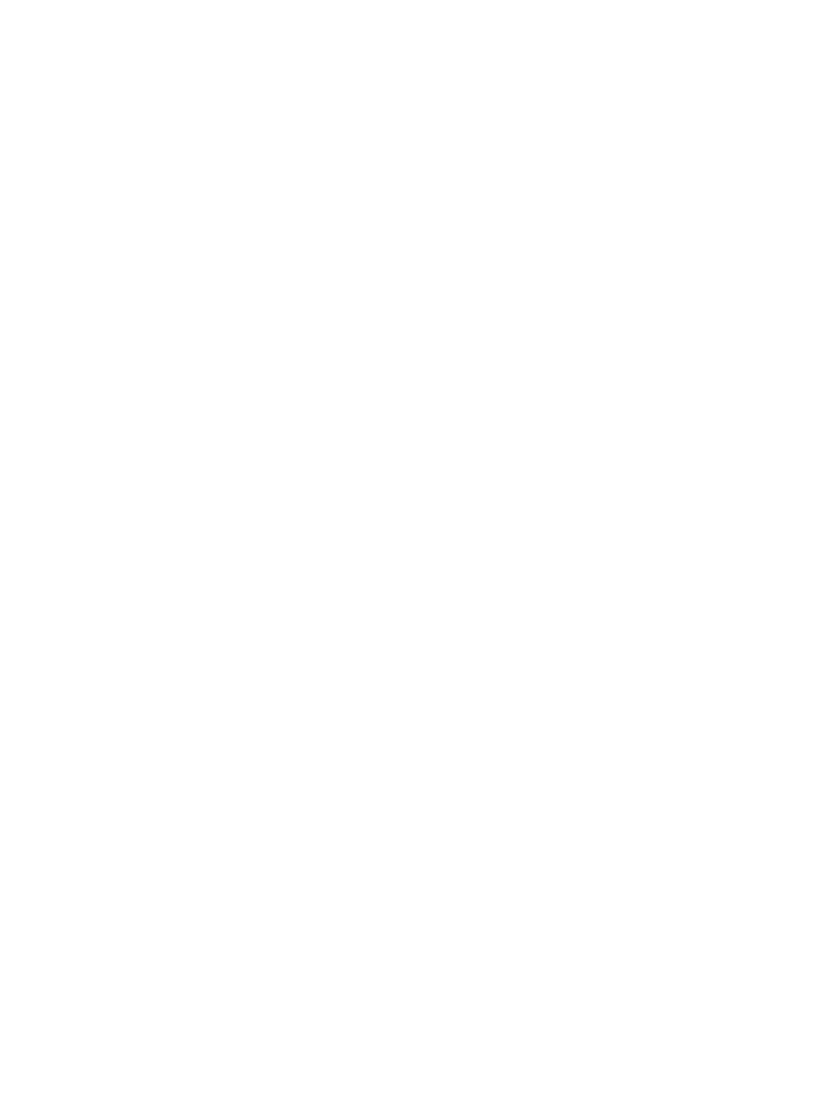 scroll, scrollTop: 0, scrollLeft: 0, axis: both 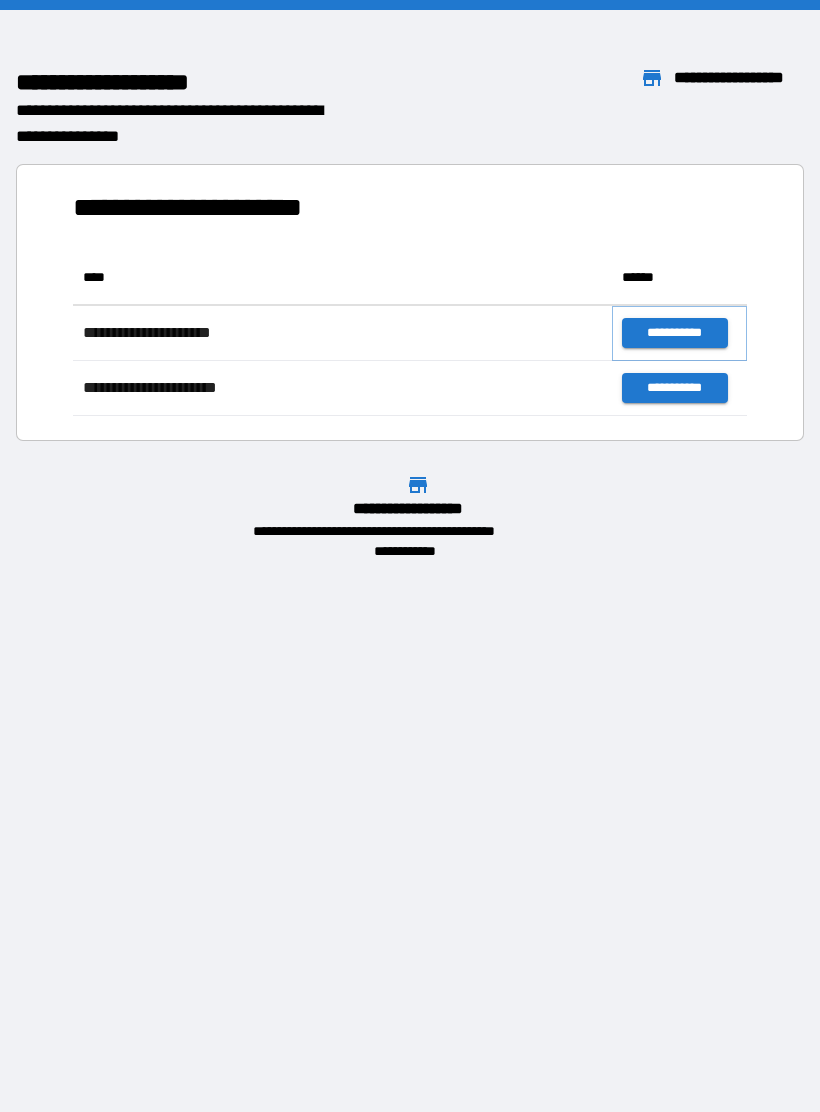 click on "**********" at bounding box center [674, 333] 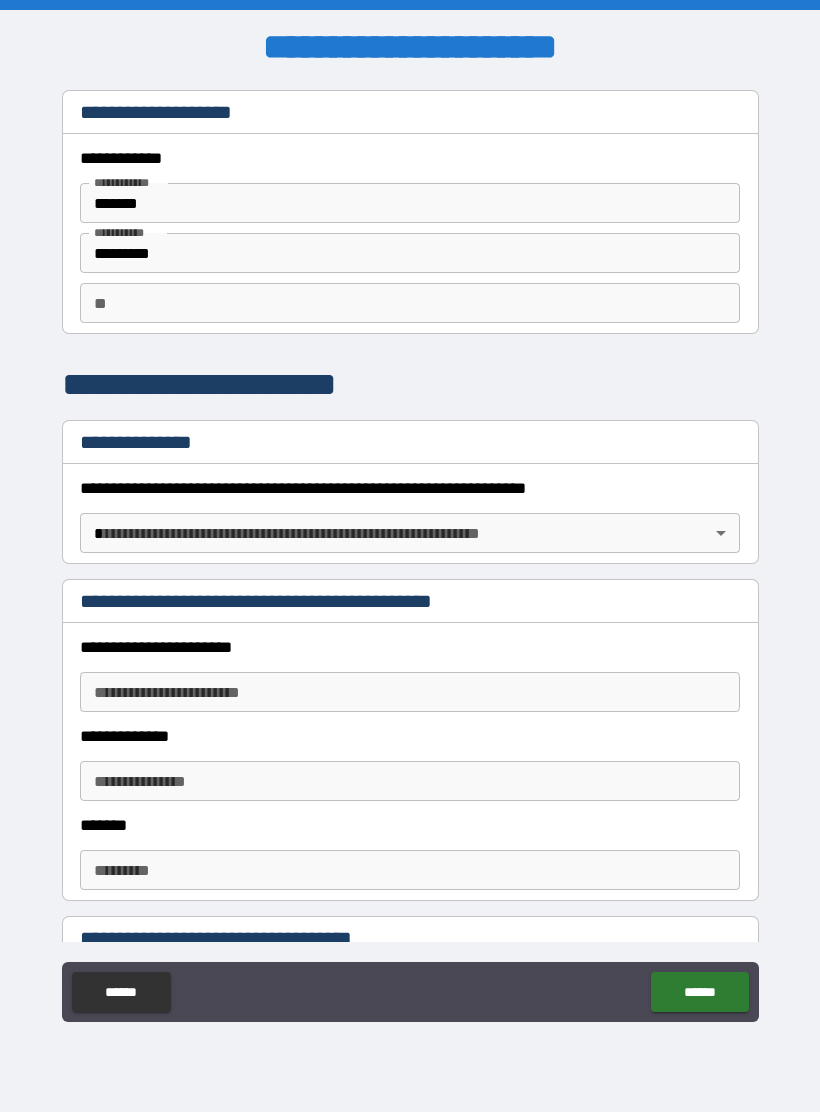 click on "**********" at bounding box center (410, 556) 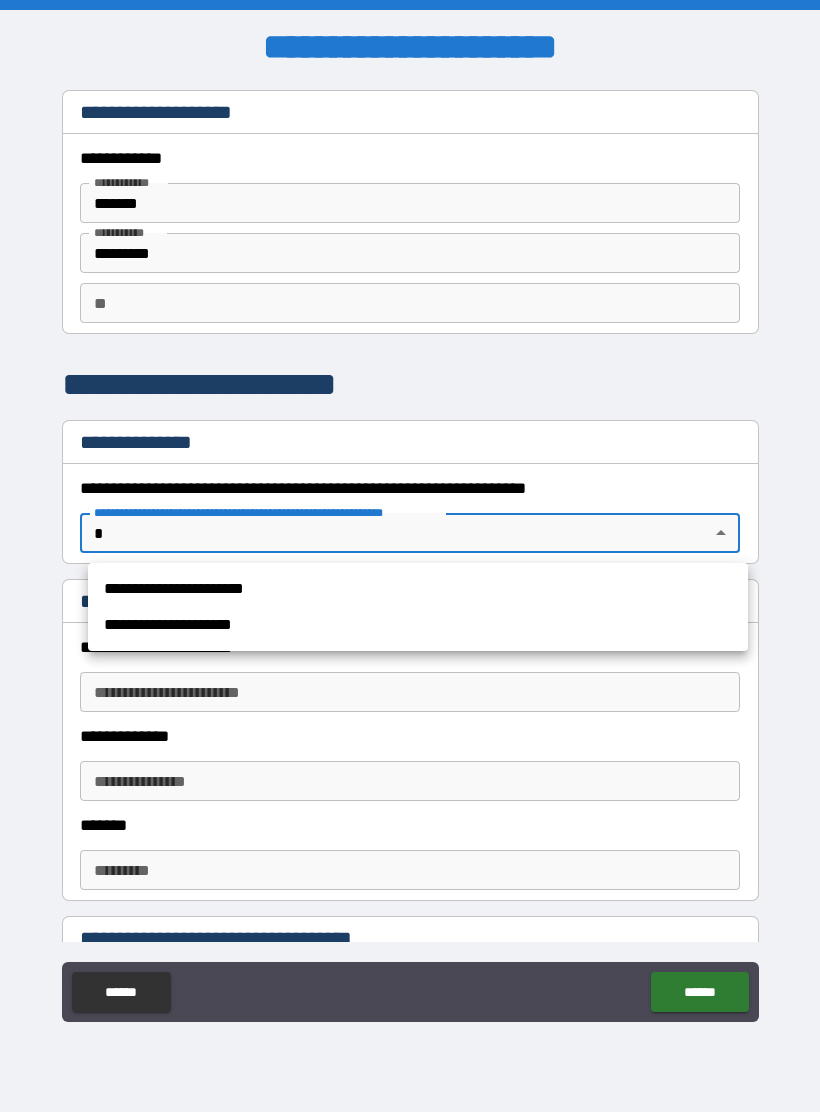 click on "**********" at bounding box center (418, 589) 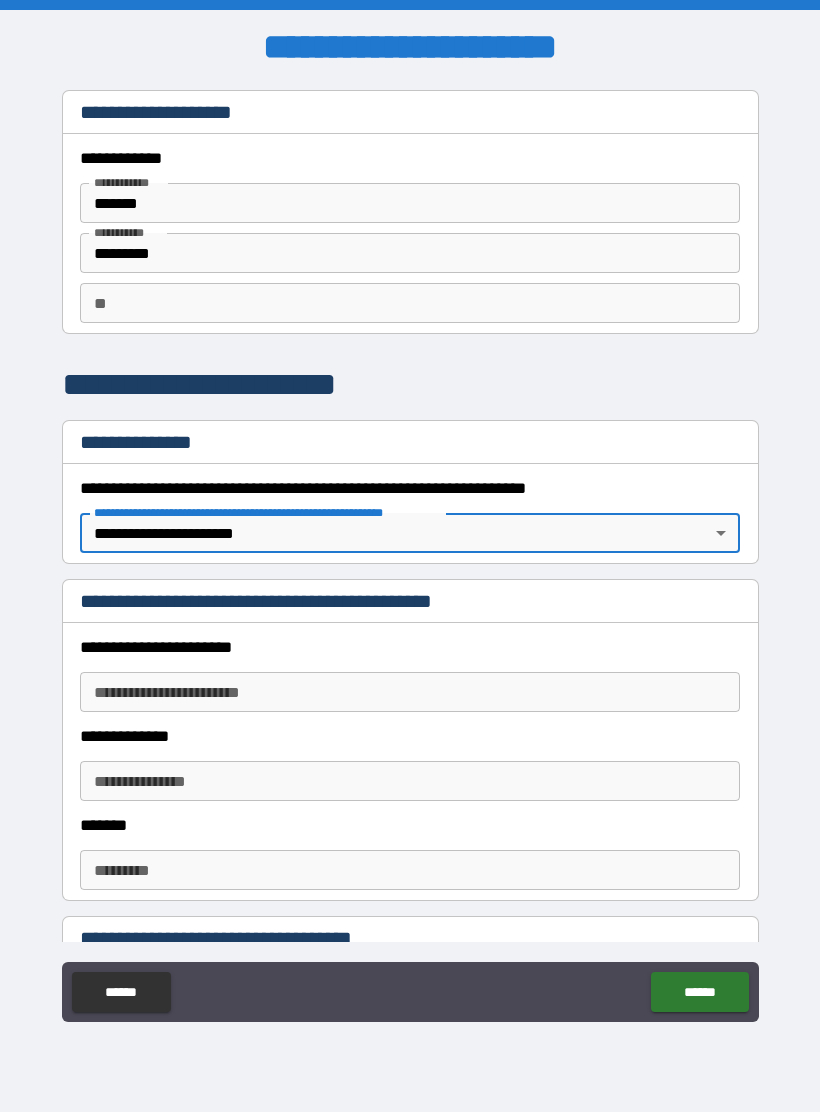 type on "*" 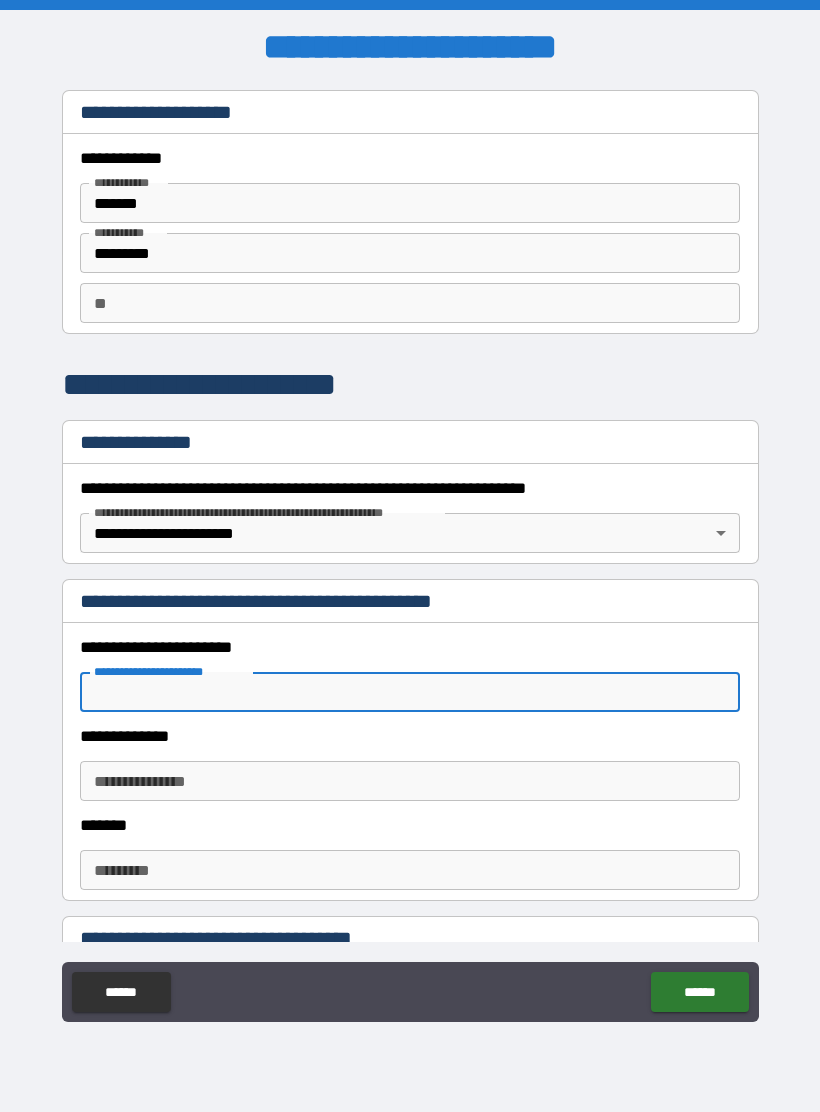 click on "**********" at bounding box center (410, 558) 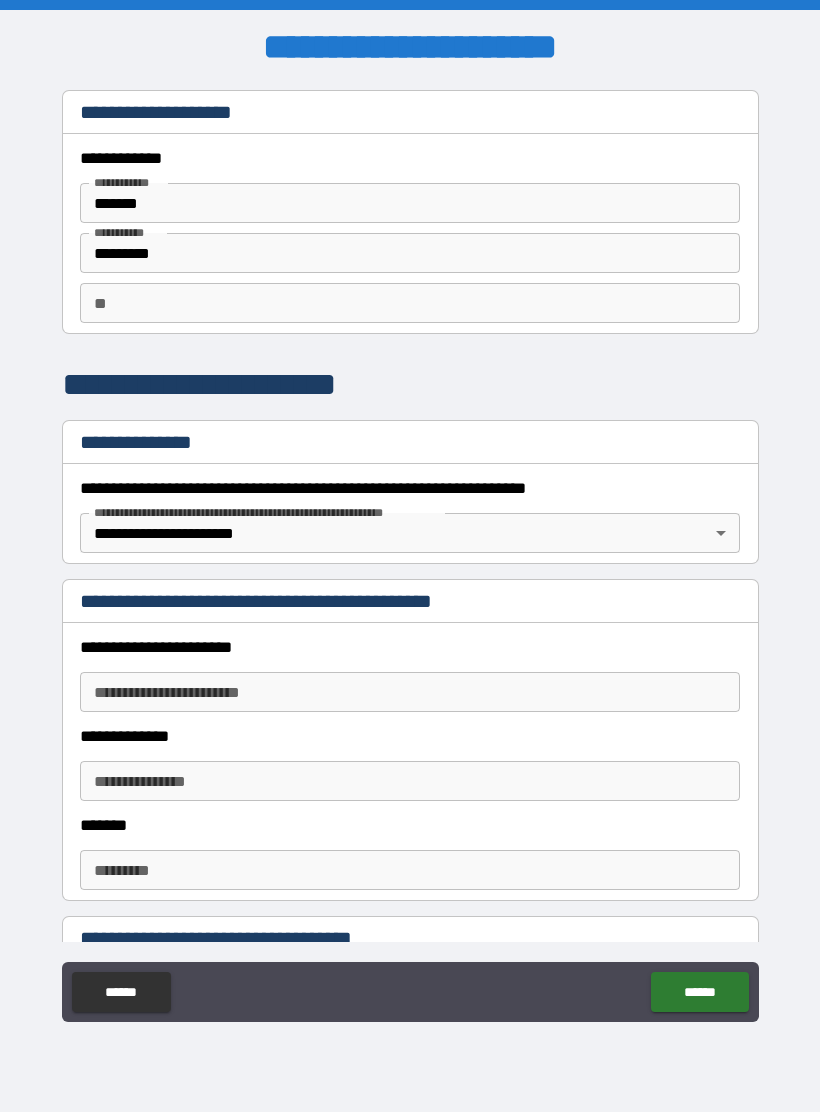 click on "**********" at bounding box center [410, 692] 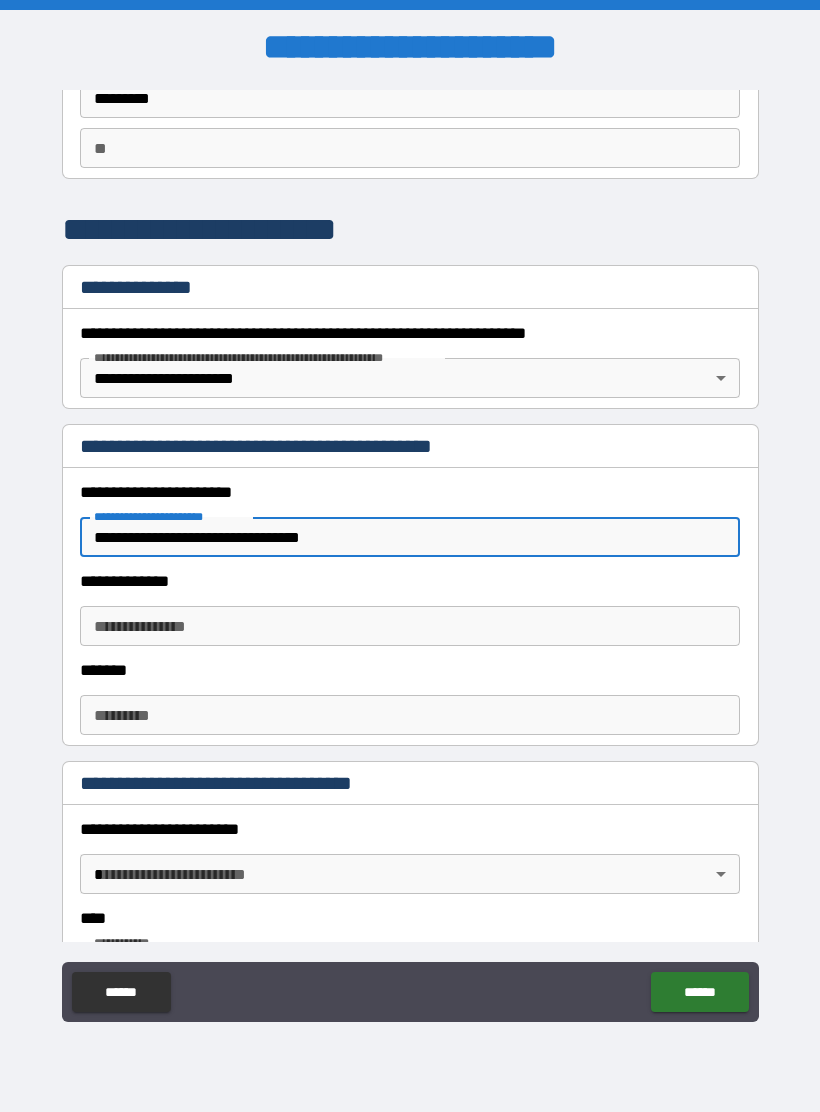 scroll, scrollTop: 172, scrollLeft: 0, axis: vertical 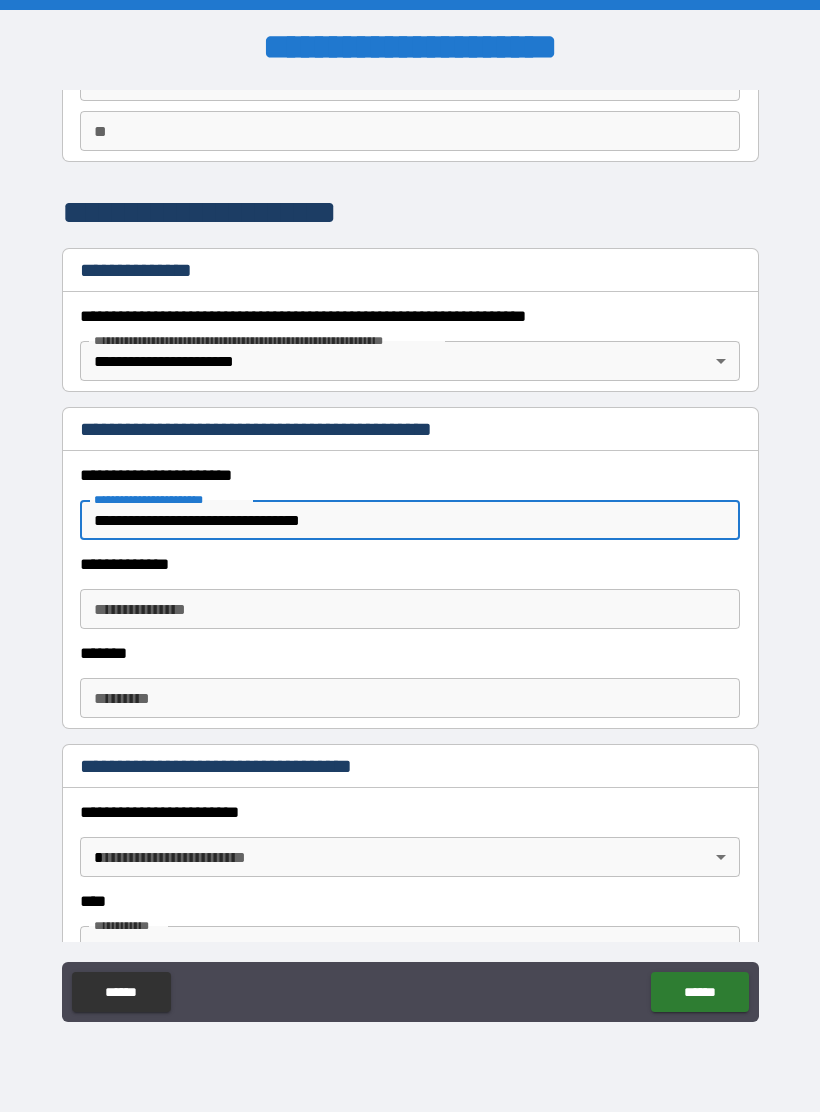 type on "**********" 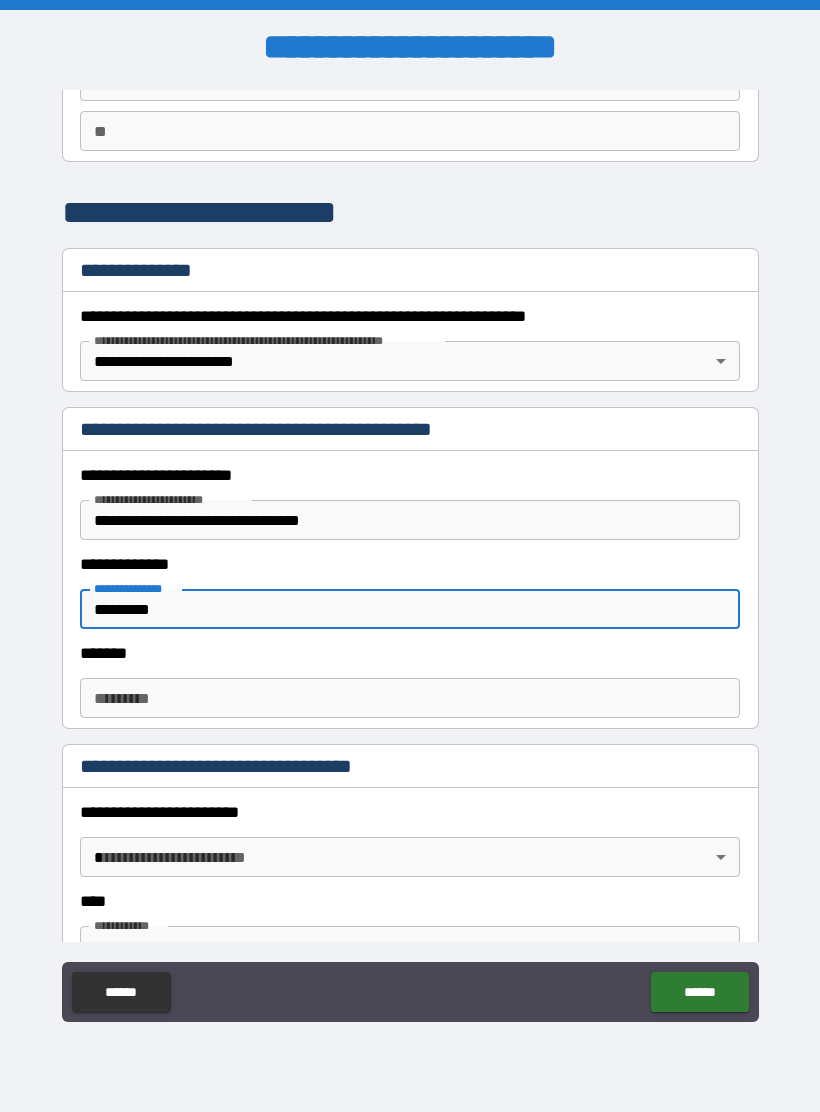type on "*********" 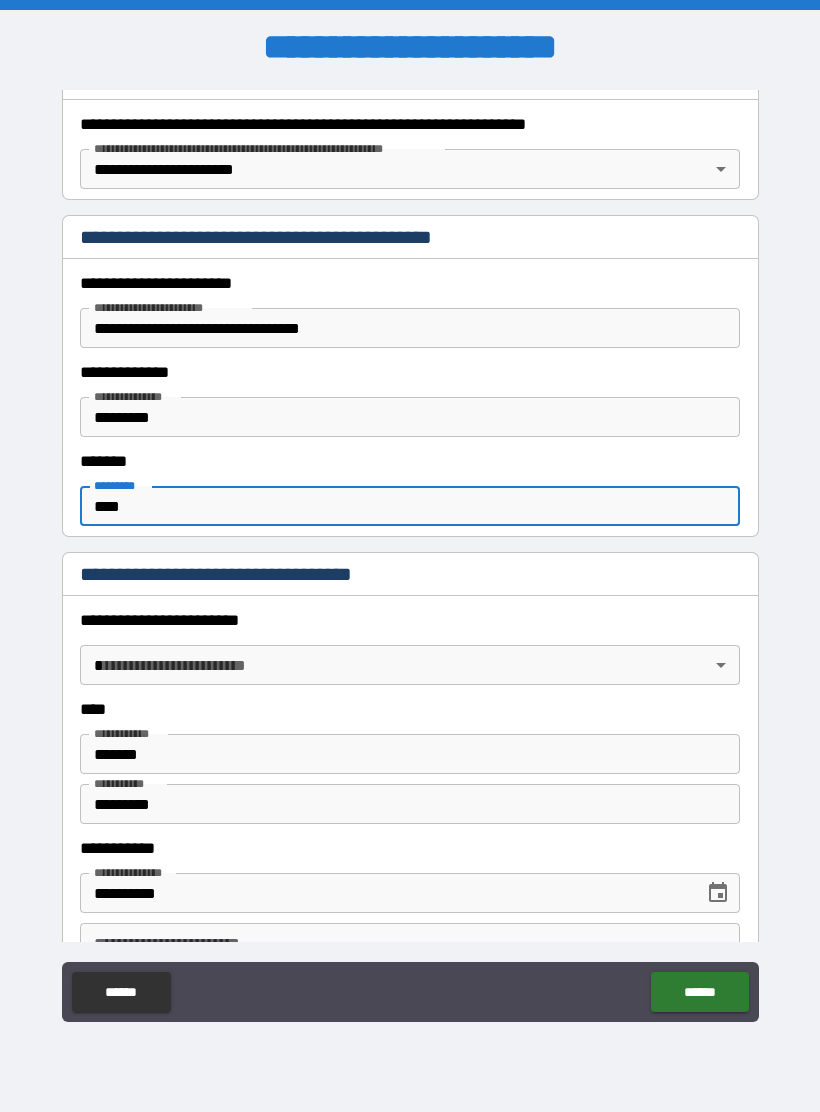 scroll, scrollTop: 368, scrollLeft: 0, axis: vertical 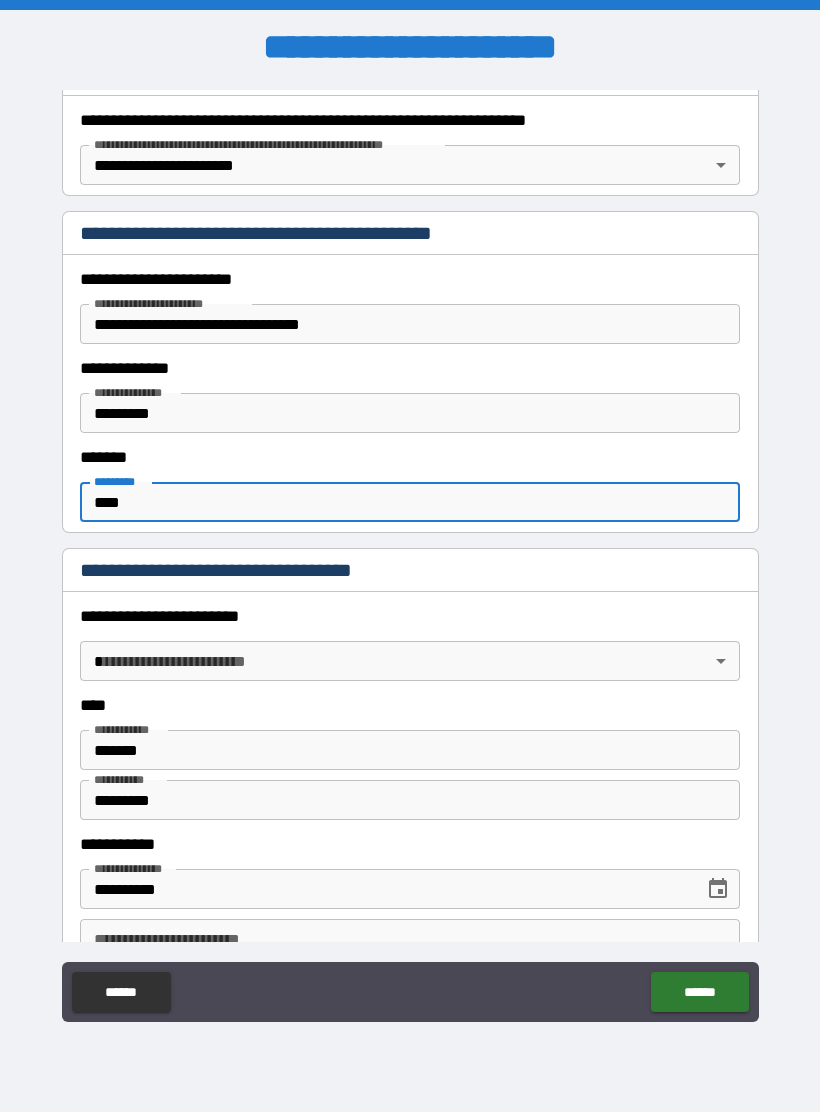type on "****" 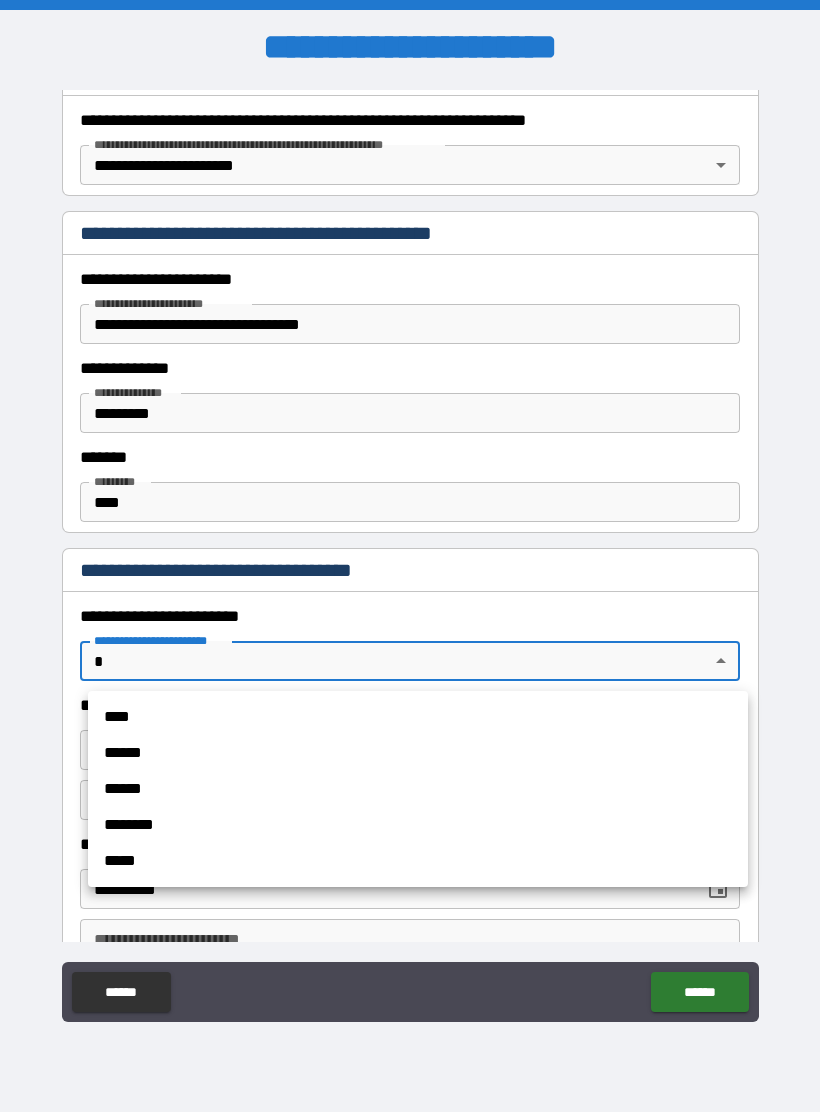 click on "****" at bounding box center (418, 717) 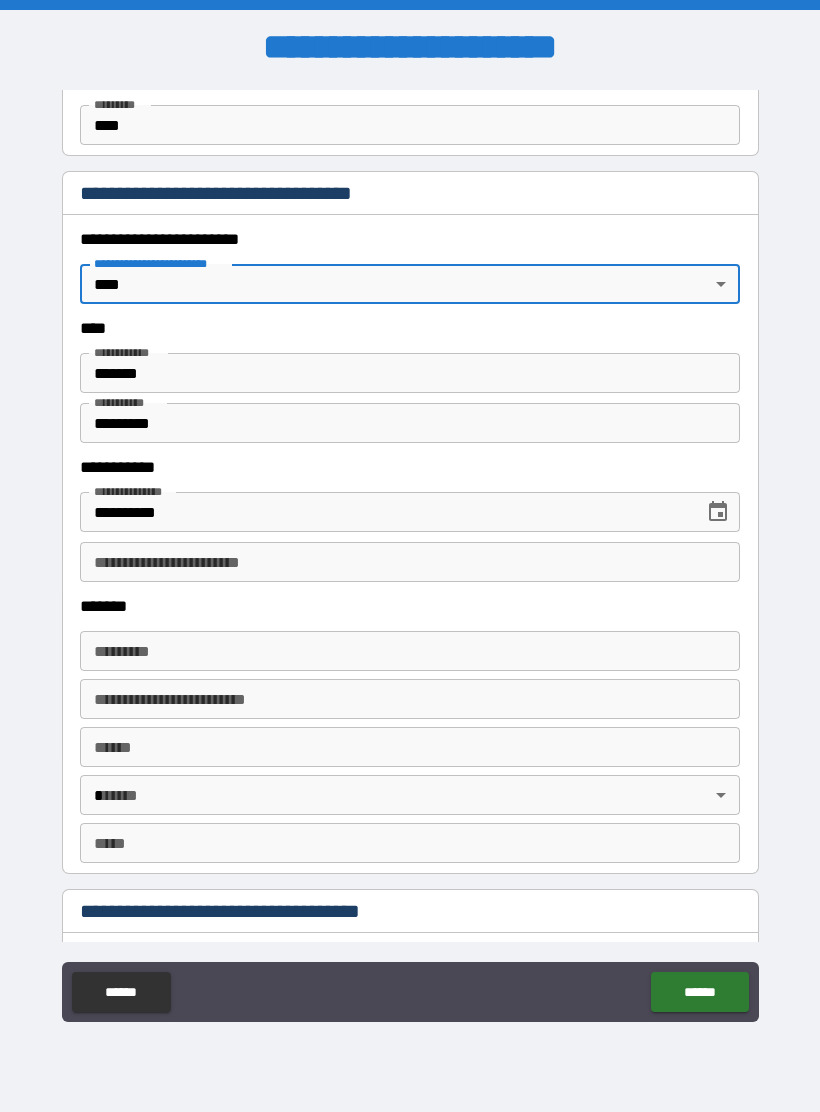 scroll, scrollTop: 746, scrollLeft: 0, axis: vertical 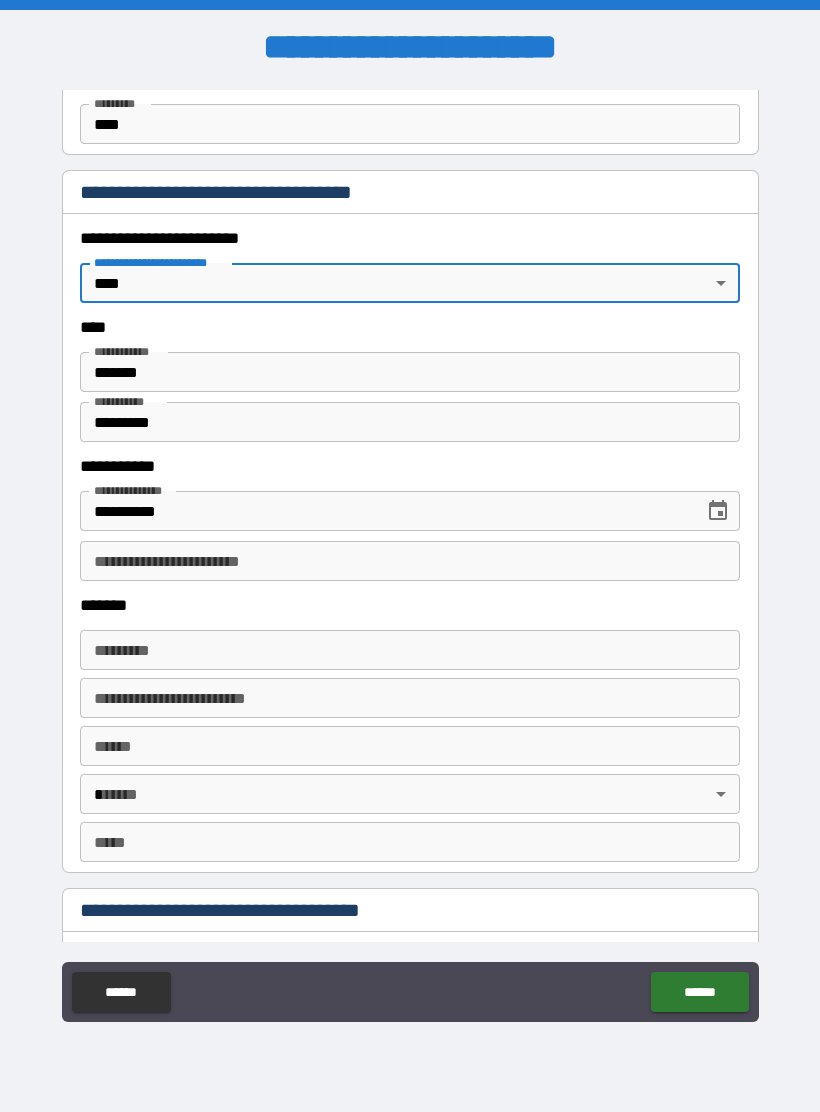 click on "**********" at bounding box center [410, 561] 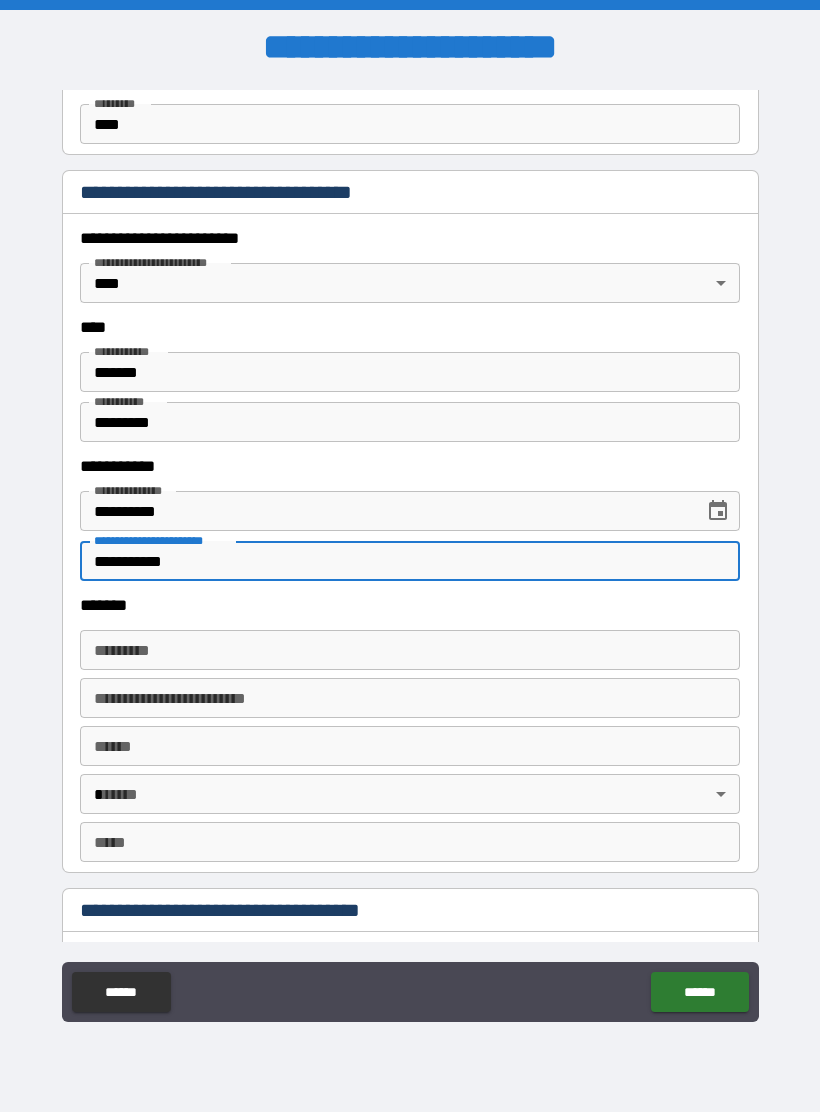 type on "**********" 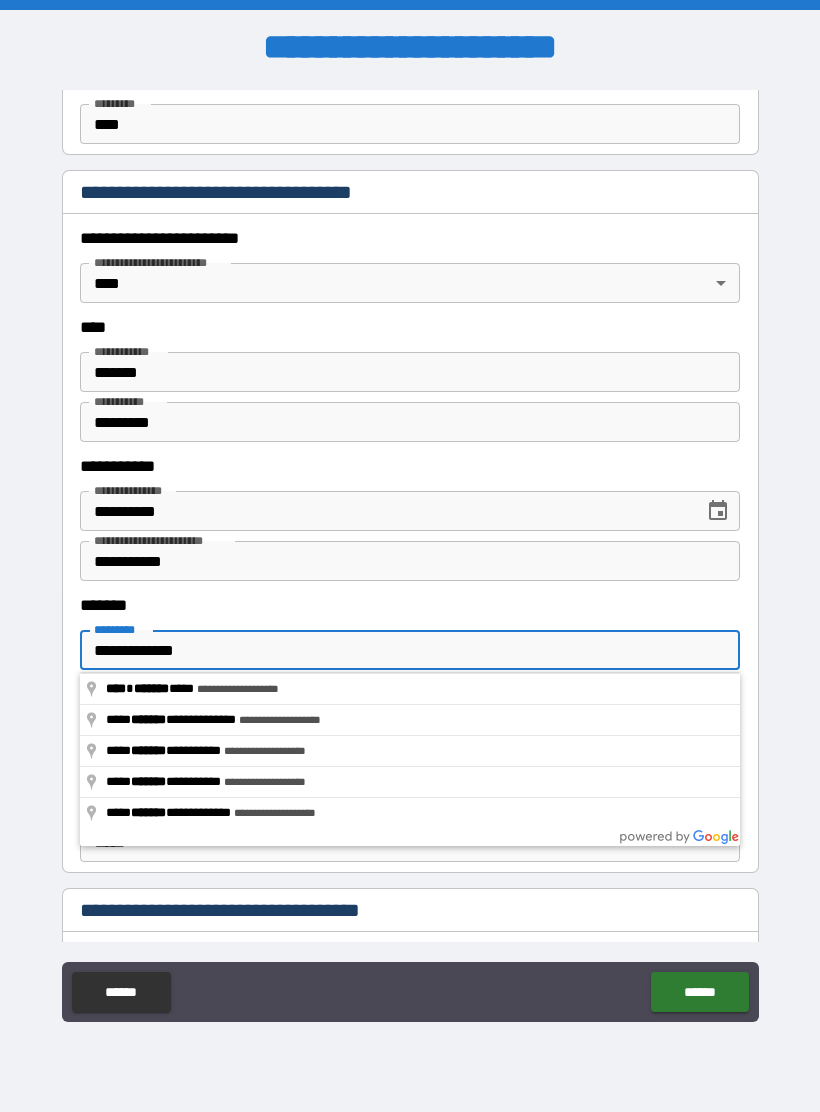 type on "**********" 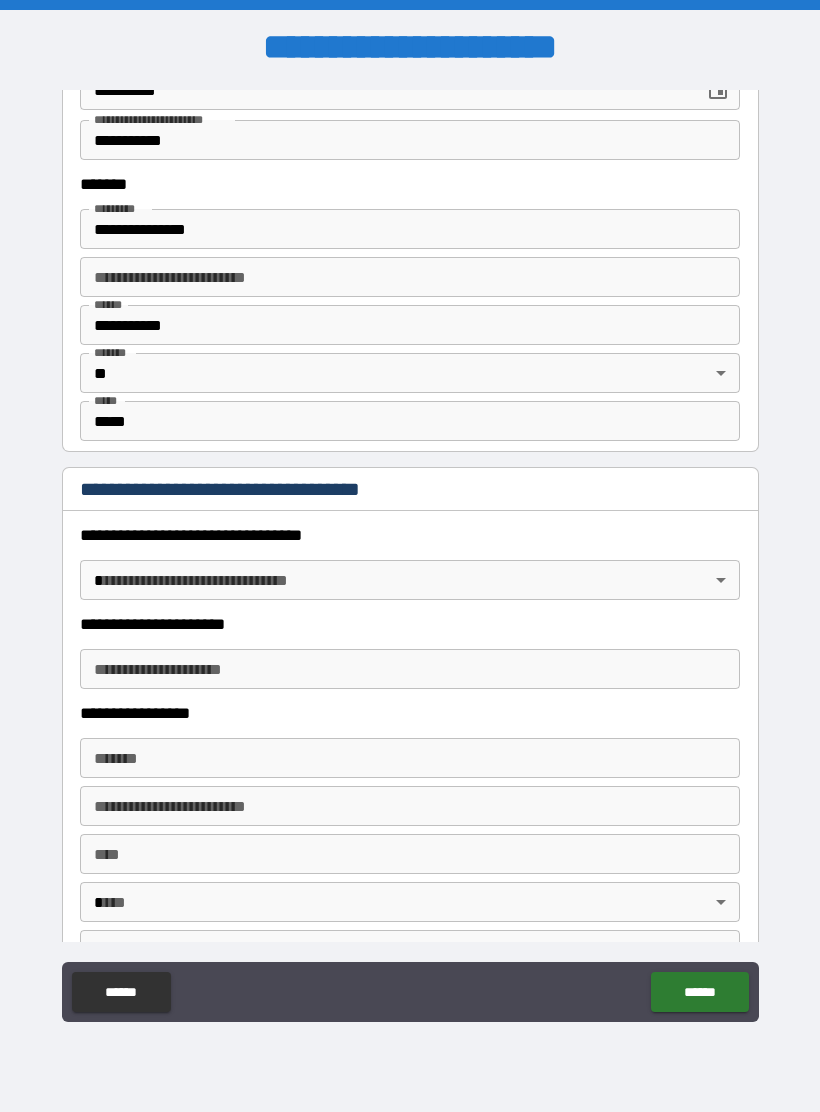 scroll, scrollTop: 1168, scrollLeft: 0, axis: vertical 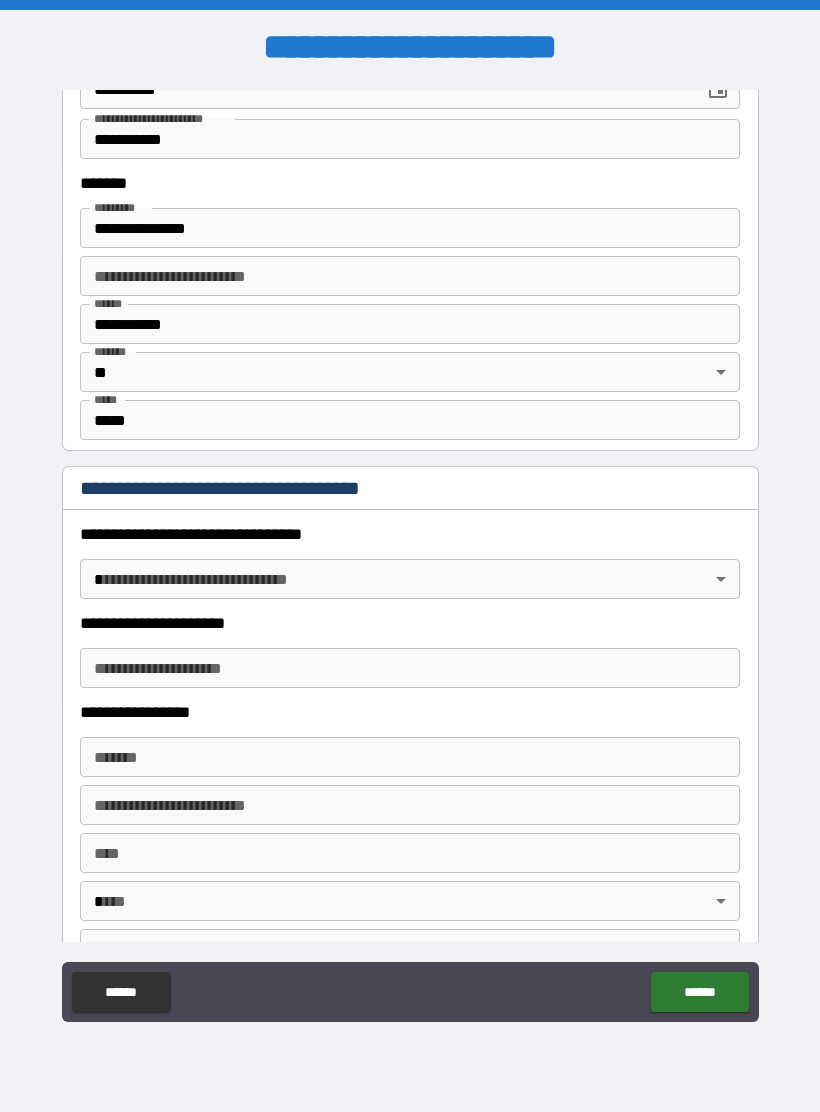 click on "**********" at bounding box center (410, 556) 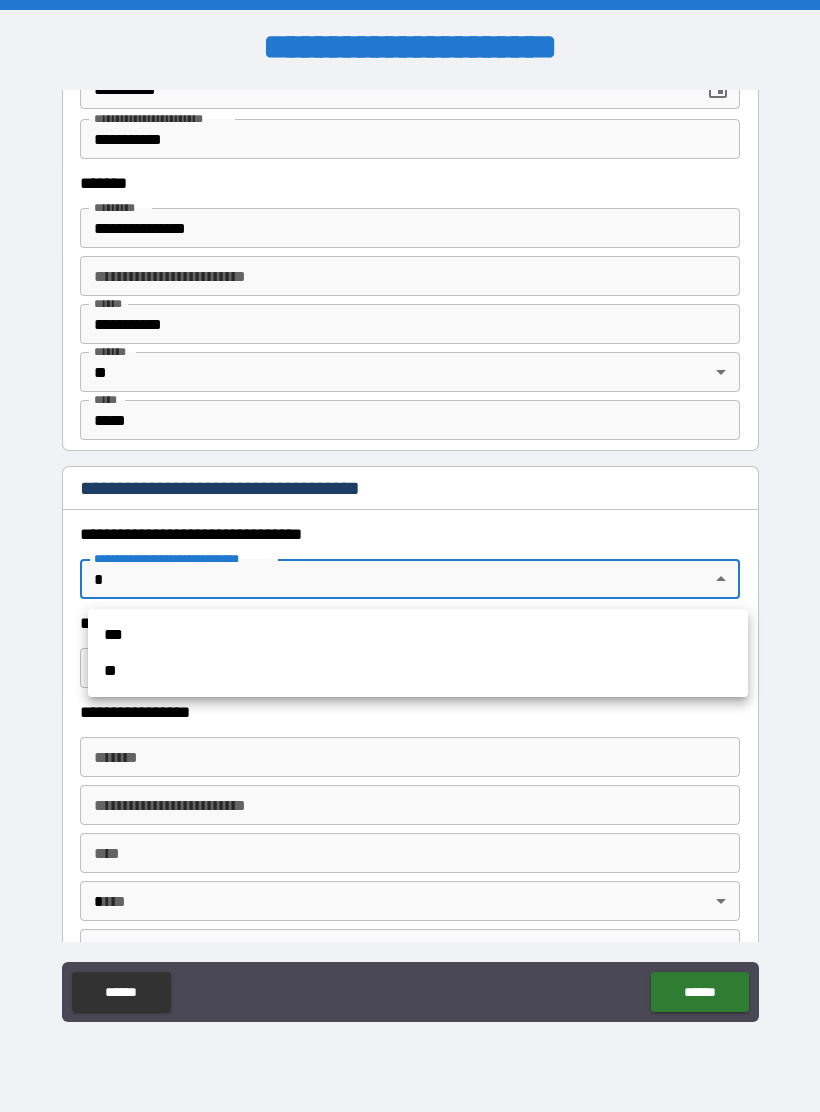 click on "***" at bounding box center [418, 635] 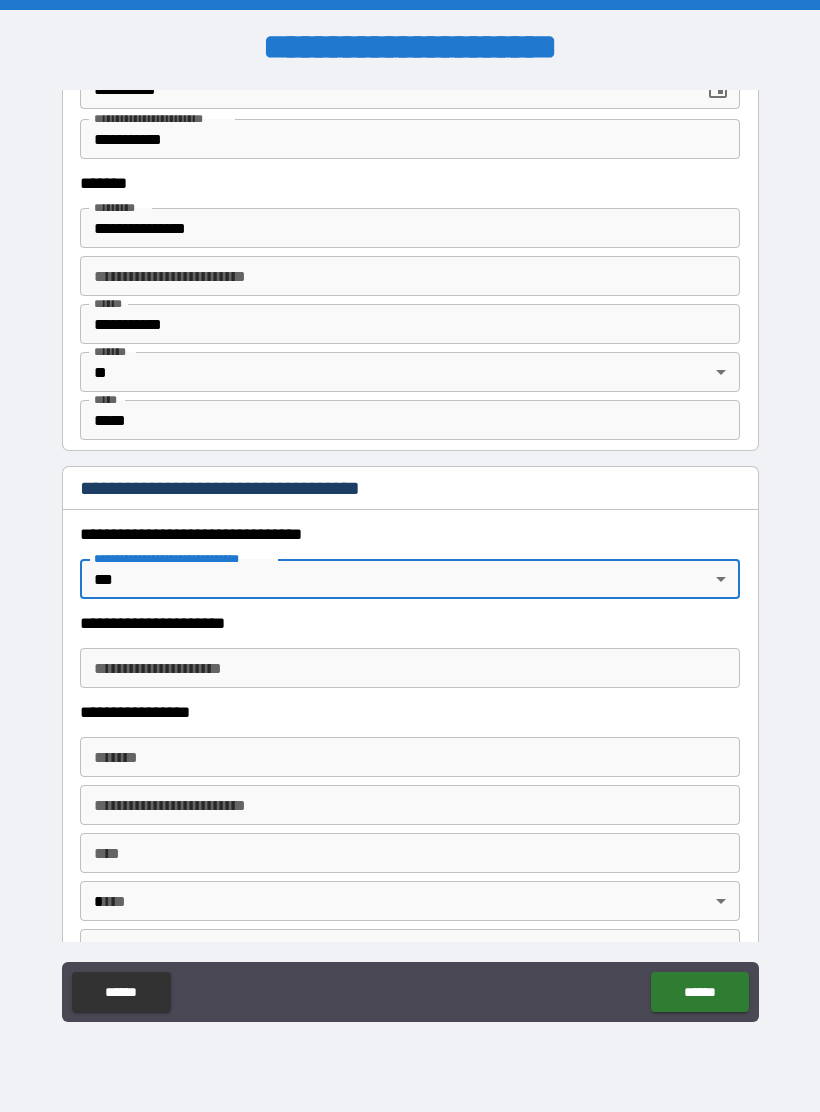 click on "**********" at bounding box center [410, 668] 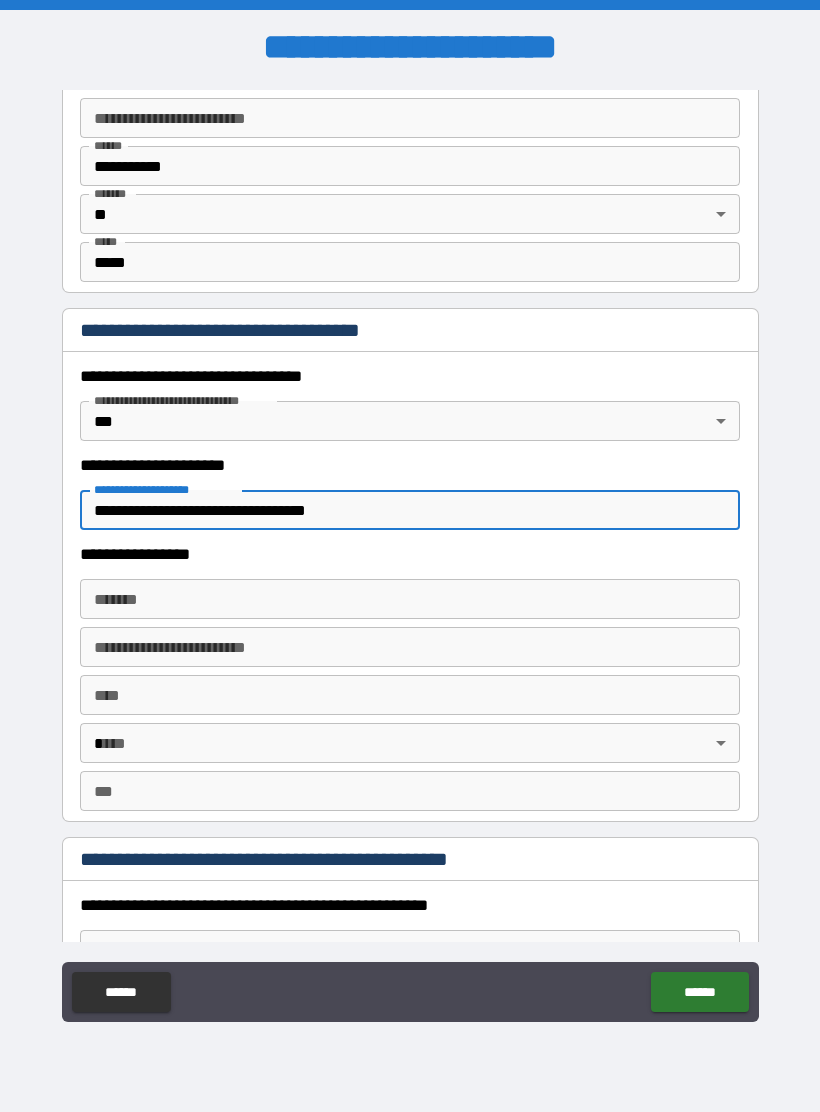 scroll, scrollTop: 1339, scrollLeft: 0, axis: vertical 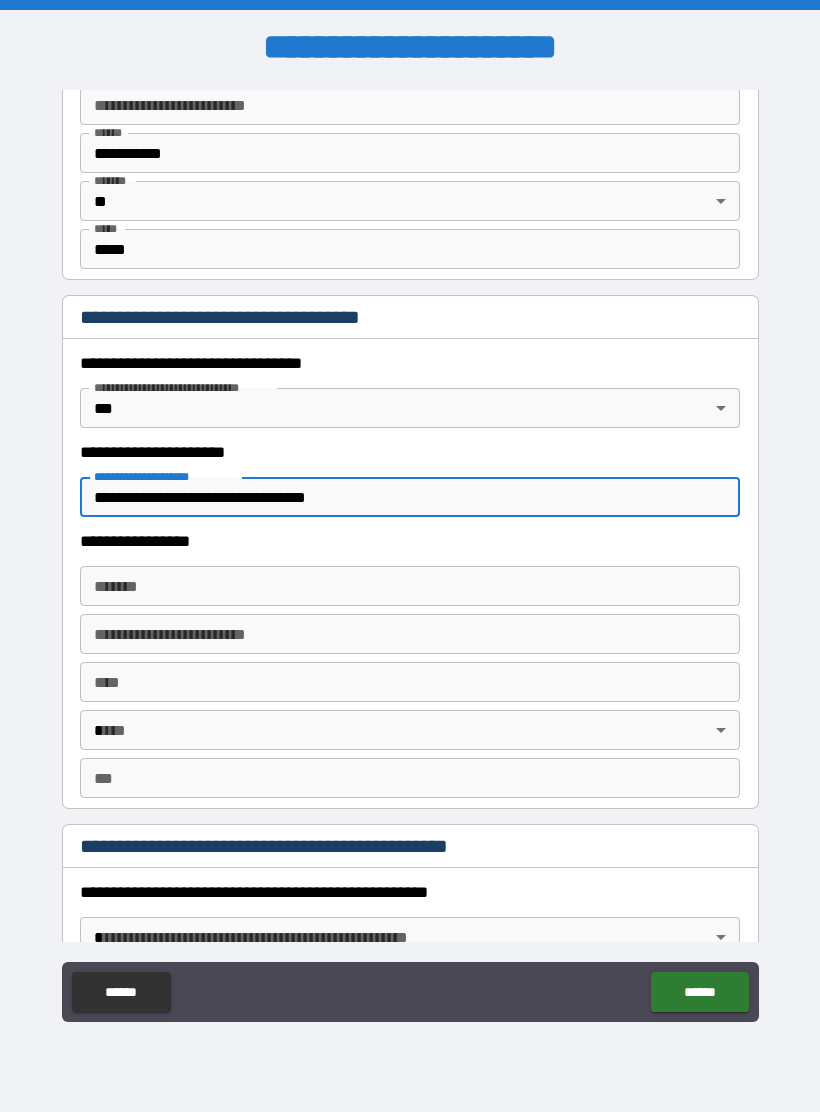 type on "**********" 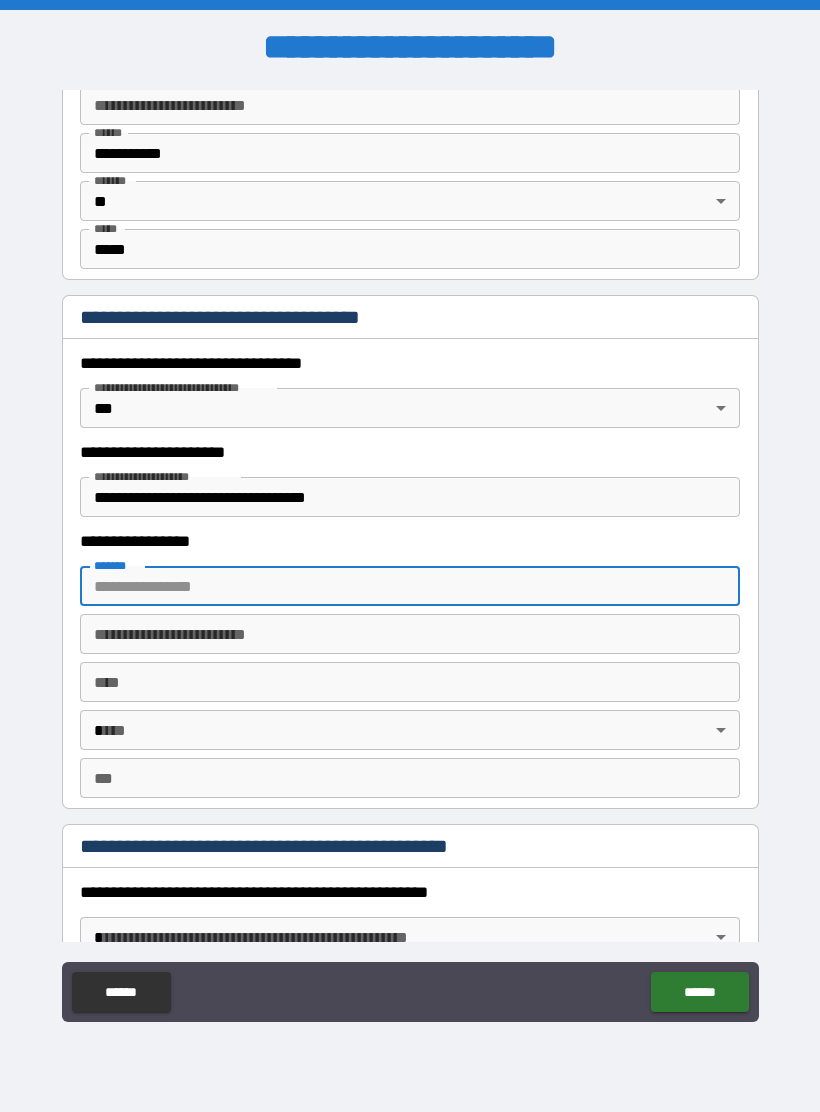 click on "**********" at bounding box center (410, 634) 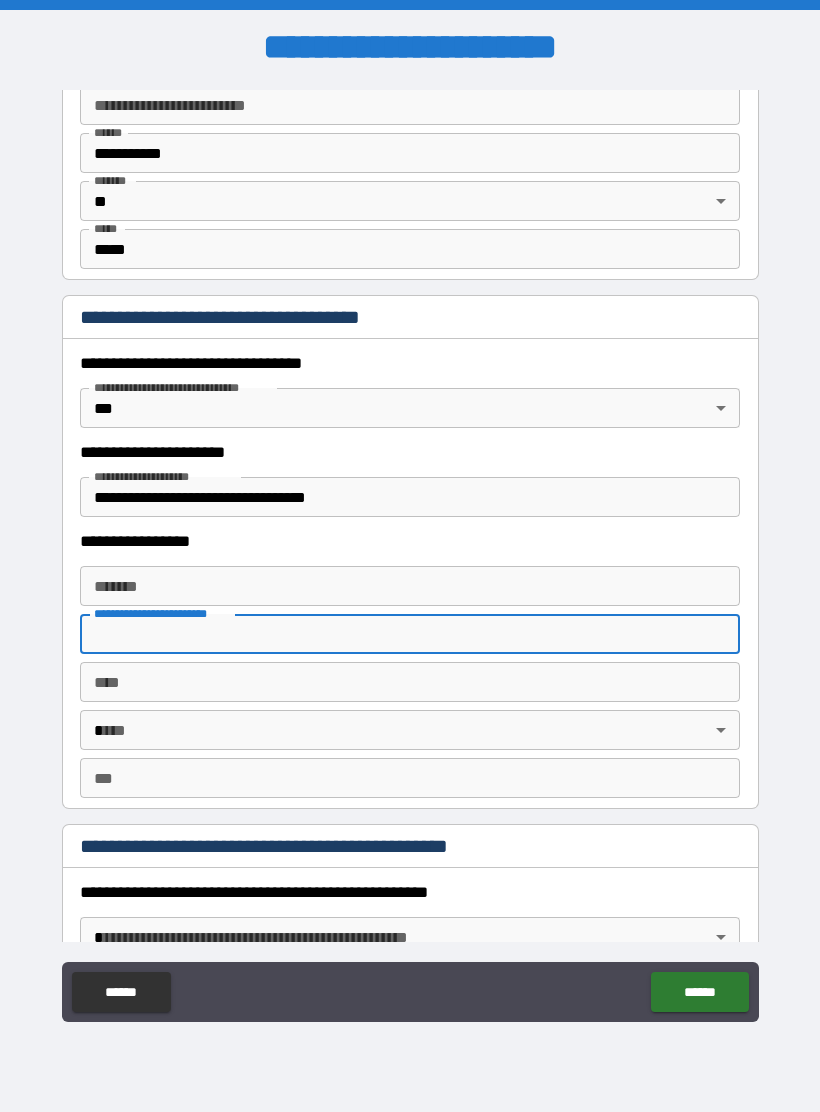 click on "*******" at bounding box center (410, 586) 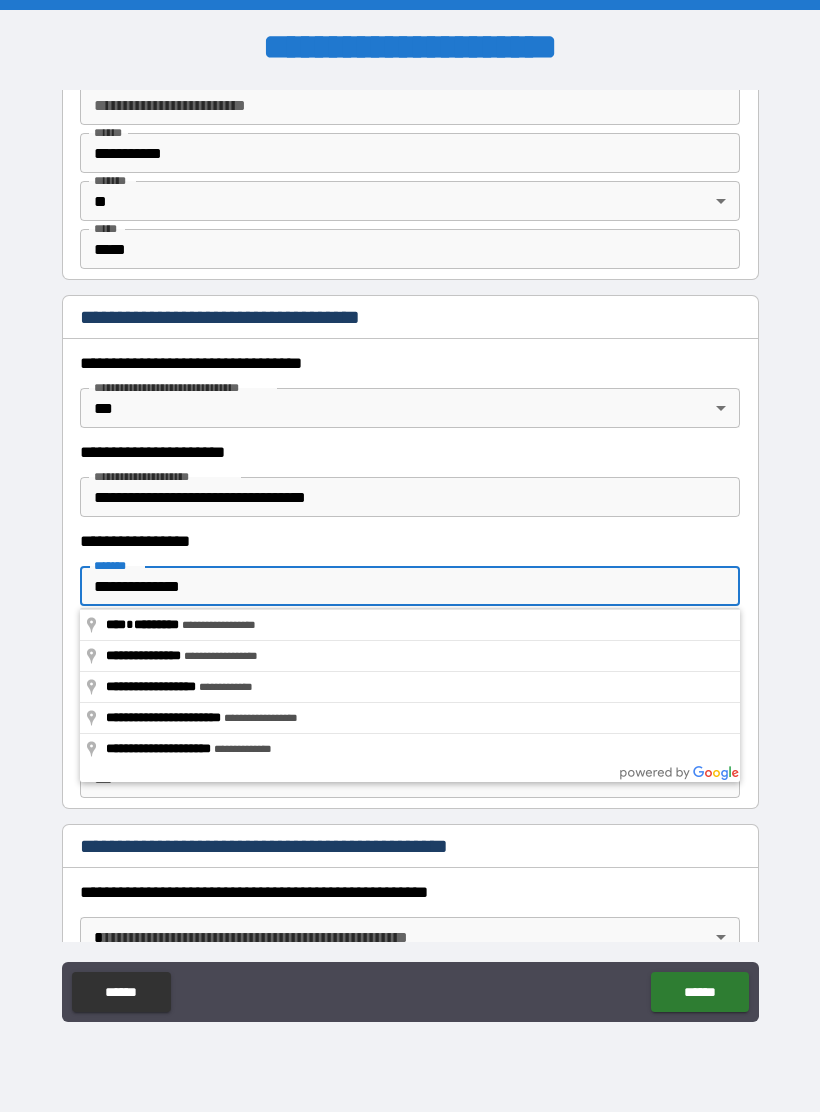 type on "**********" 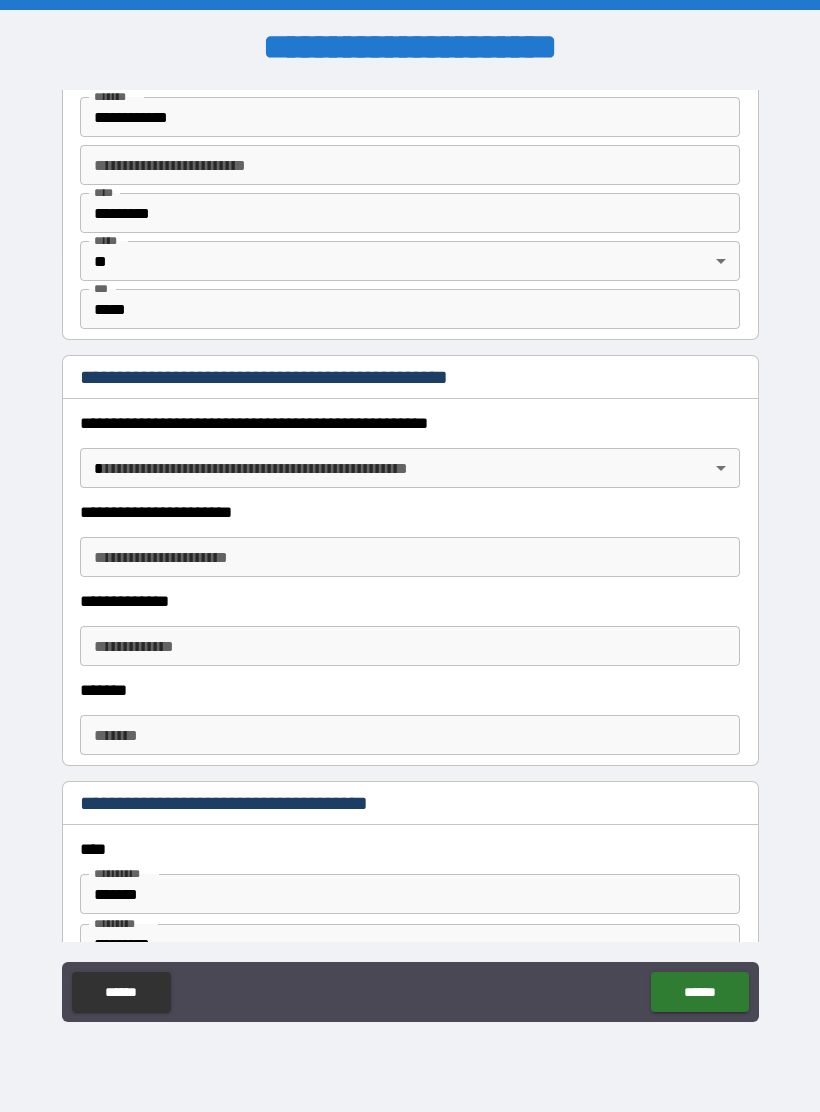 scroll, scrollTop: 1810, scrollLeft: 0, axis: vertical 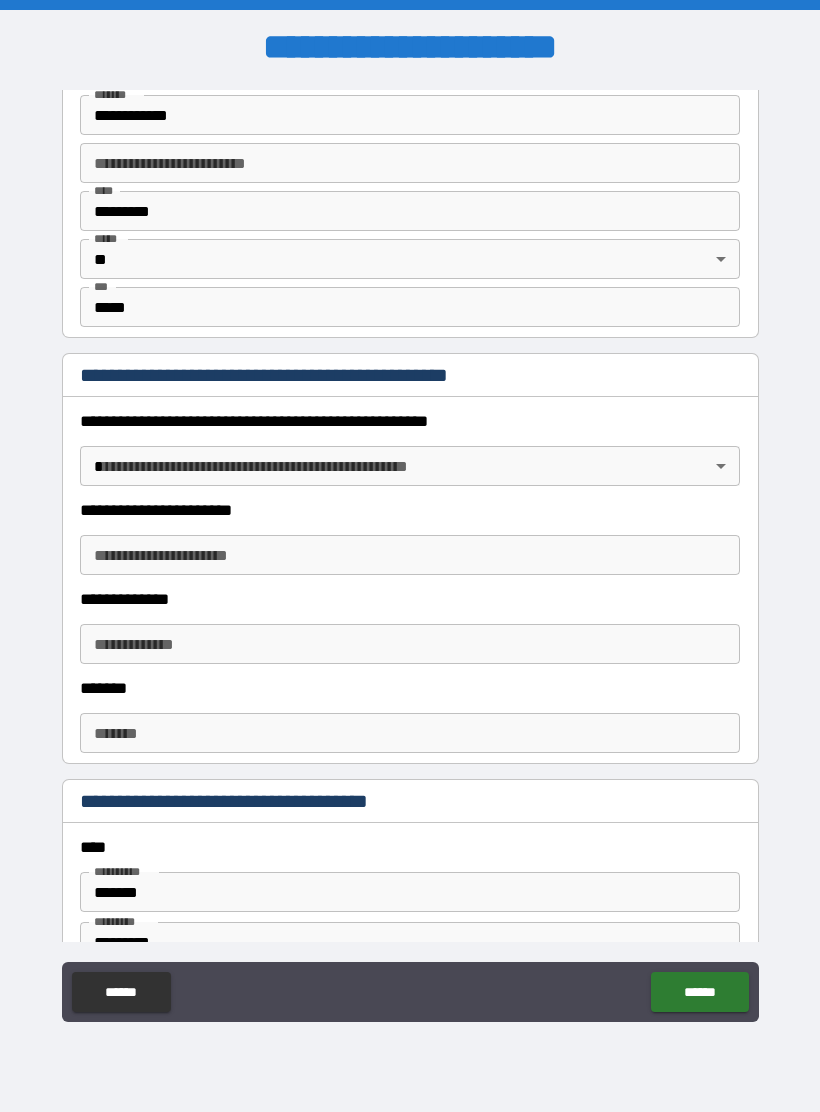 click on "**********" at bounding box center [410, 556] 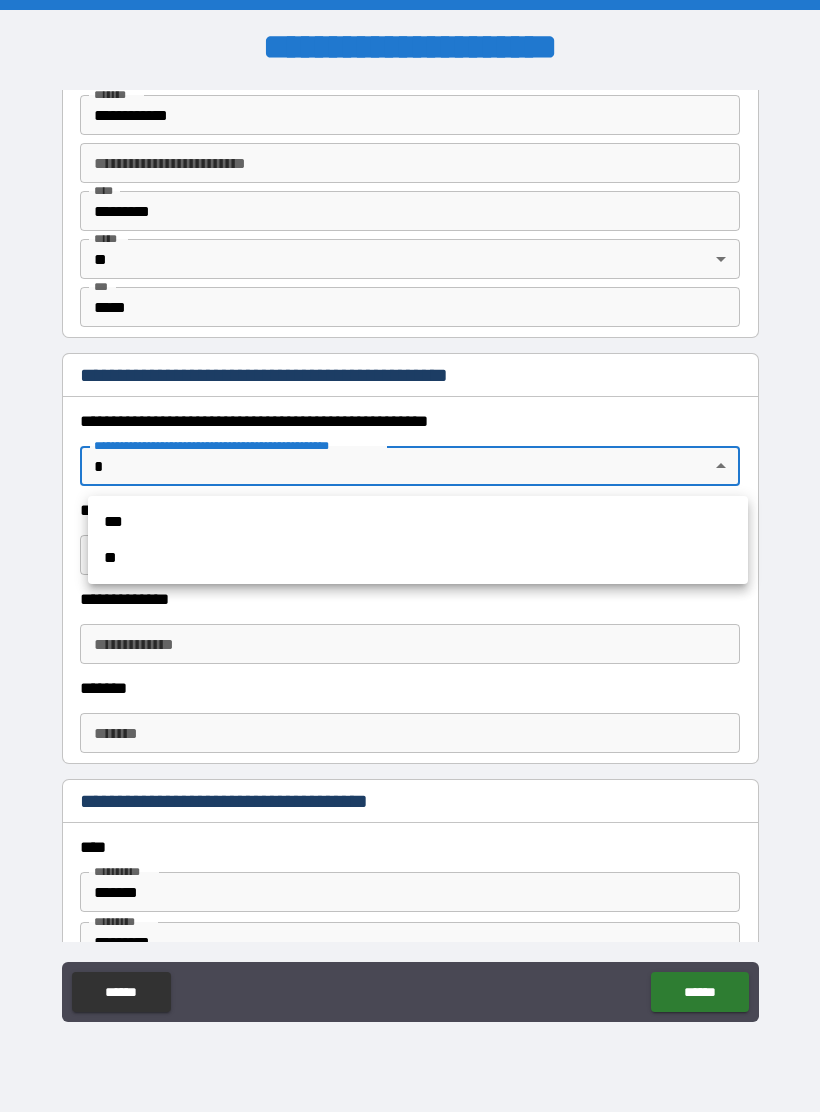 click on "**" at bounding box center (418, 558) 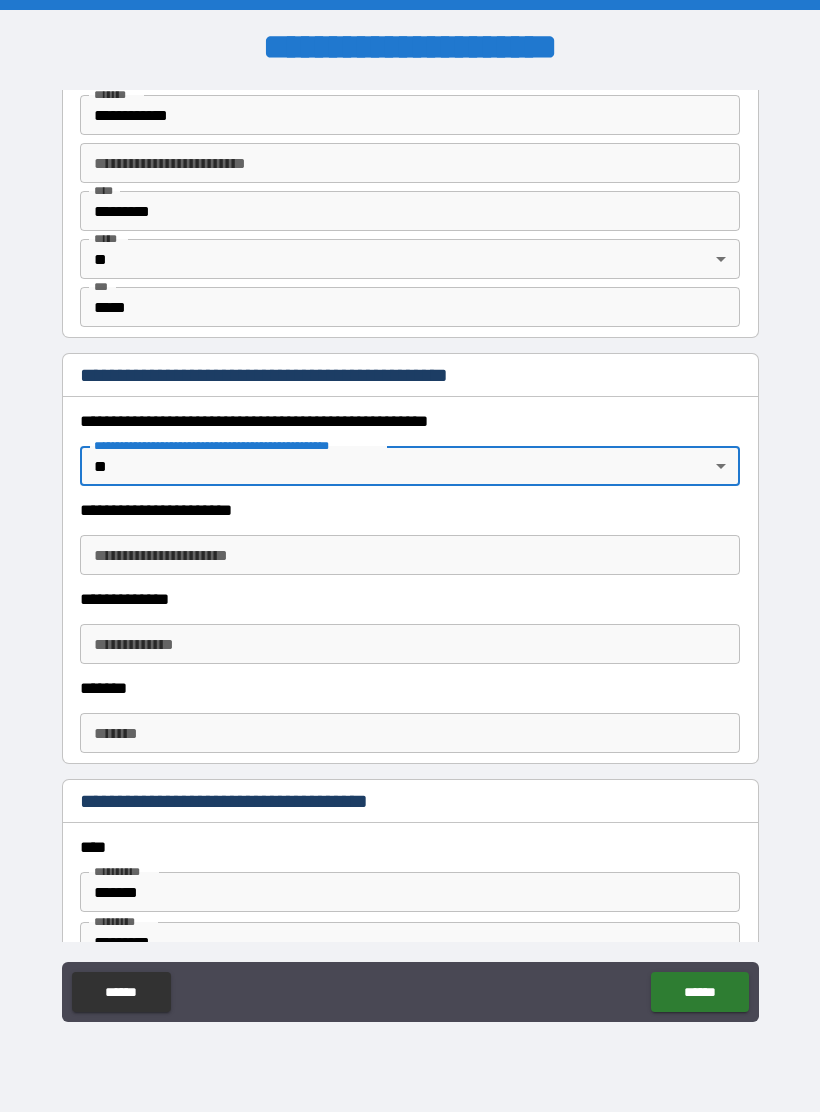 type on "*" 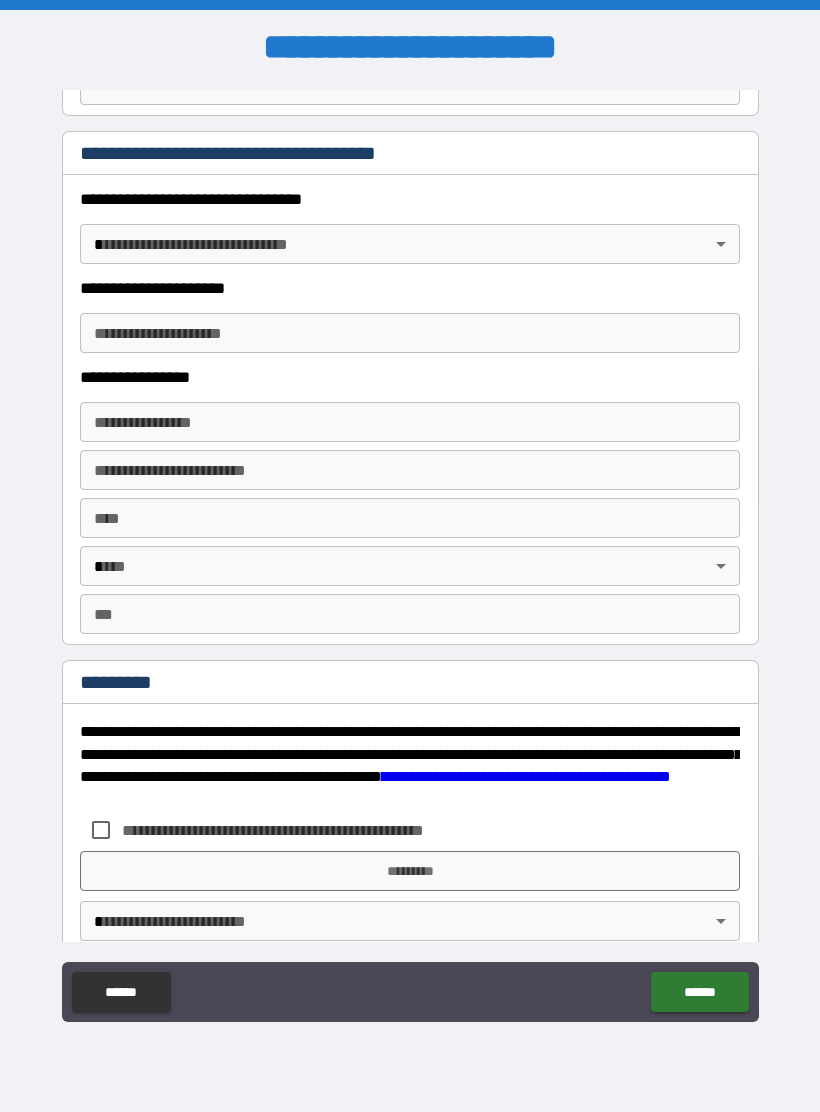 scroll, scrollTop: 3182, scrollLeft: 0, axis: vertical 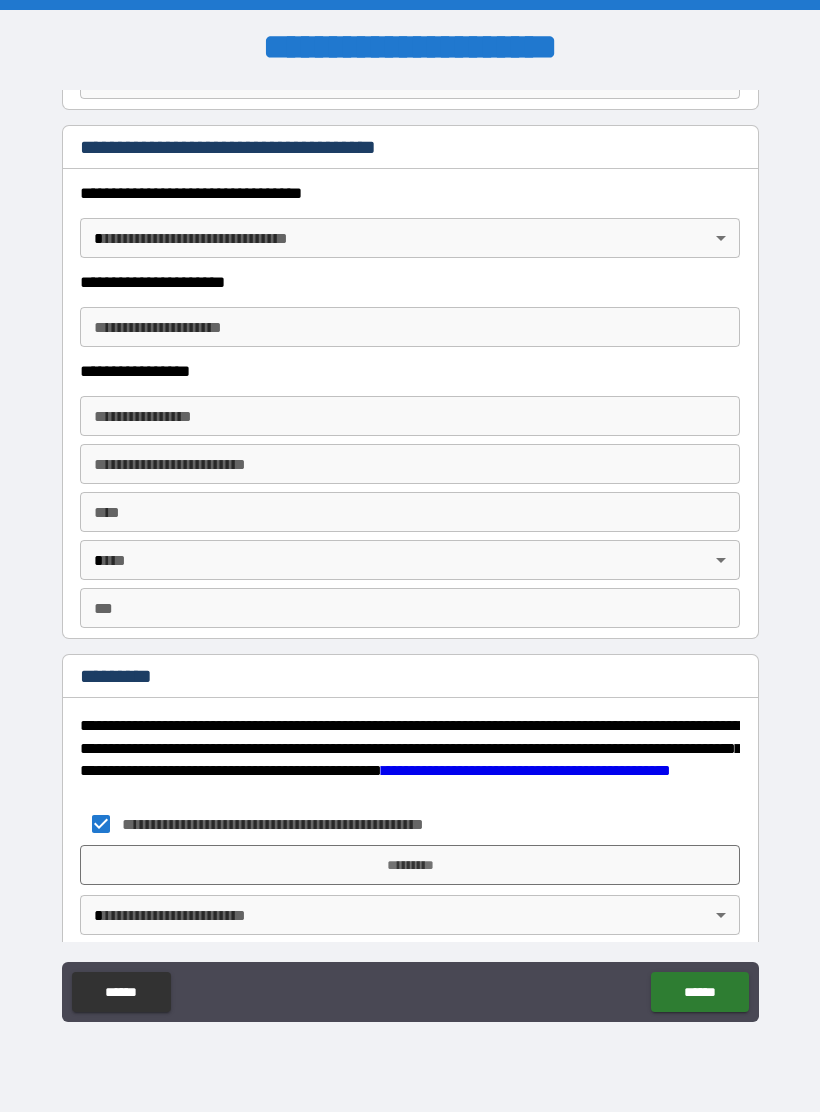 click on "*********" at bounding box center (410, 865) 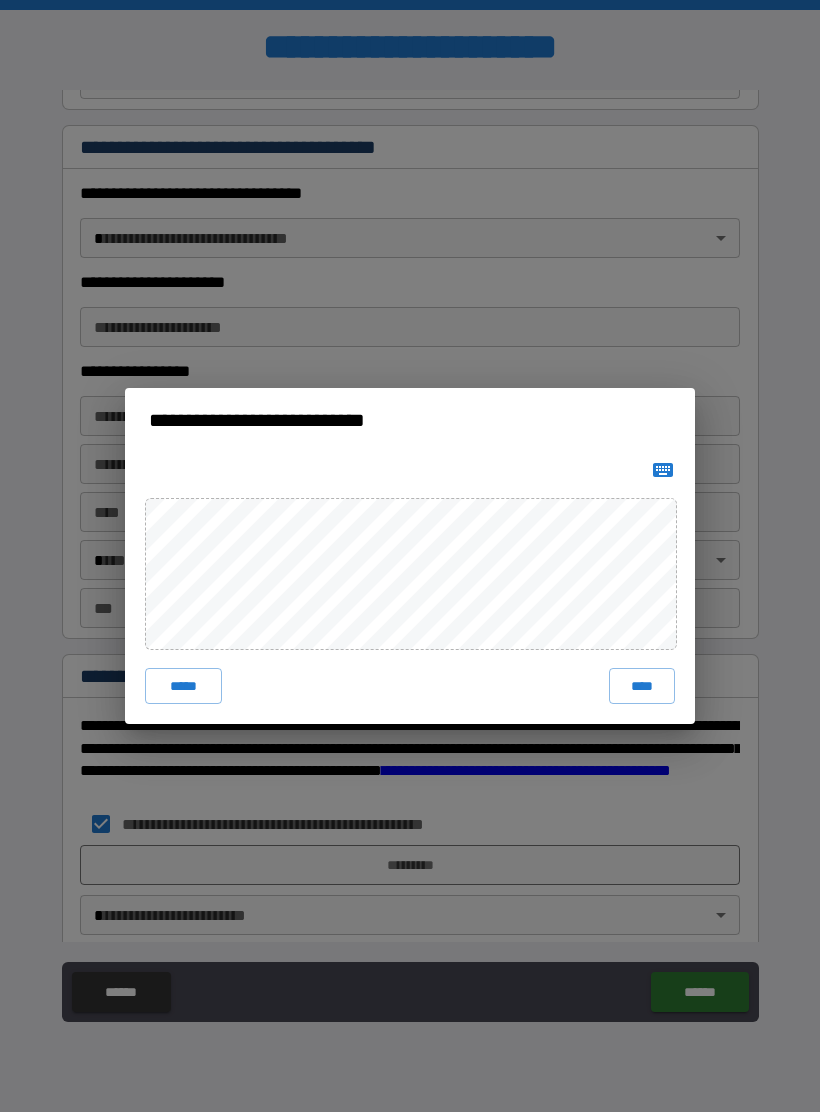 click on "****" at bounding box center (642, 686) 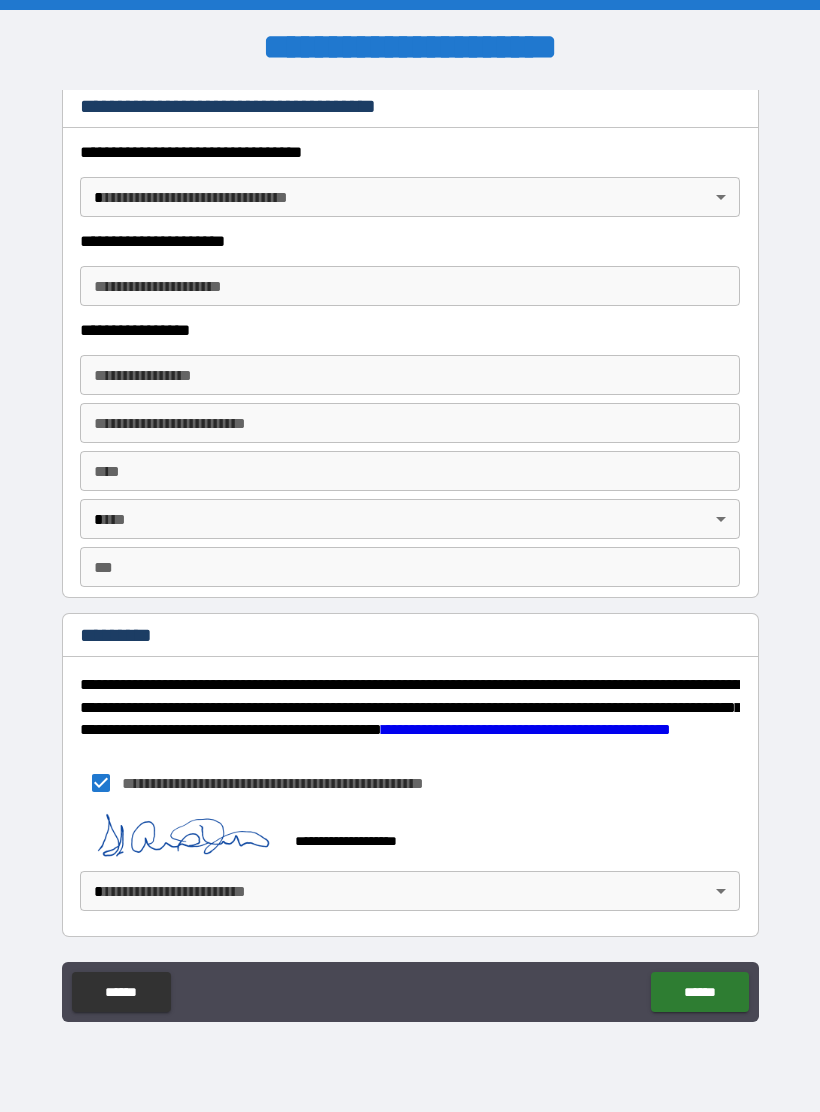 scroll, scrollTop: 3223, scrollLeft: 0, axis: vertical 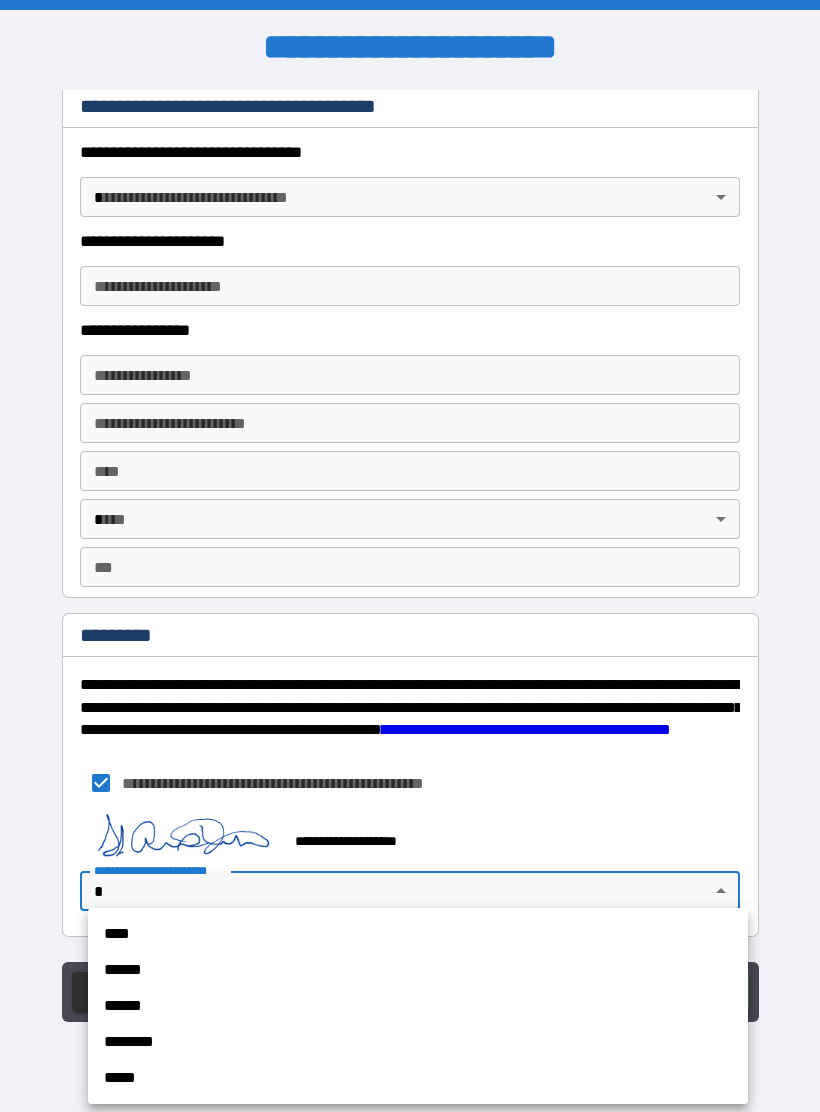 click on "****" at bounding box center (418, 934) 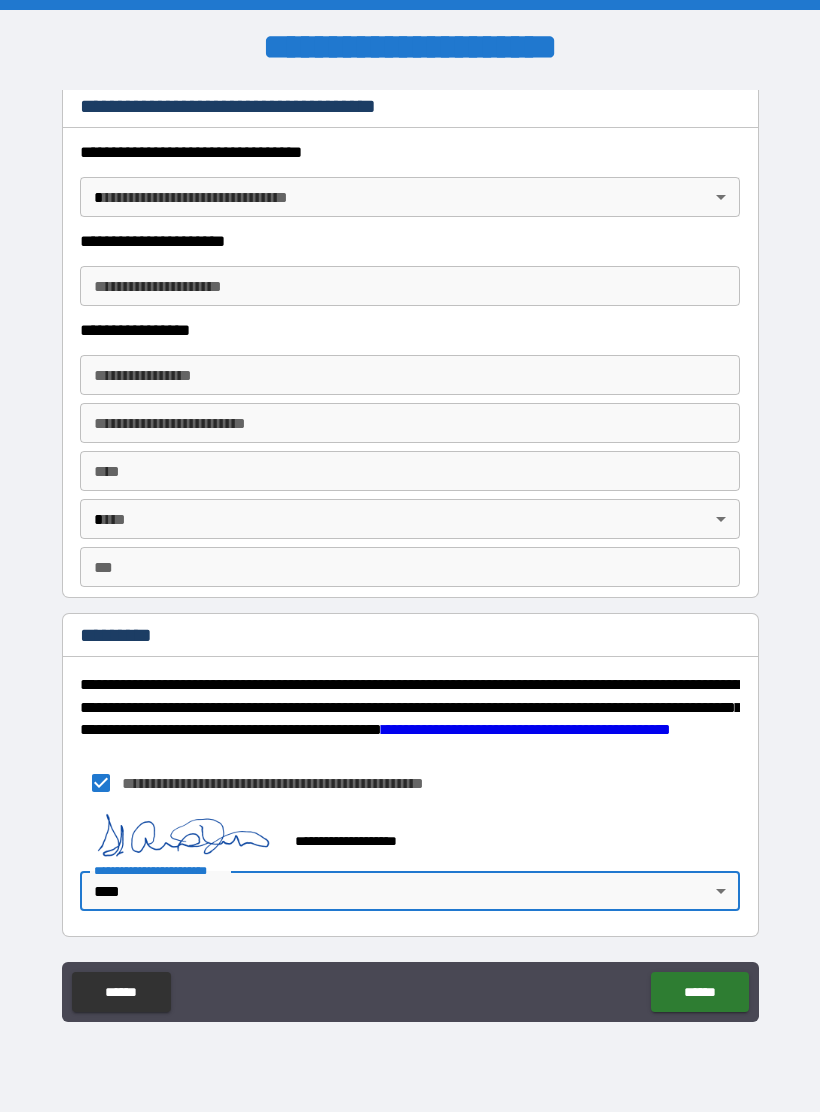 type on "*" 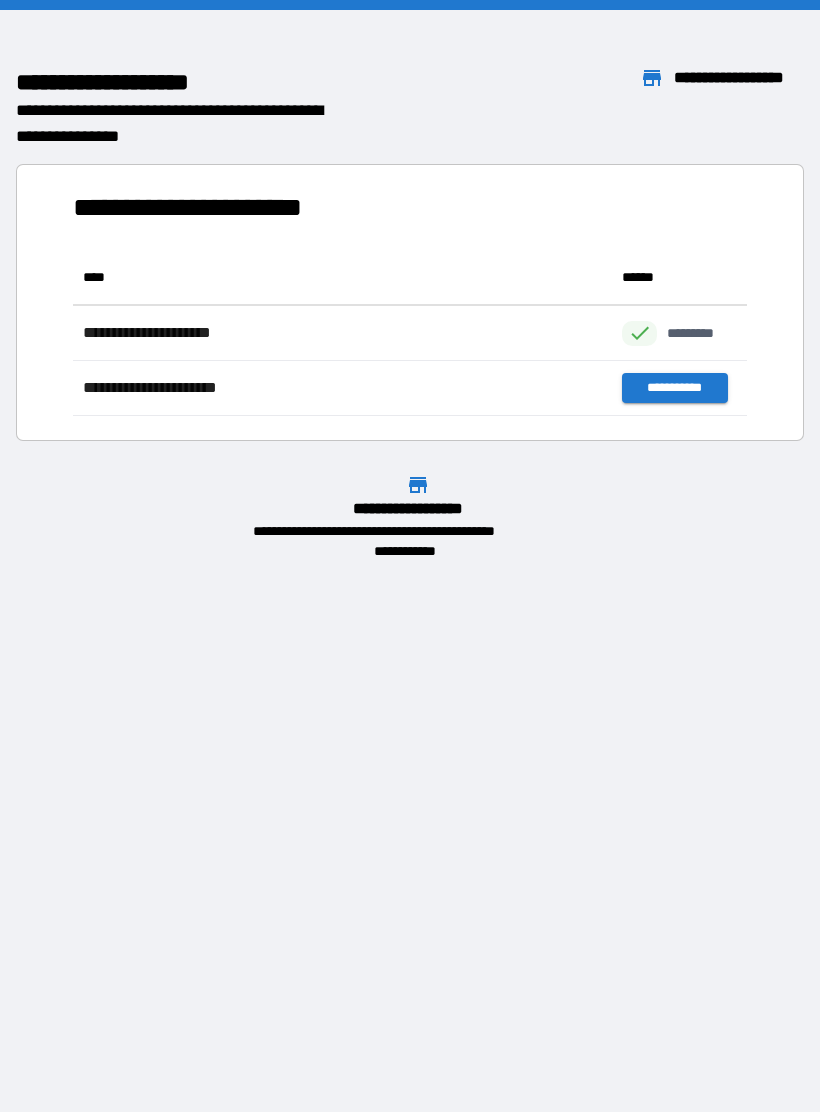 scroll, scrollTop: 166, scrollLeft: 674, axis: both 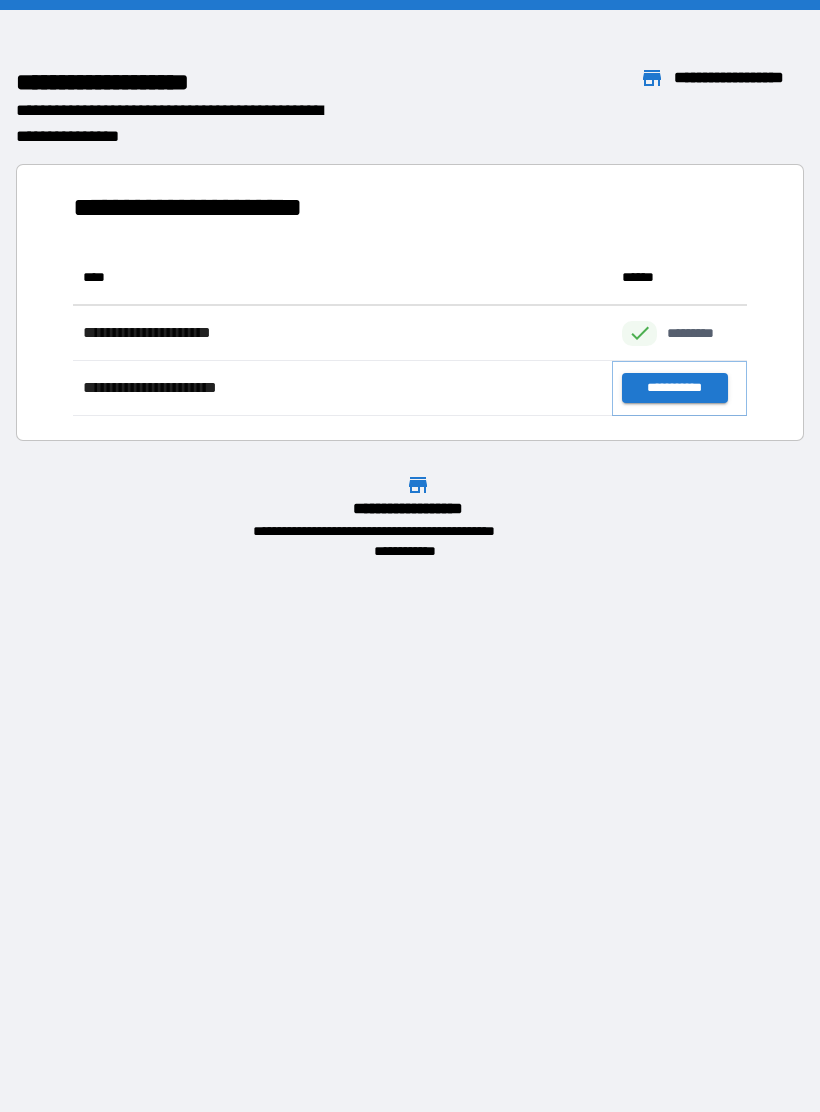 click on "**********" at bounding box center [674, 388] 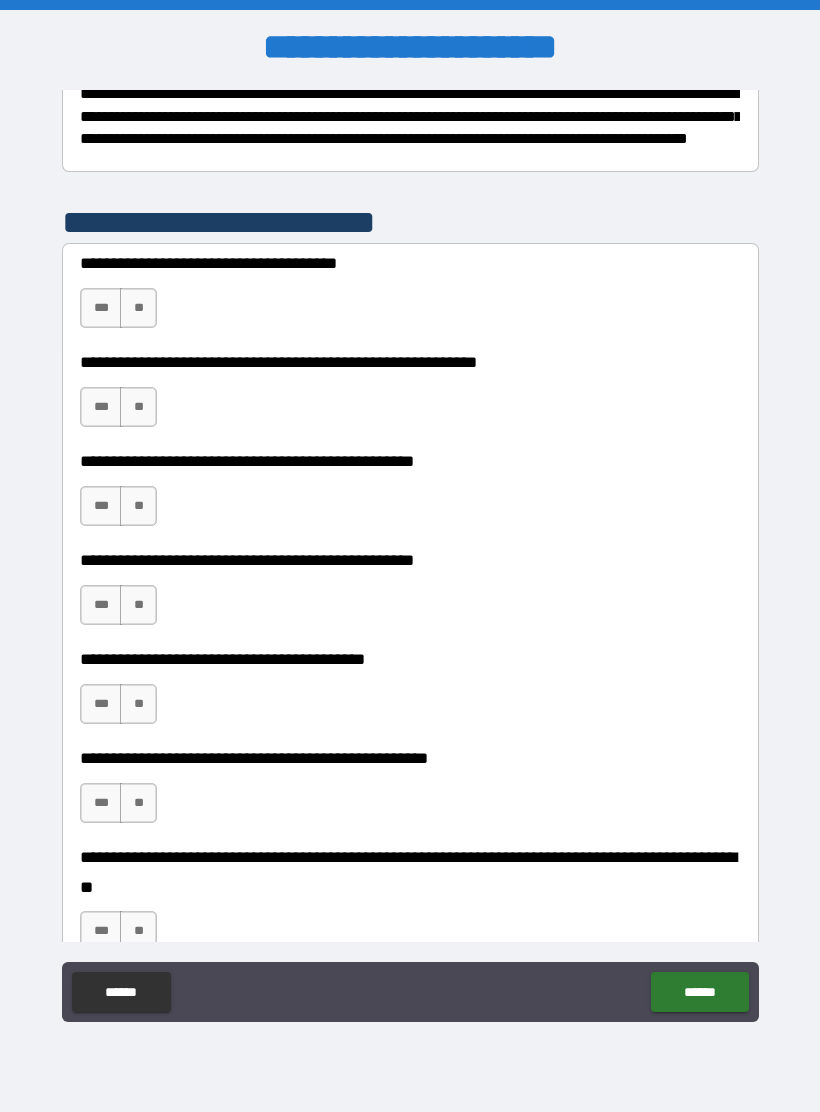 scroll, scrollTop: 337, scrollLeft: 0, axis: vertical 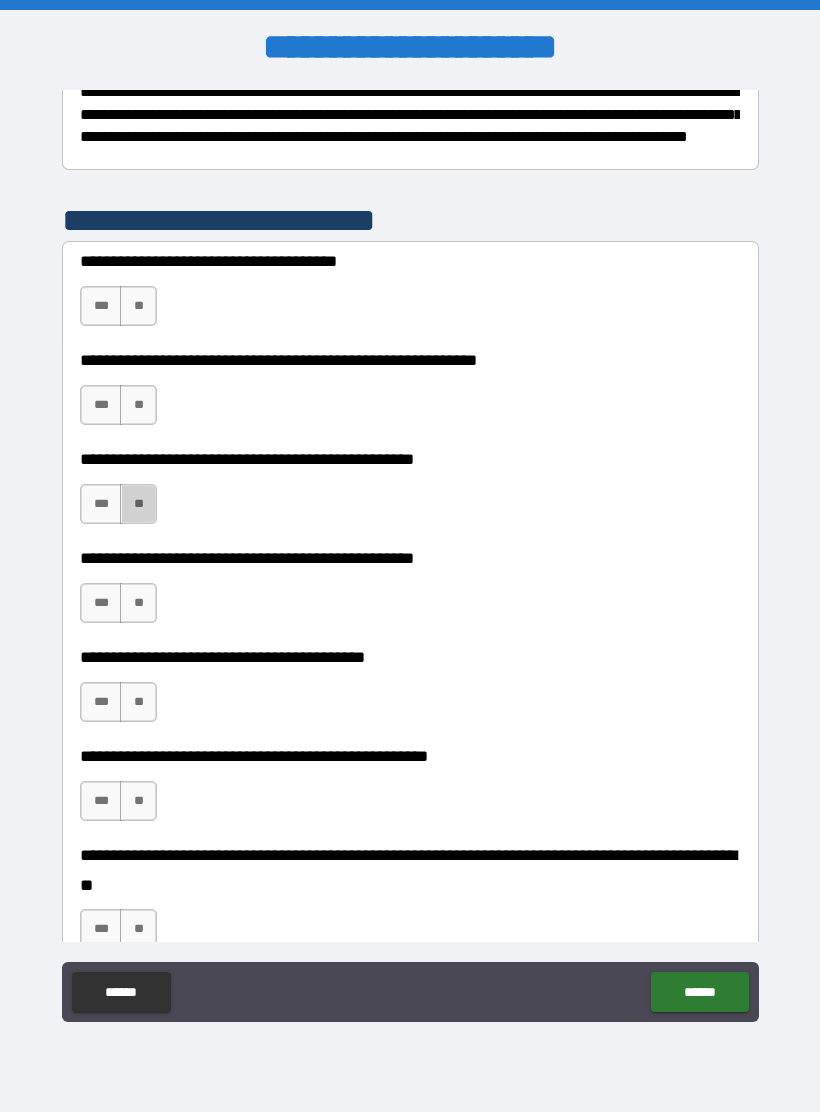 click on "**" at bounding box center [138, 504] 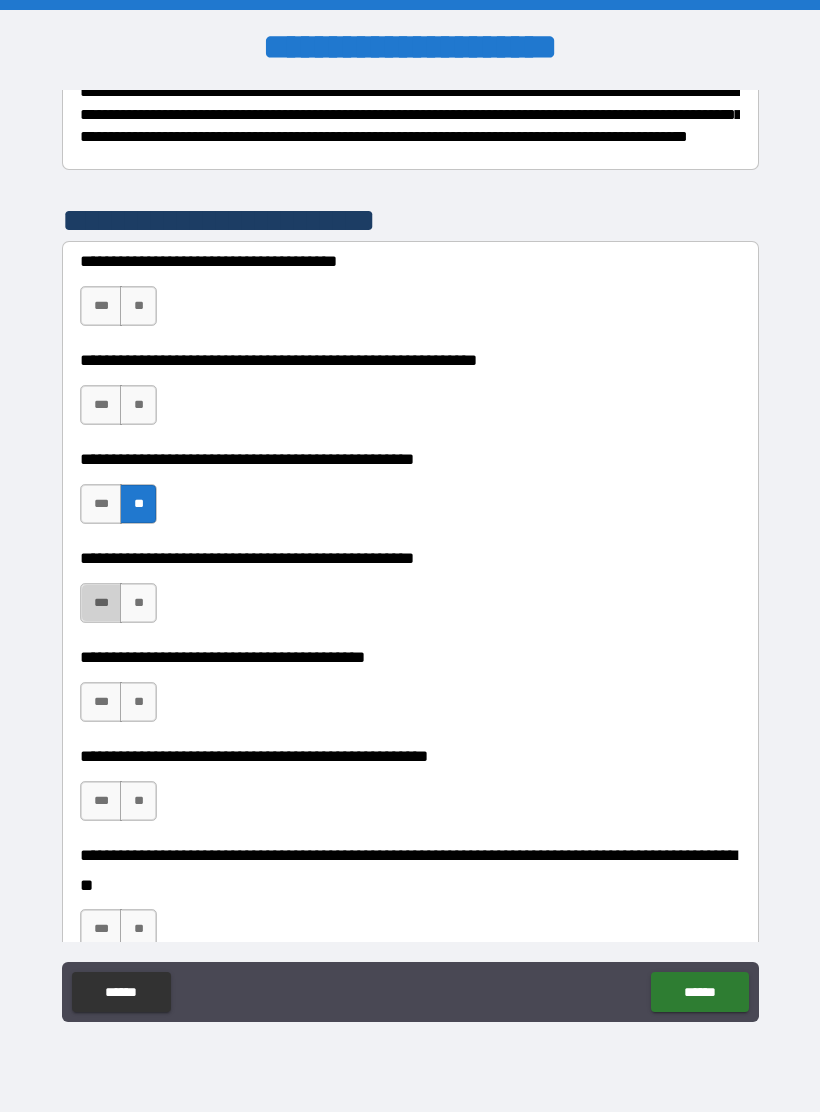click on "***" at bounding box center [101, 603] 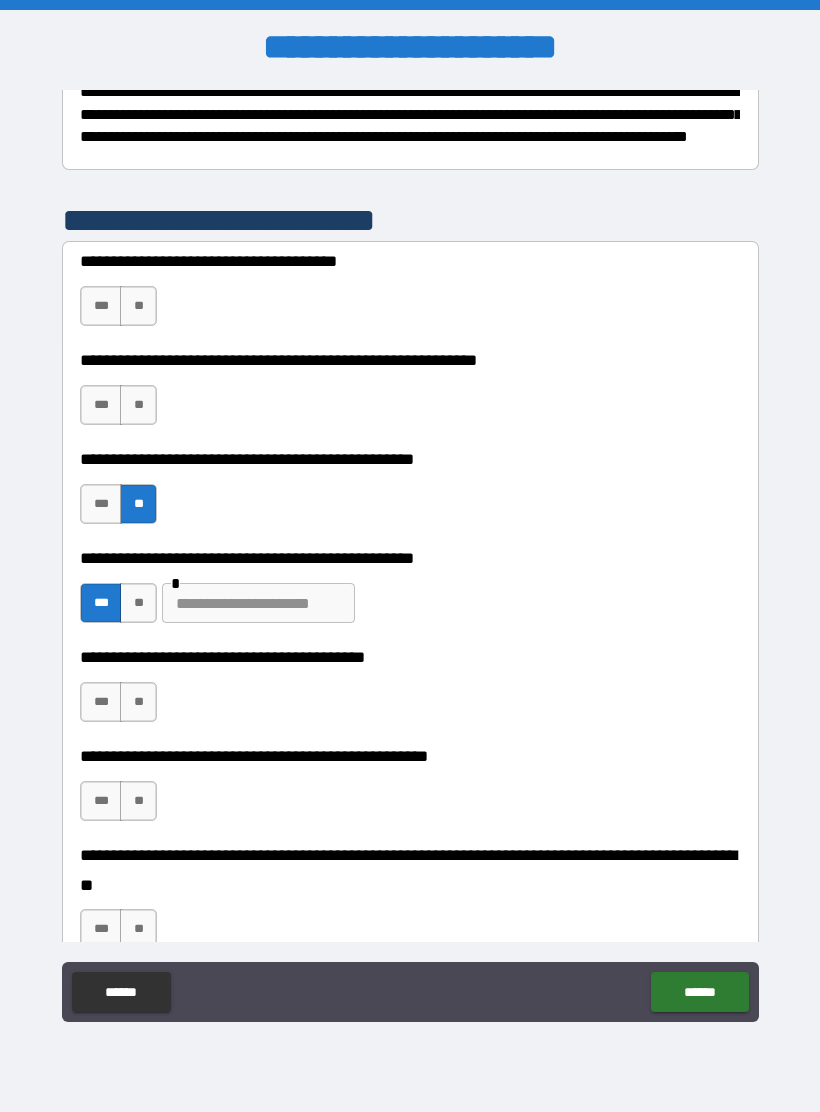 click at bounding box center [258, 603] 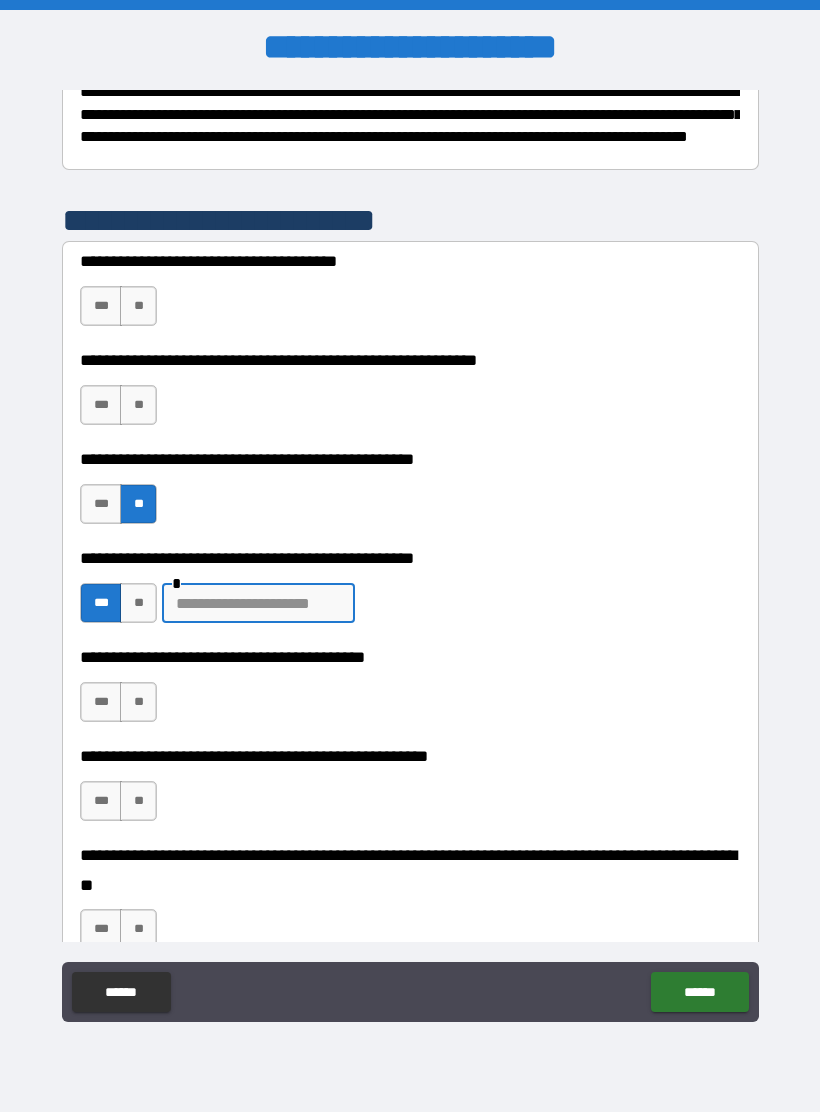 click on "***" at bounding box center [101, 702] 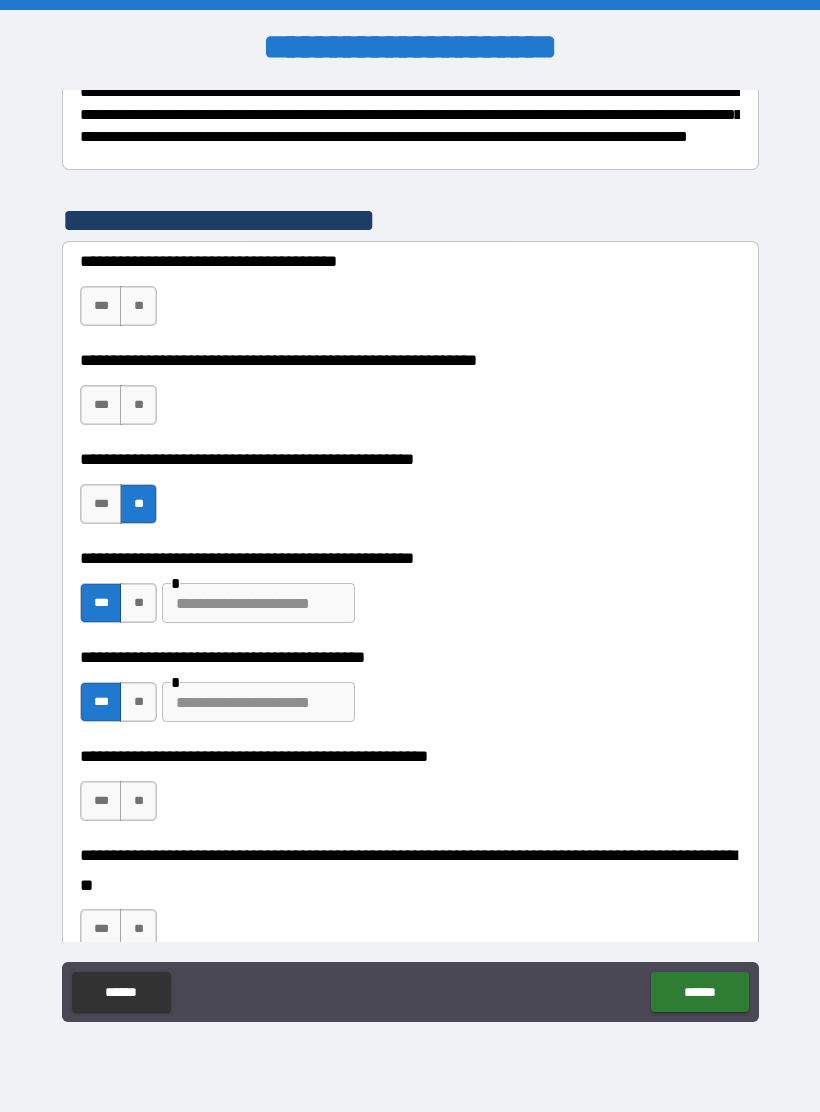 click at bounding box center [258, 702] 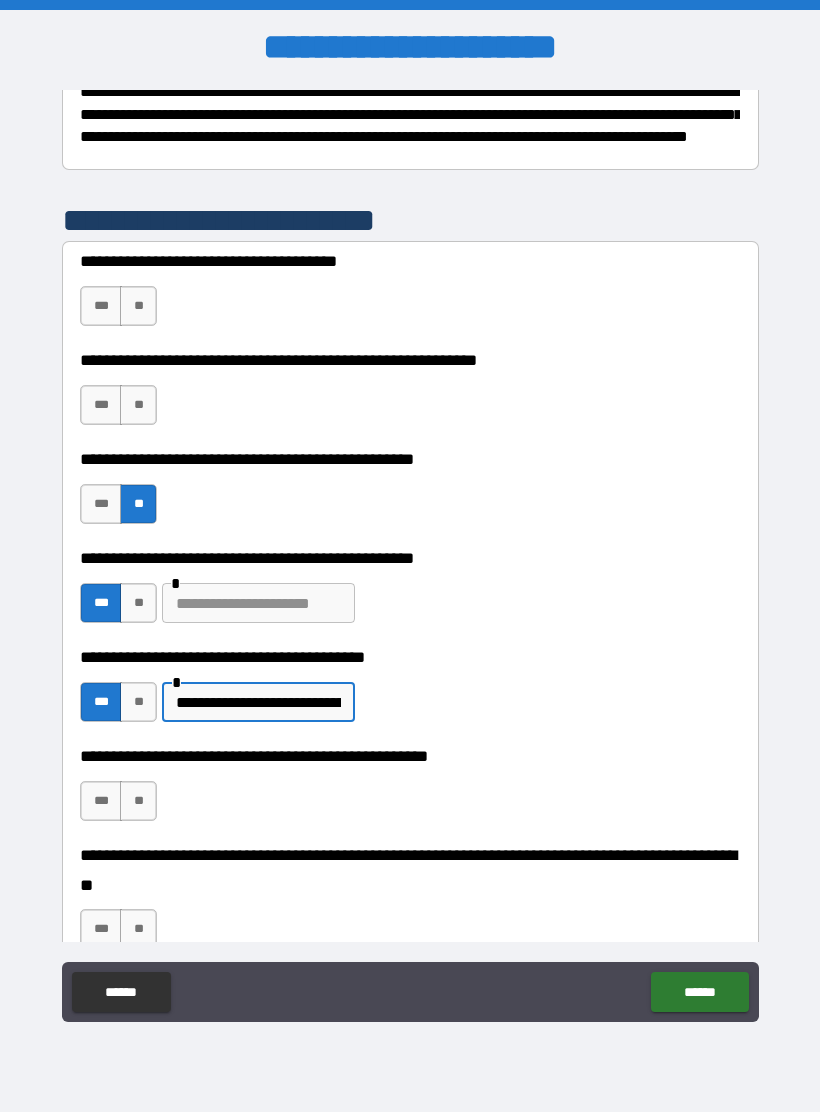 type on "**********" 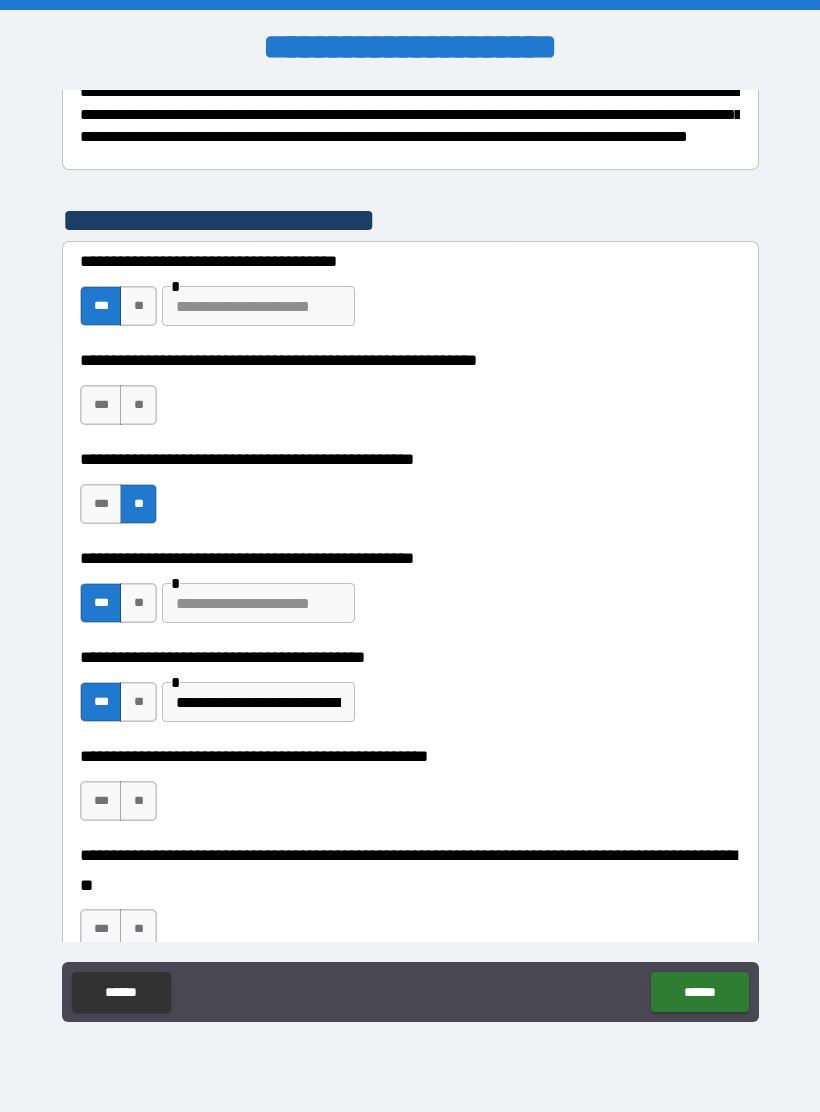 click at bounding box center (258, 306) 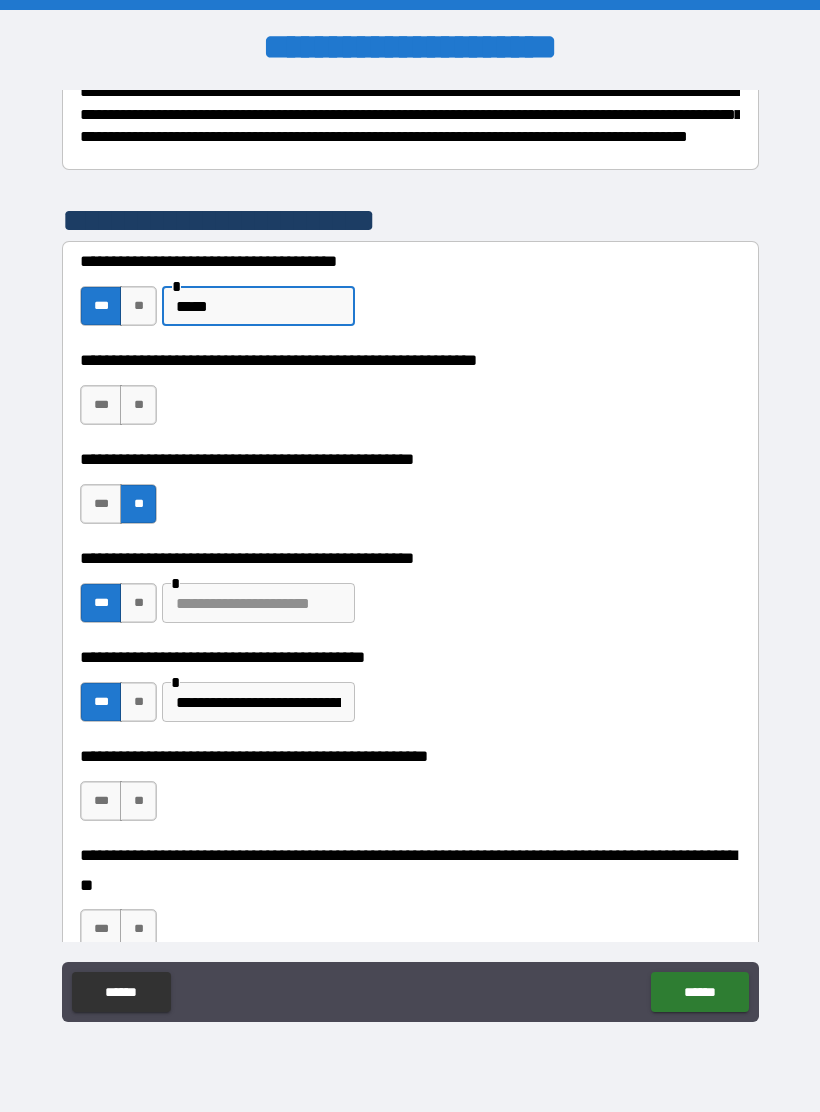 type on "*****" 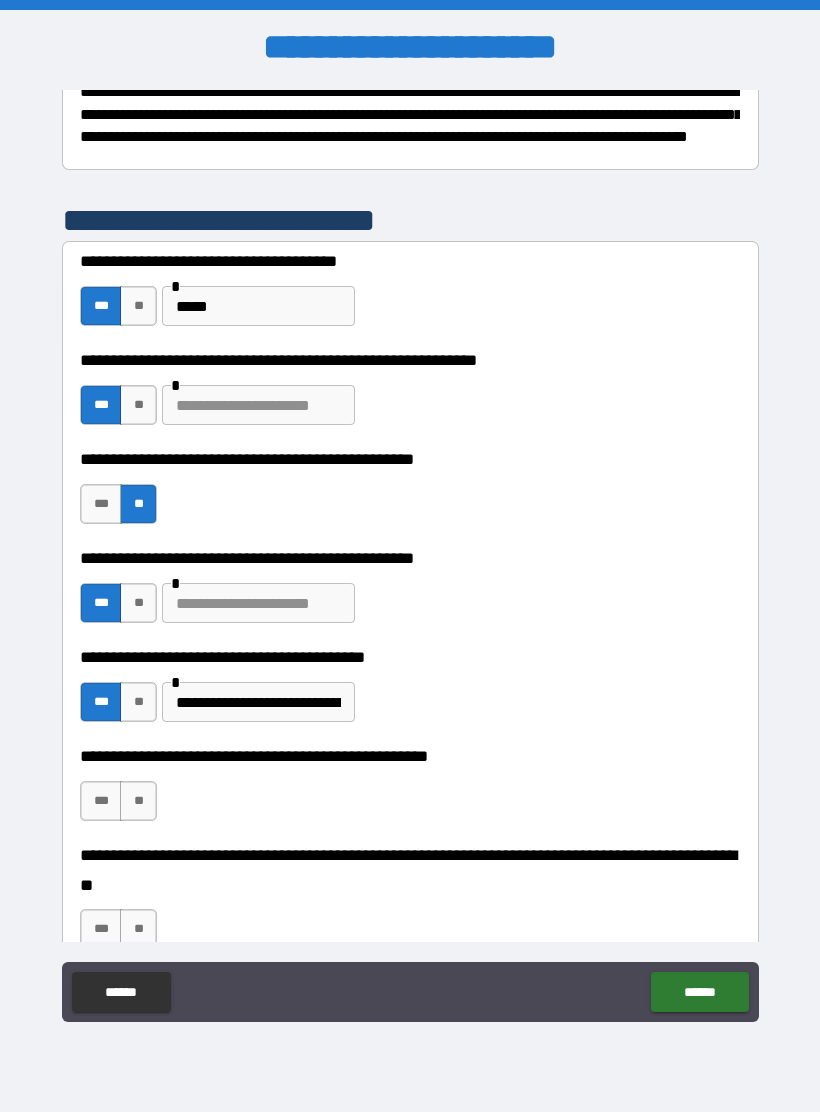 click at bounding box center [258, 405] 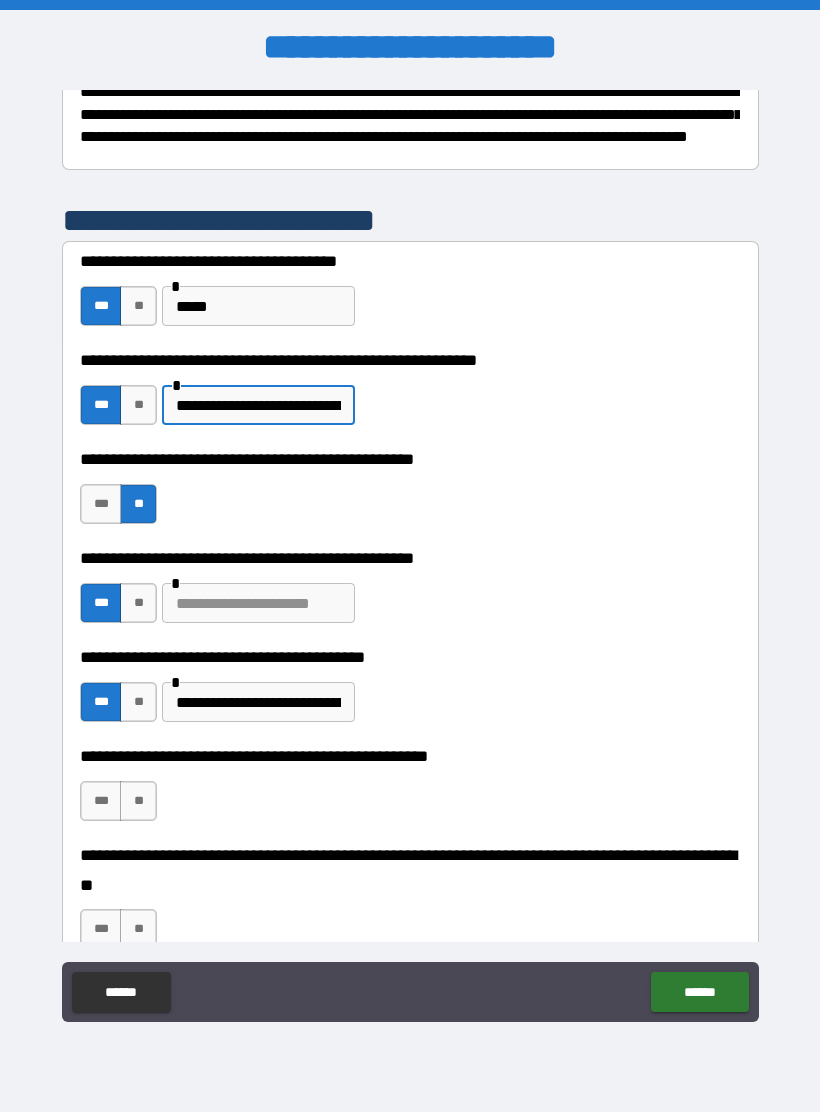 type on "**********" 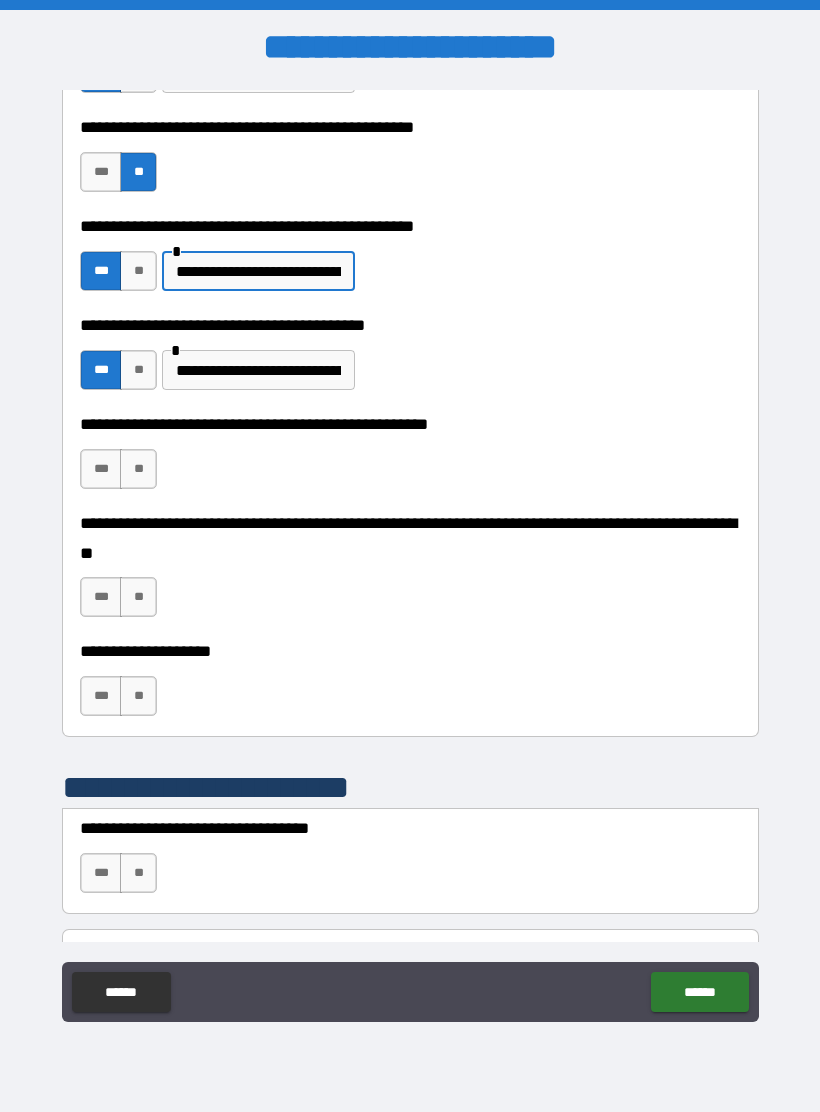 scroll, scrollTop: 668, scrollLeft: 0, axis: vertical 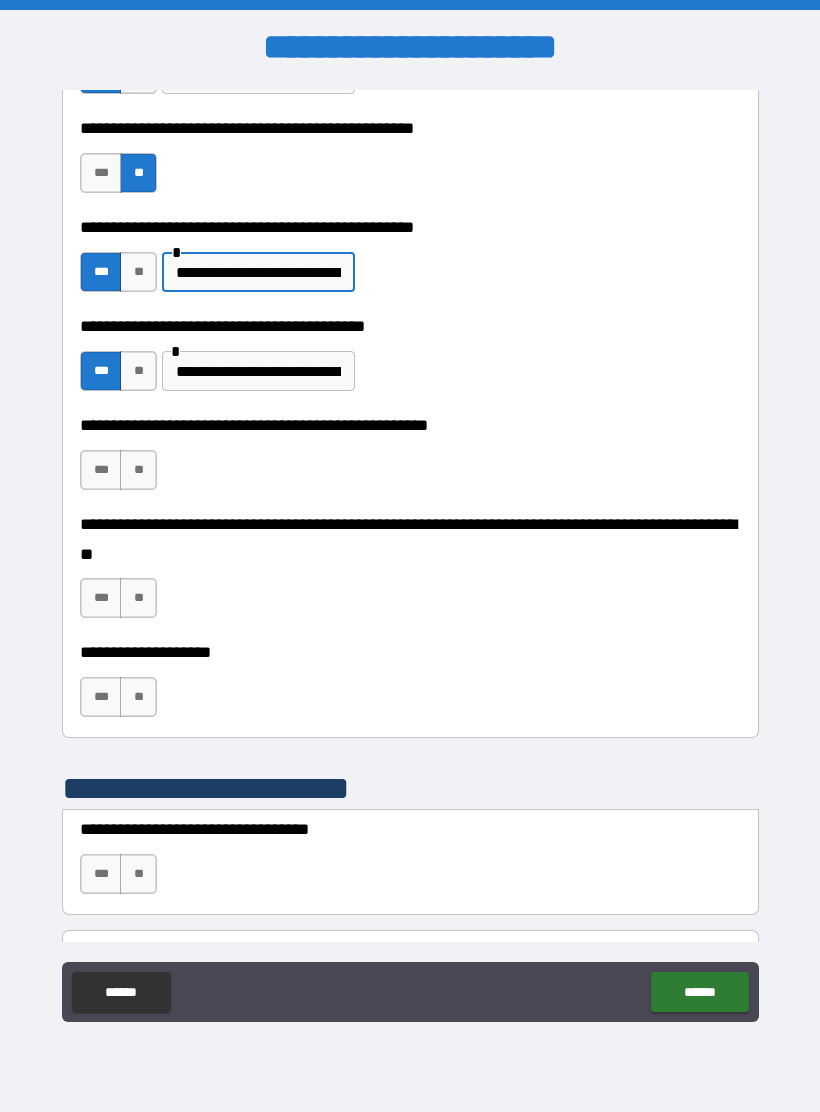 type on "**********" 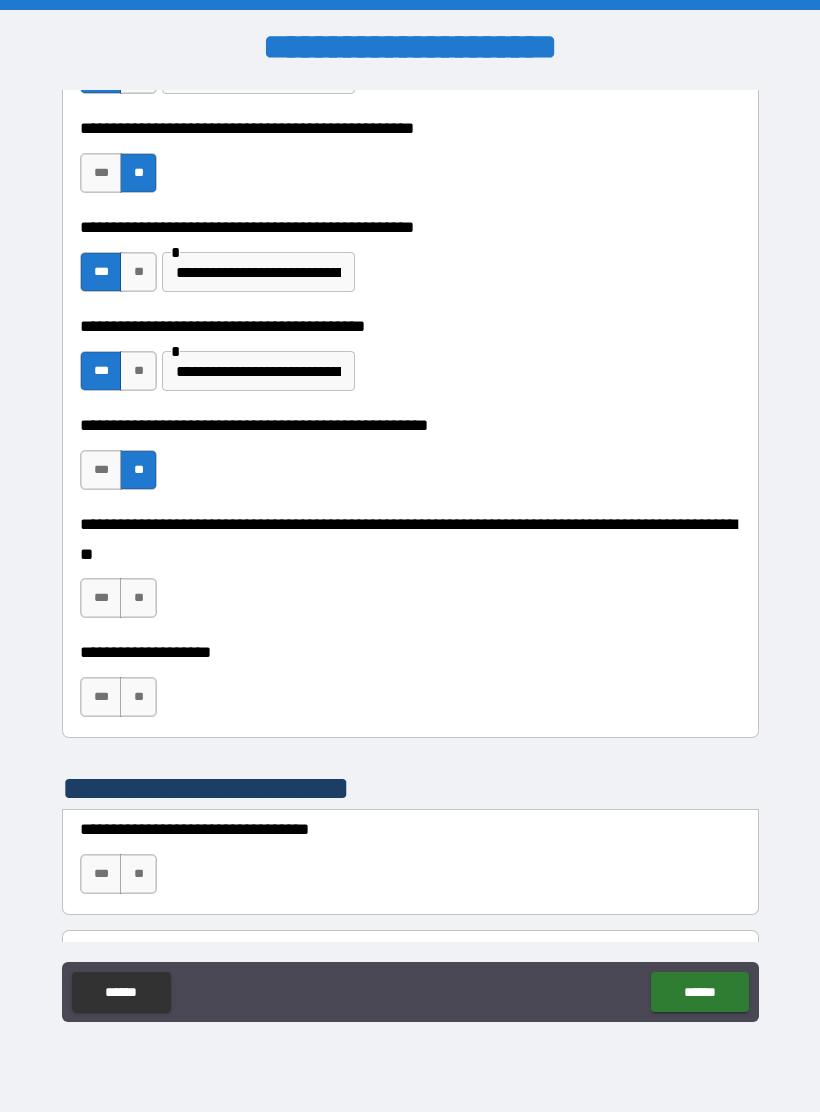 click on "**" at bounding box center [138, 598] 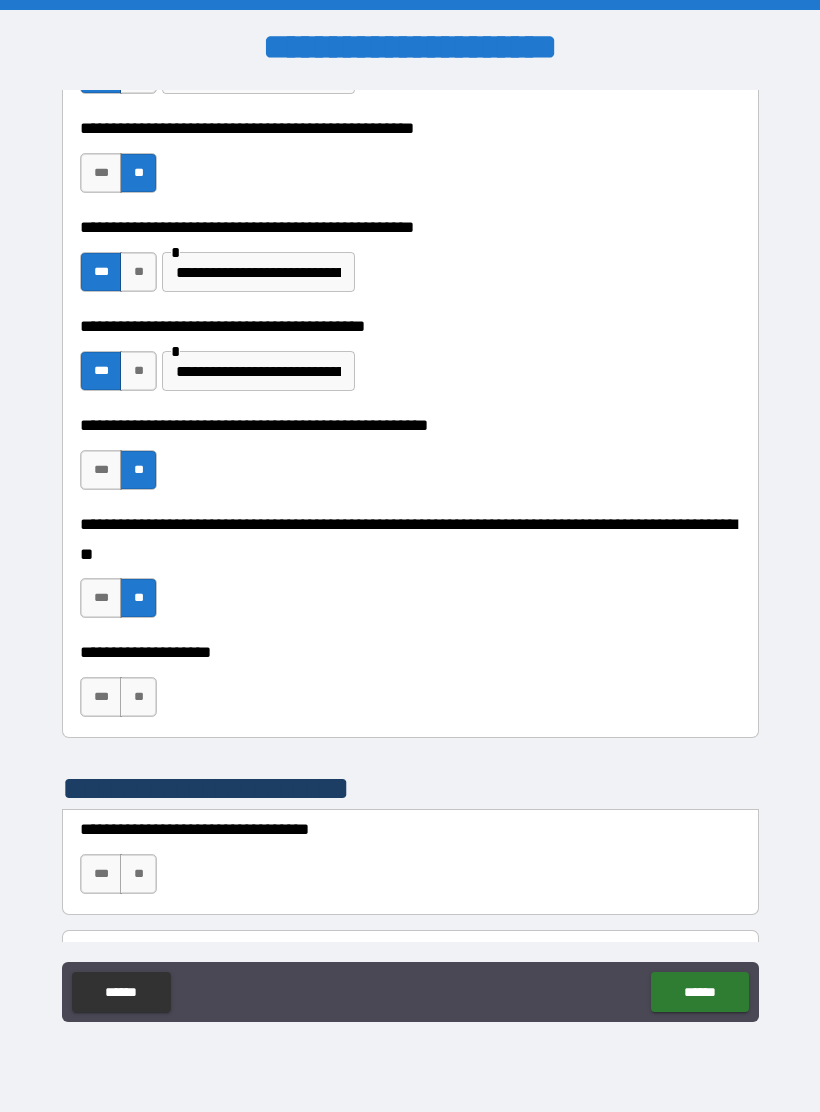click on "**" at bounding box center (138, 697) 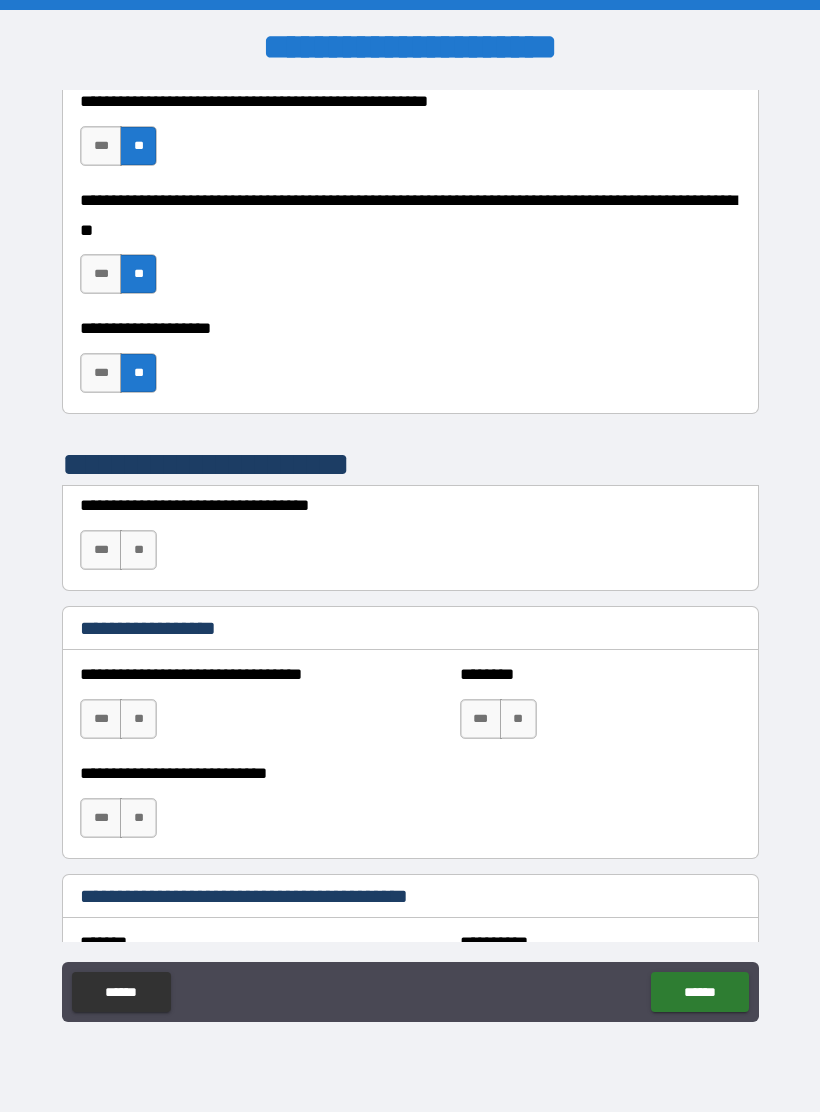 scroll, scrollTop: 994, scrollLeft: 0, axis: vertical 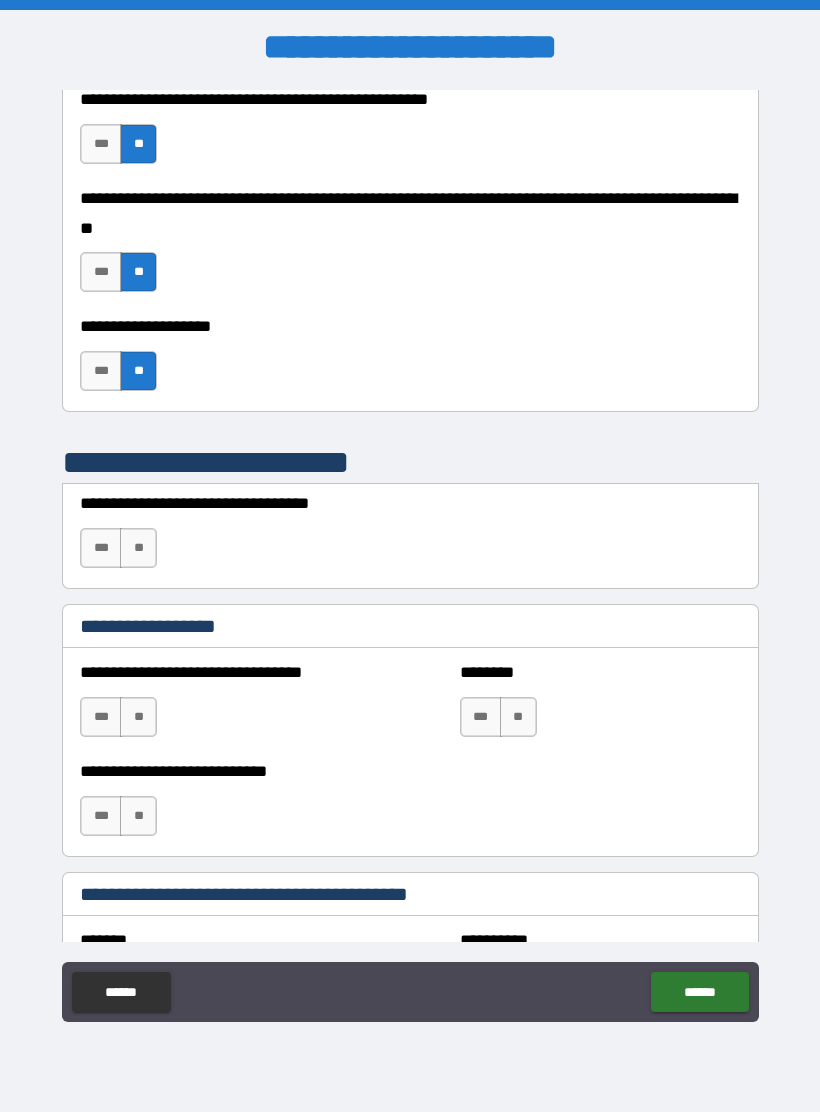 click on "**" at bounding box center [138, 548] 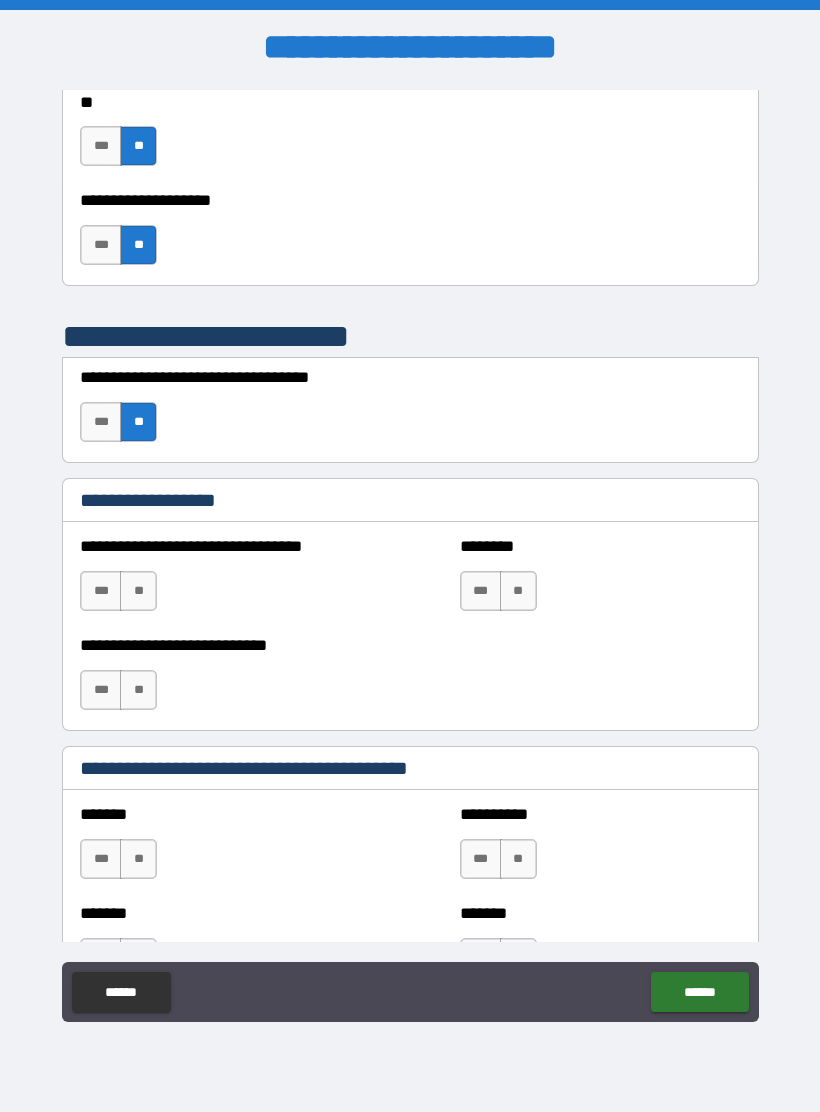 scroll, scrollTop: 1122, scrollLeft: 0, axis: vertical 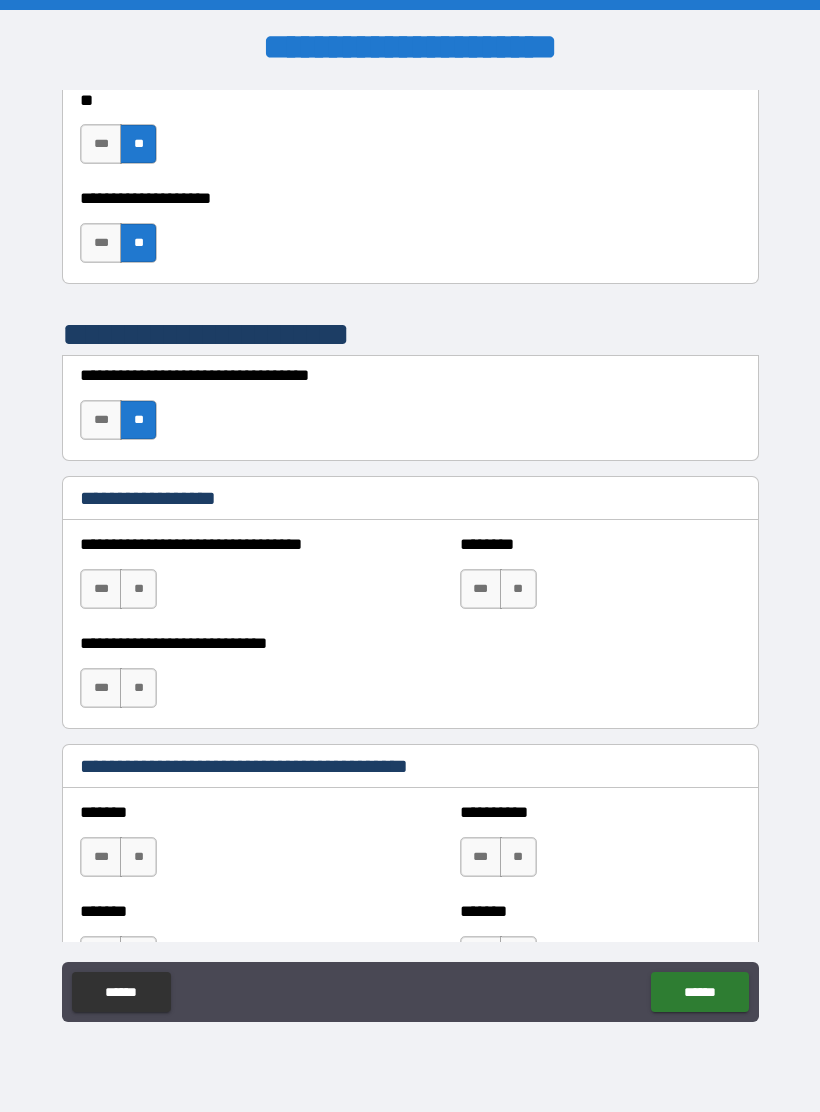 click on "**" at bounding box center (138, 589) 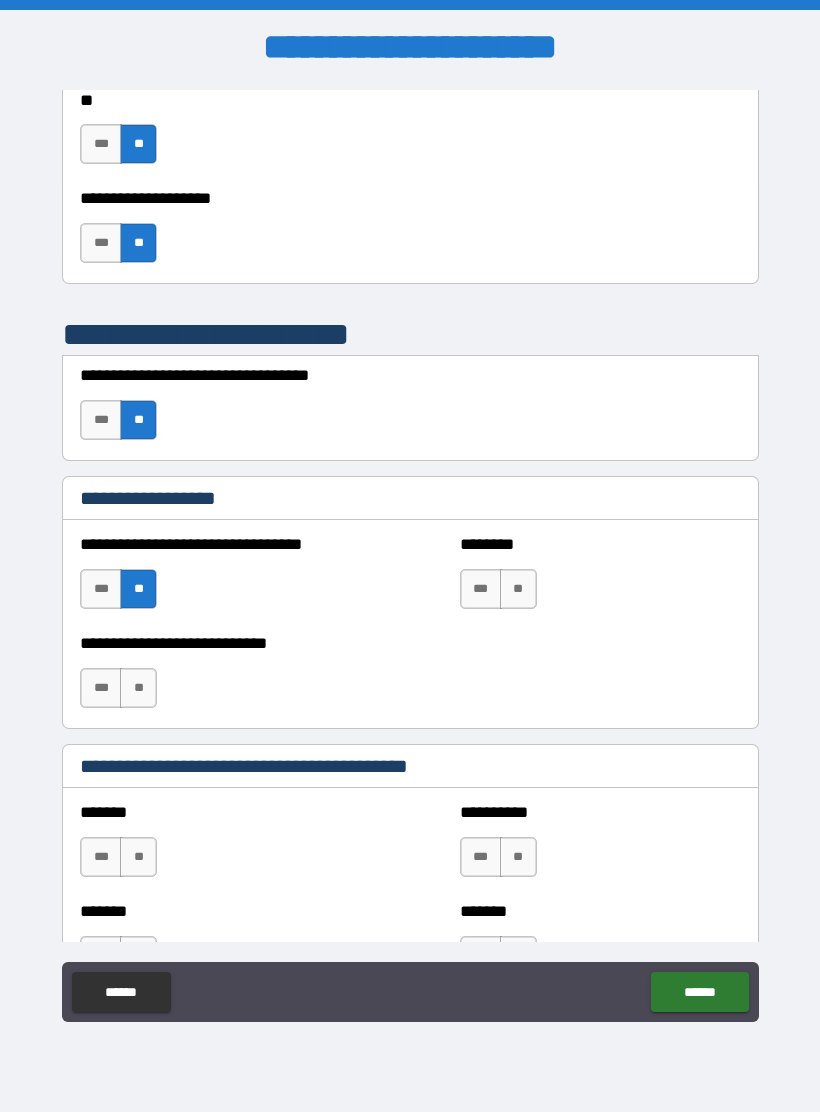 click on "**" at bounding box center (518, 589) 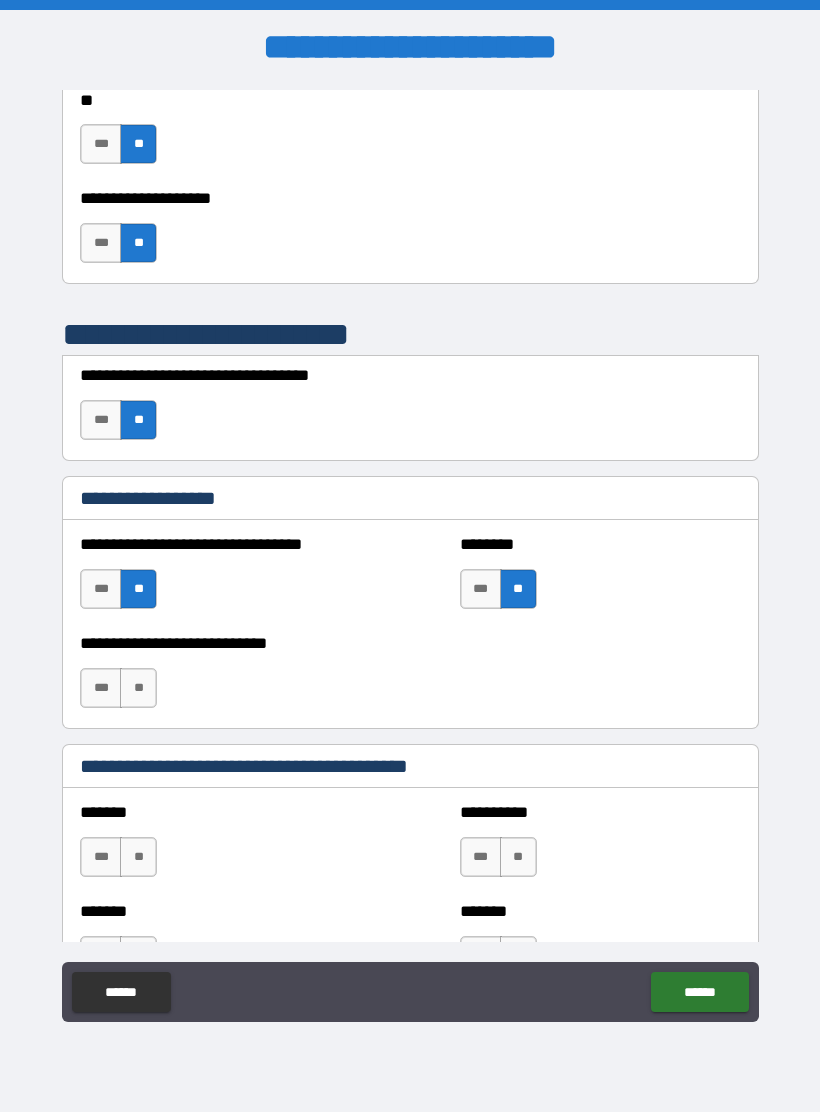 click on "**" at bounding box center (138, 688) 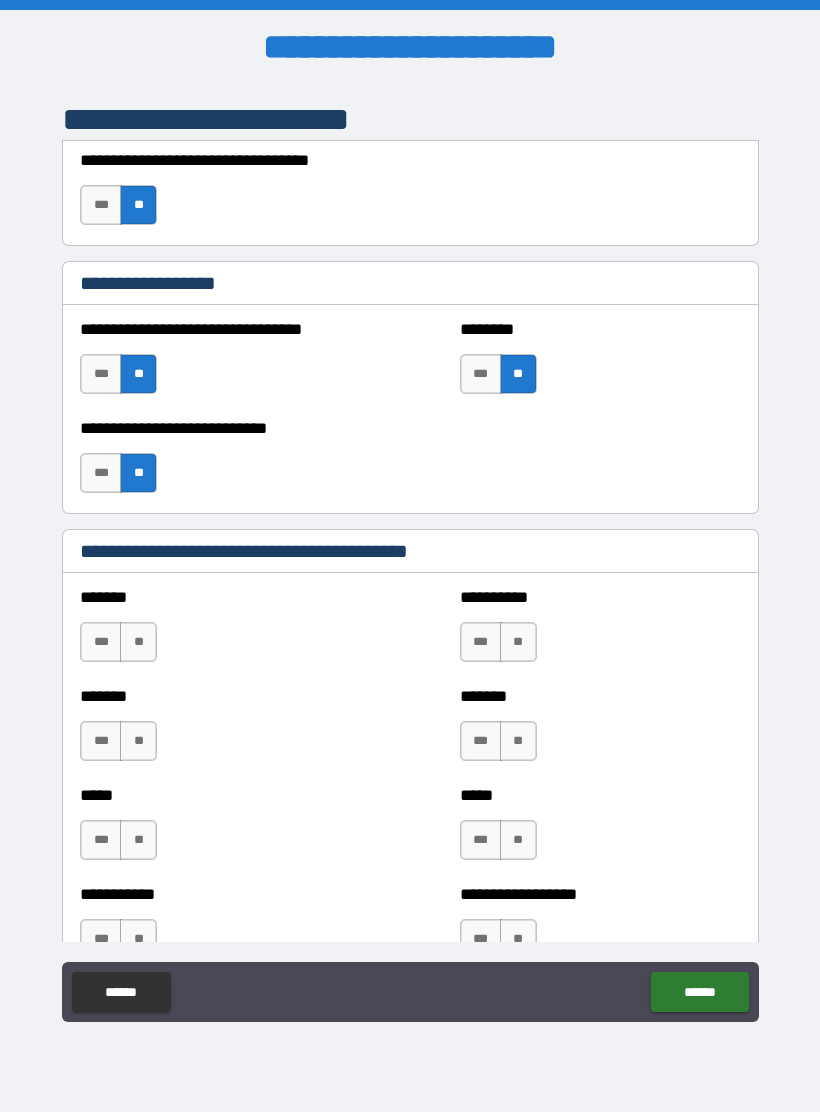 scroll, scrollTop: 1354, scrollLeft: 0, axis: vertical 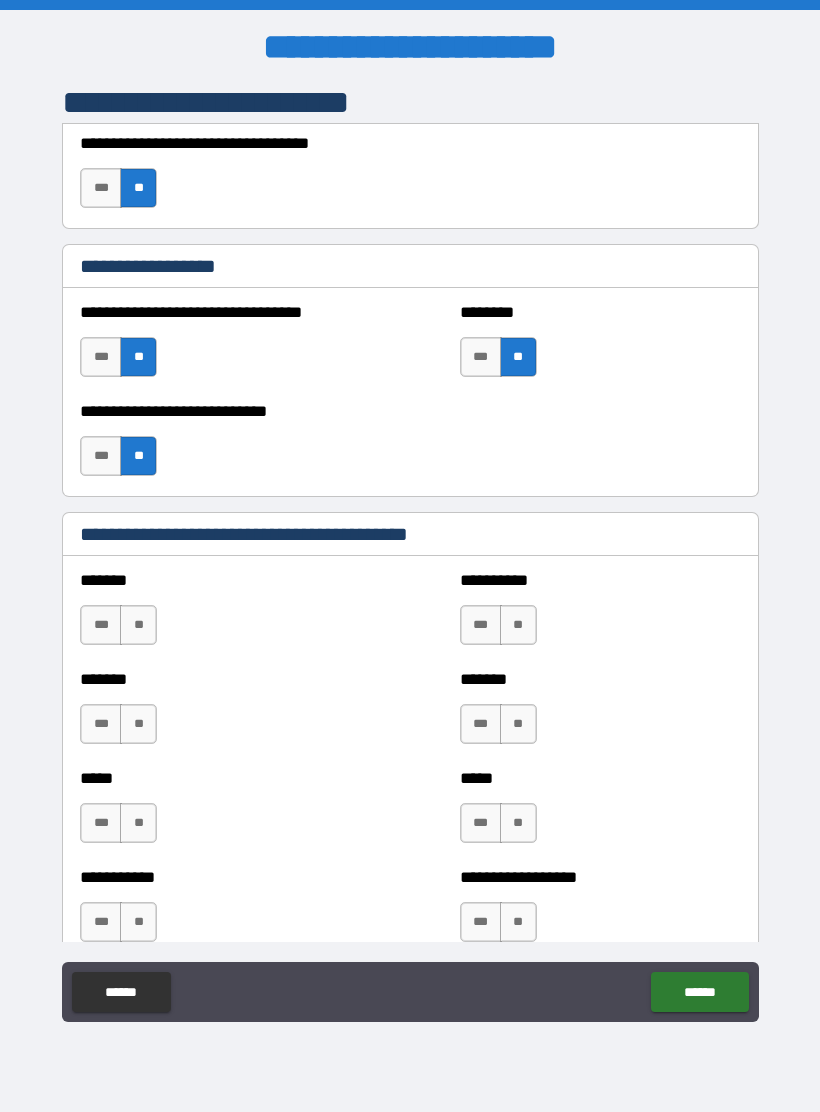 click on "******* *** **" at bounding box center [220, 615] 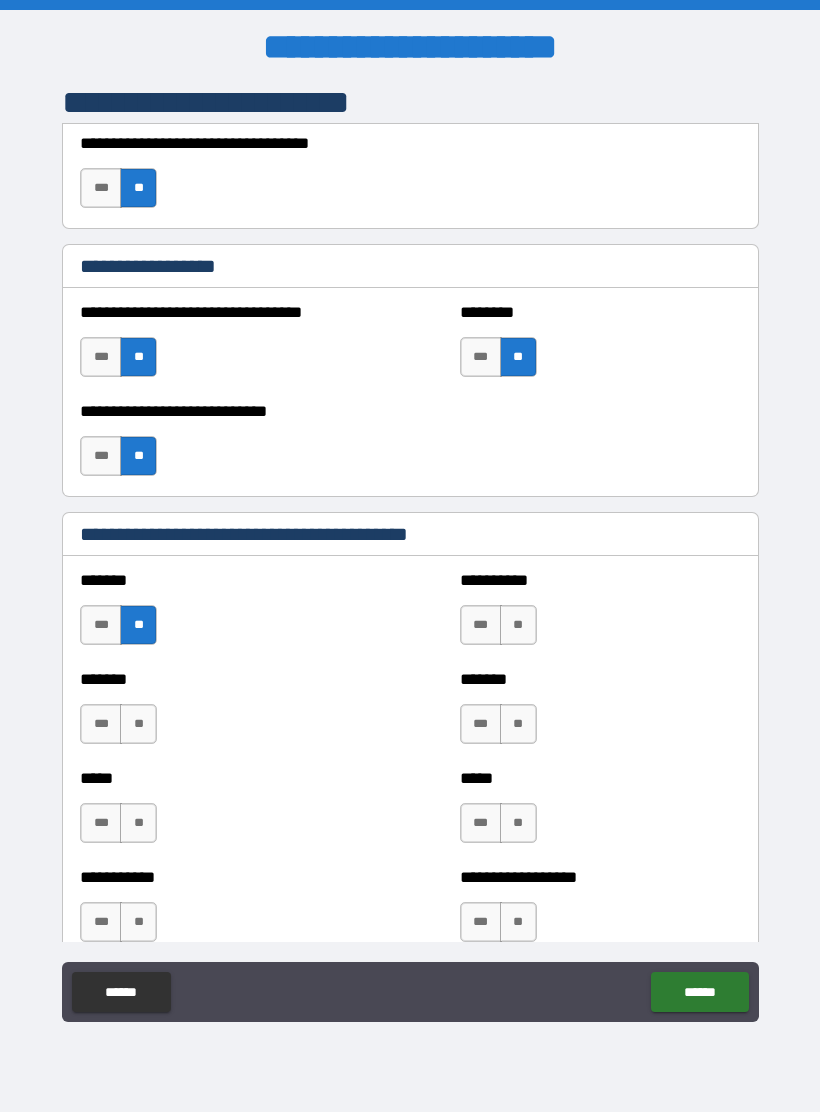 click on "******* *** **" at bounding box center (220, 714) 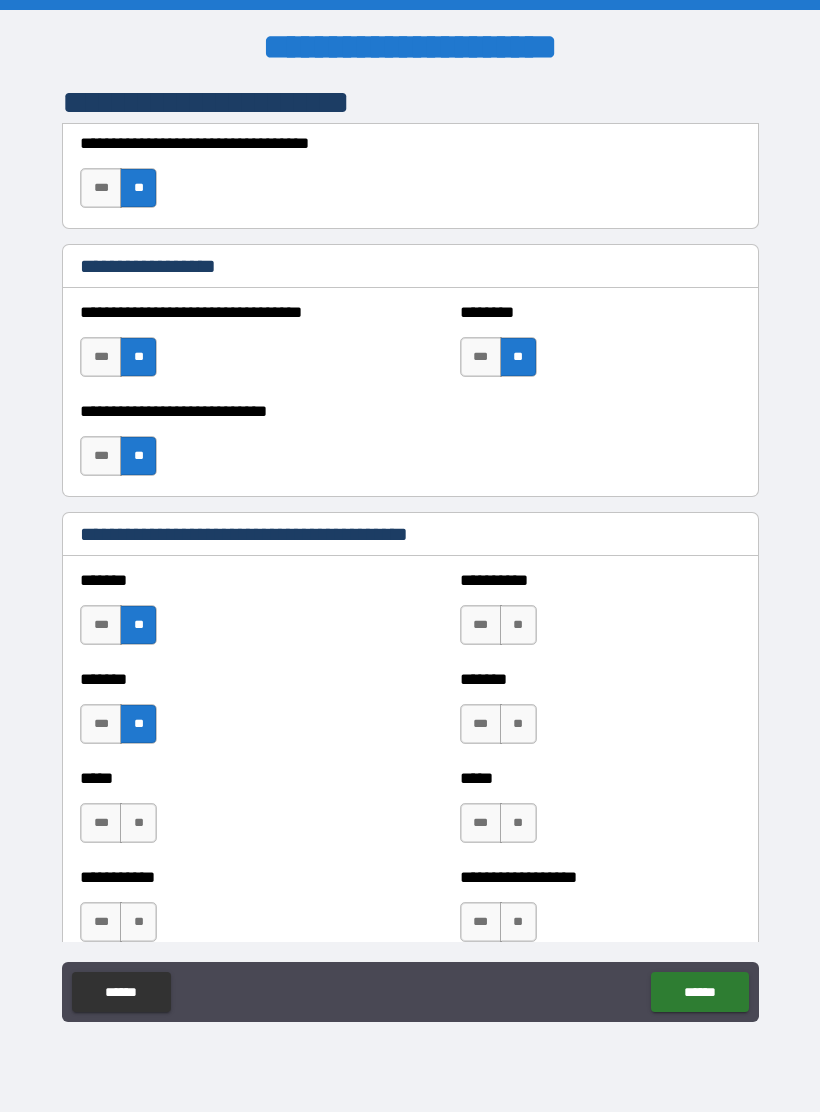 click on "**" at bounding box center [138, 823] 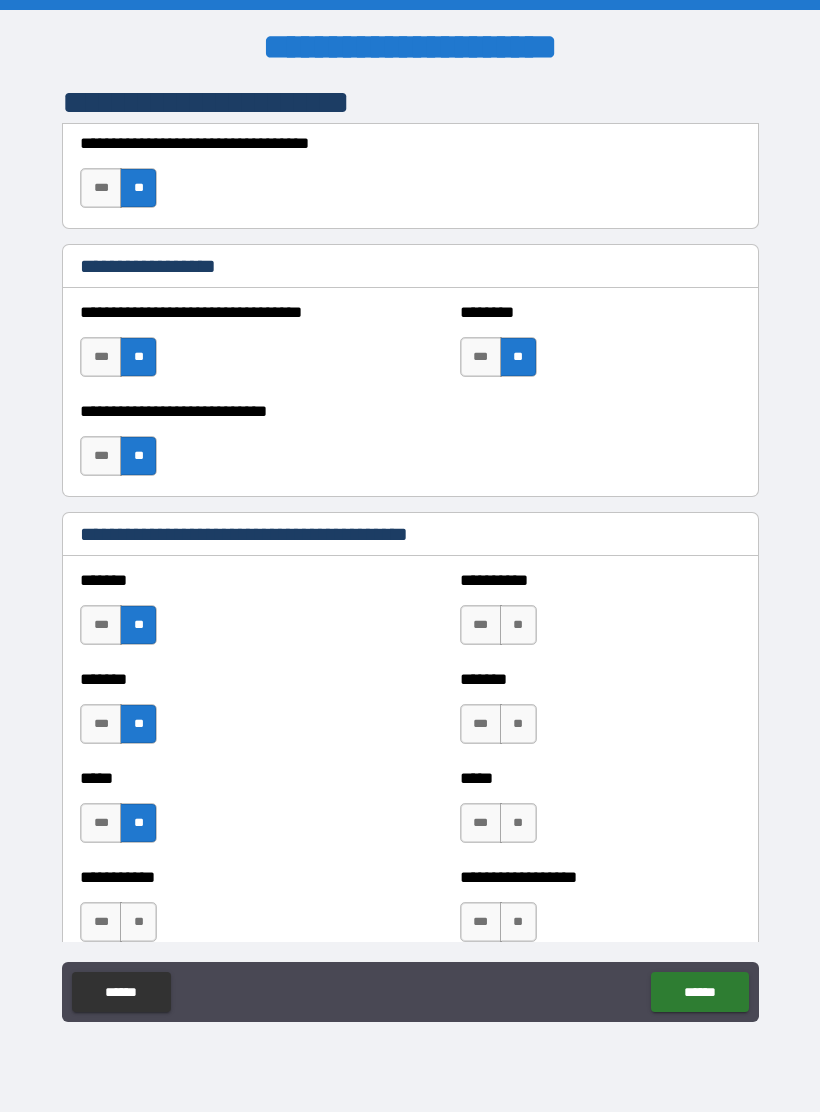 click on "**" at bounding box center [138, 922] 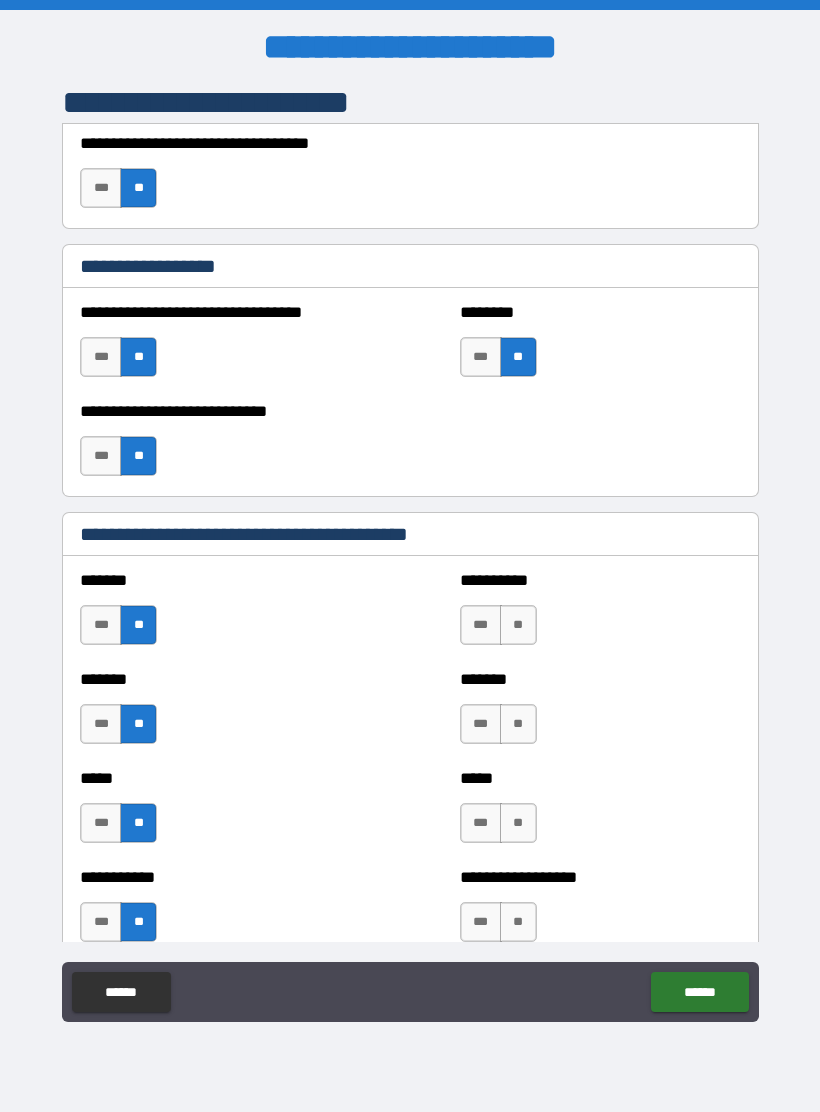 click on "**" at bounding box center [518, 625] 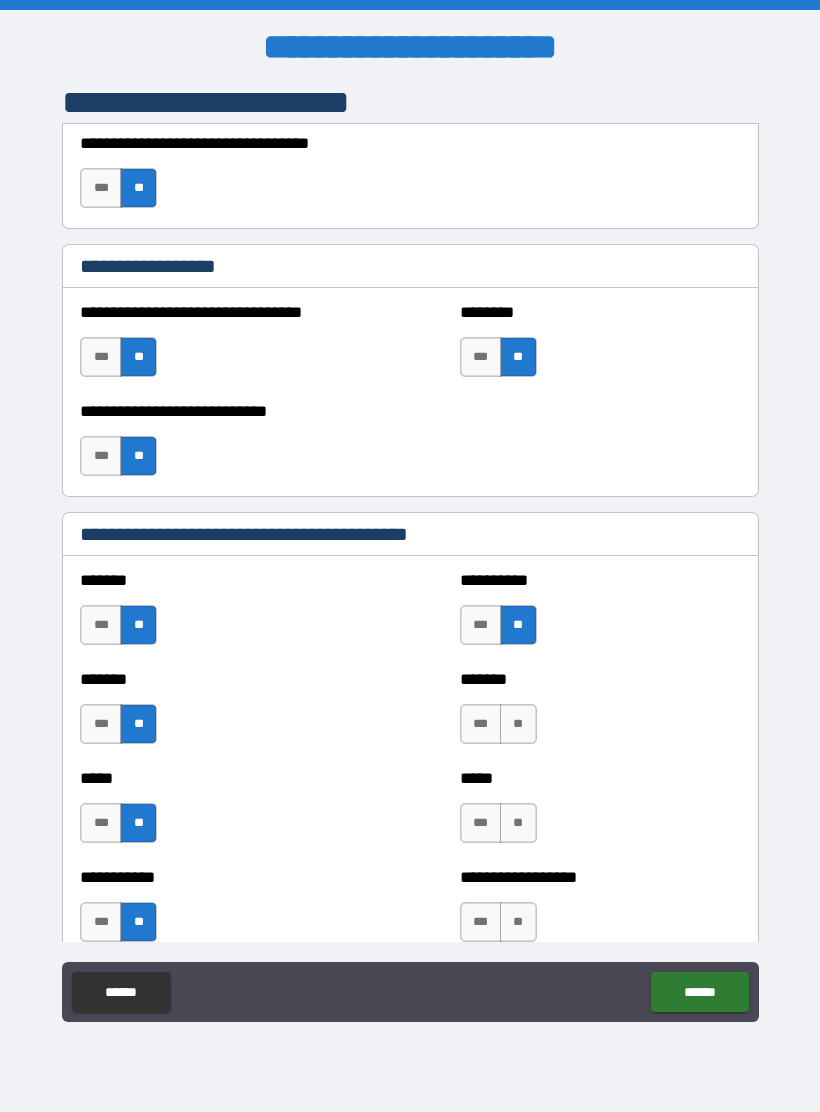 click on "**" at bounding box center [518, 724] 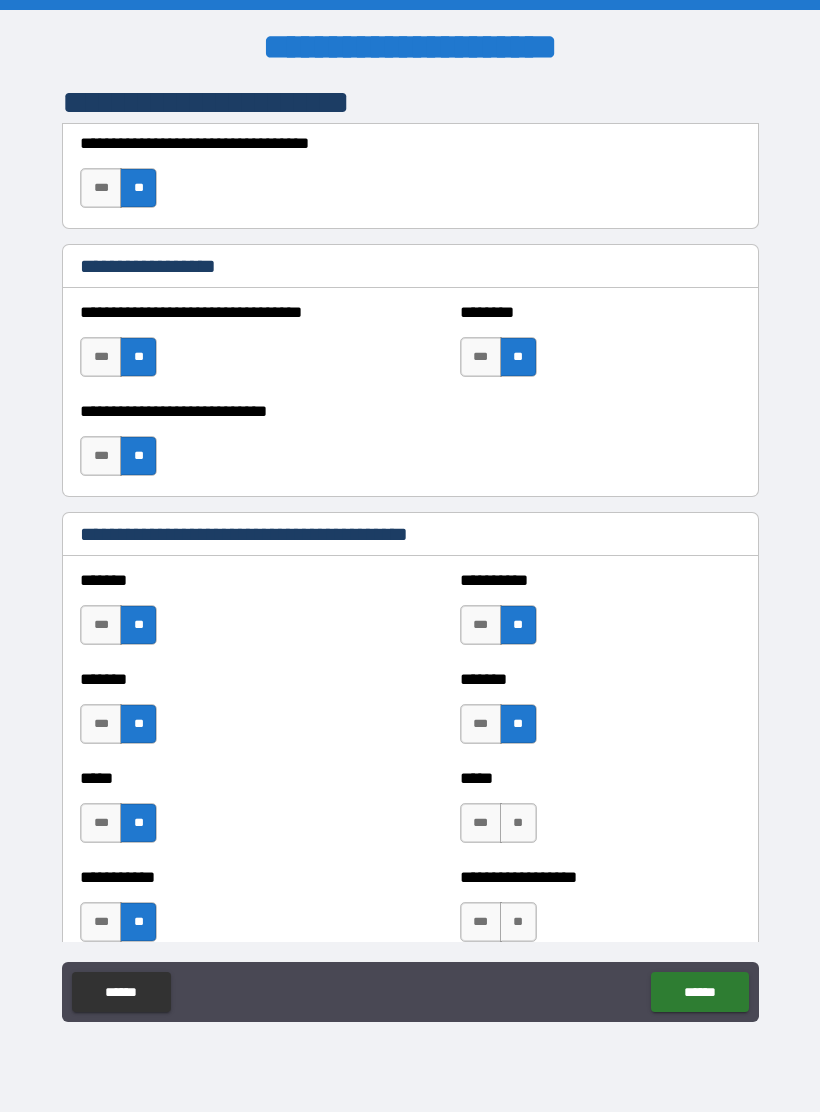 click on "**" at bounding box center (518, 823) 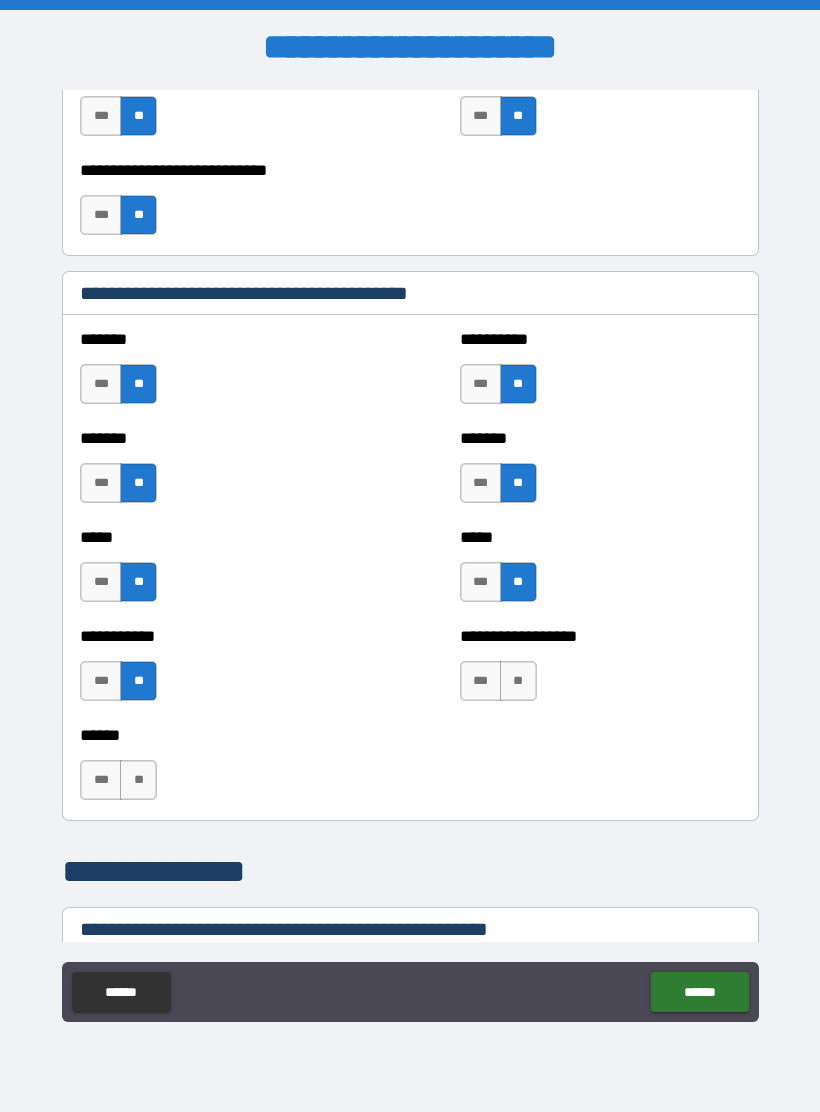 scroll, scrollTop: 1598, scrollLeft: 0, axis: vertical 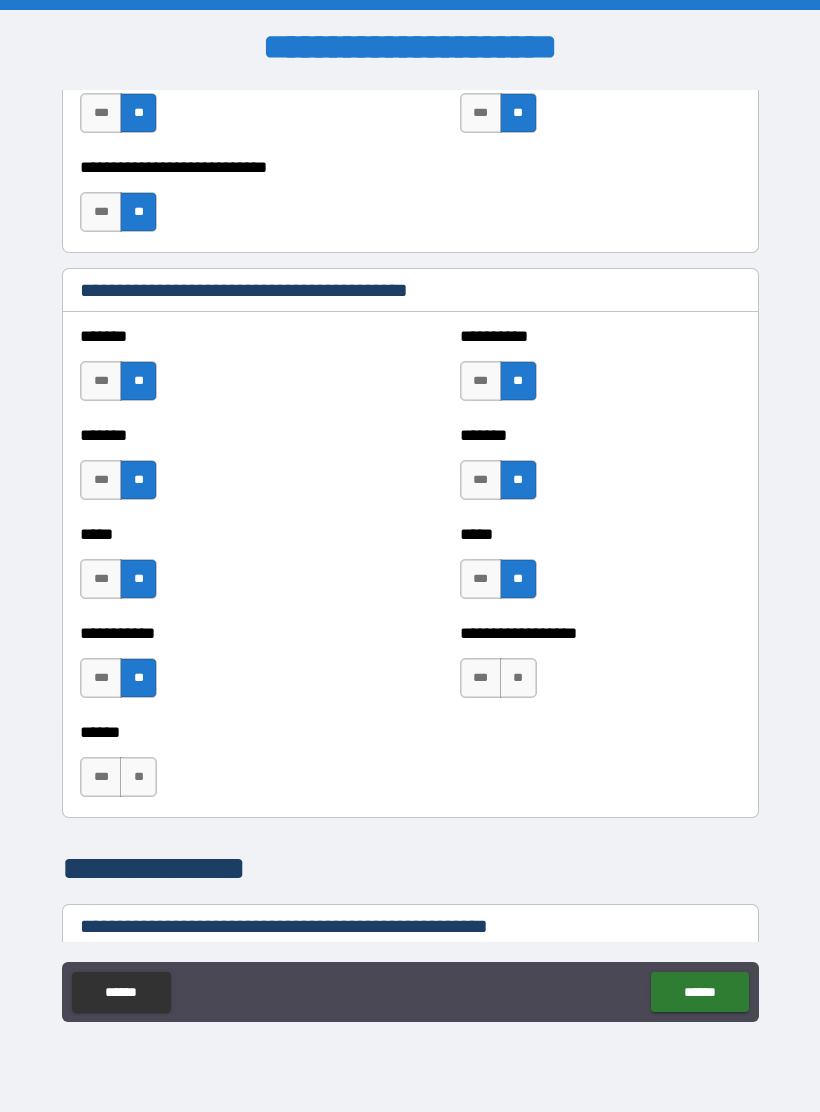 click on "**" at bounding box center (518, 678) 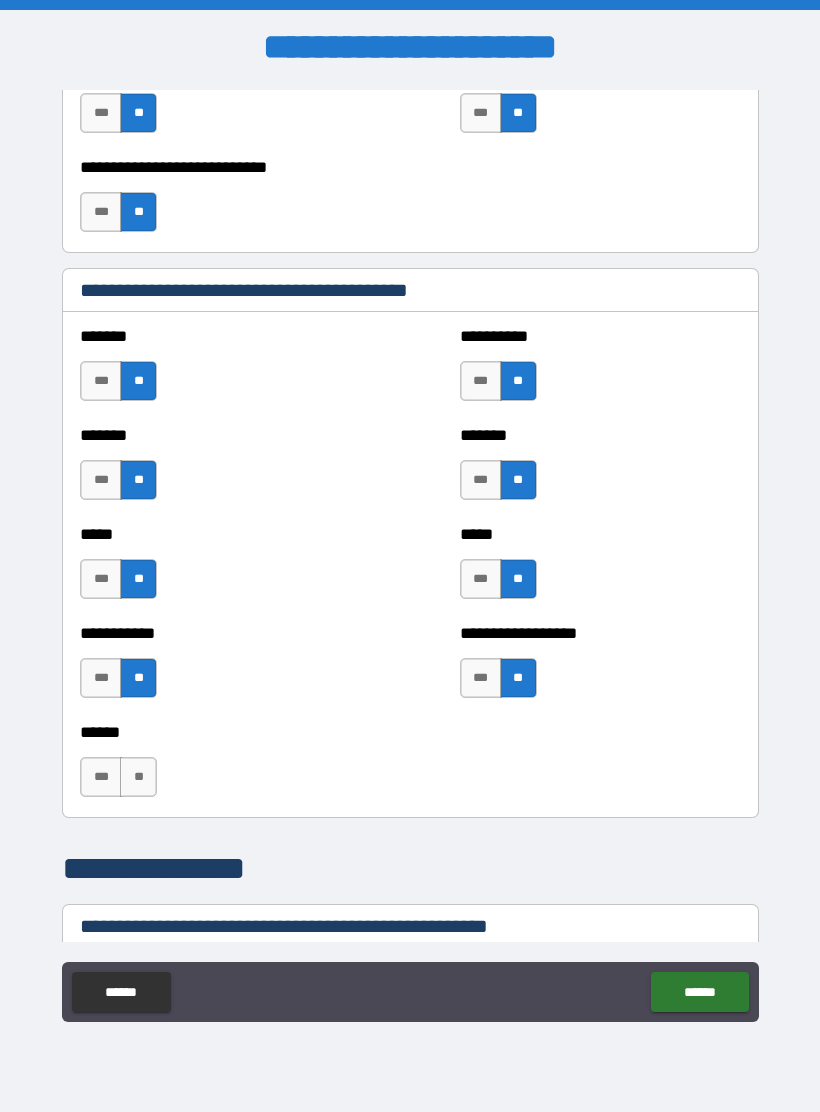 click on "***" at bounding box center (101, 777) 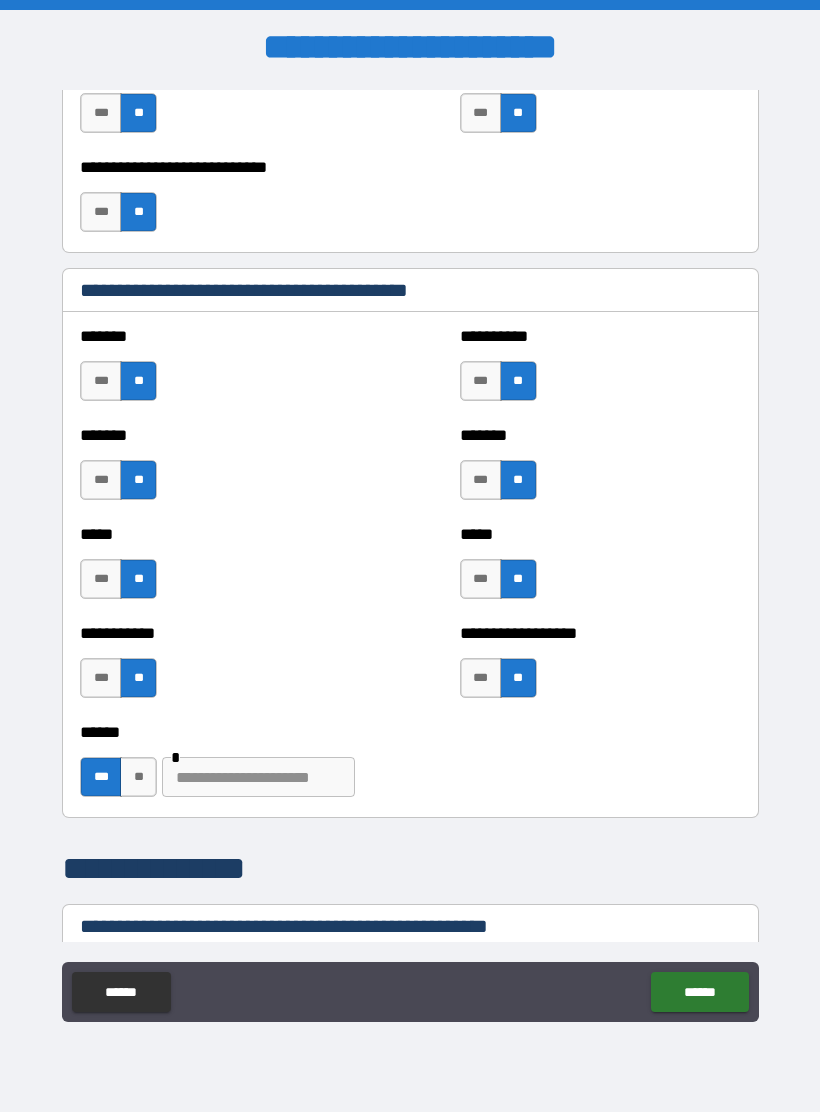 click at bounding box center (258, 777) 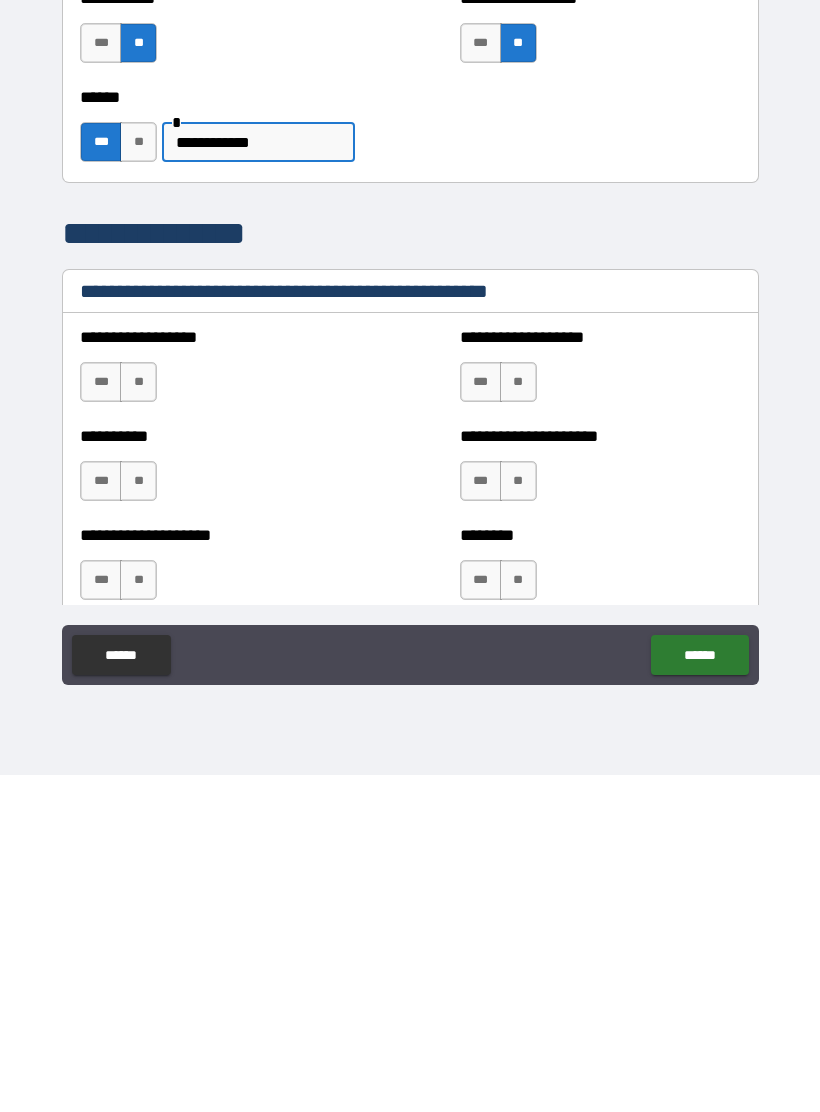 scroll, scrollTop: 1898, scrollLeft: 0, axis: vertical 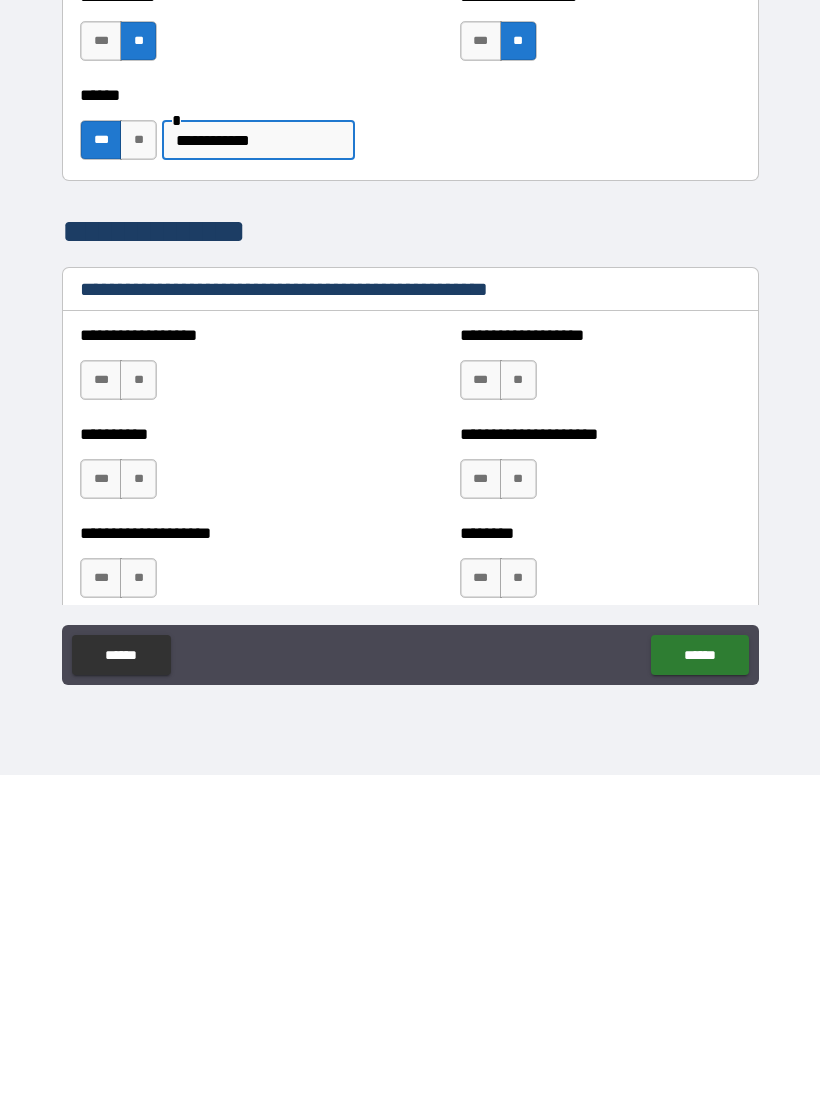 type on "**********" 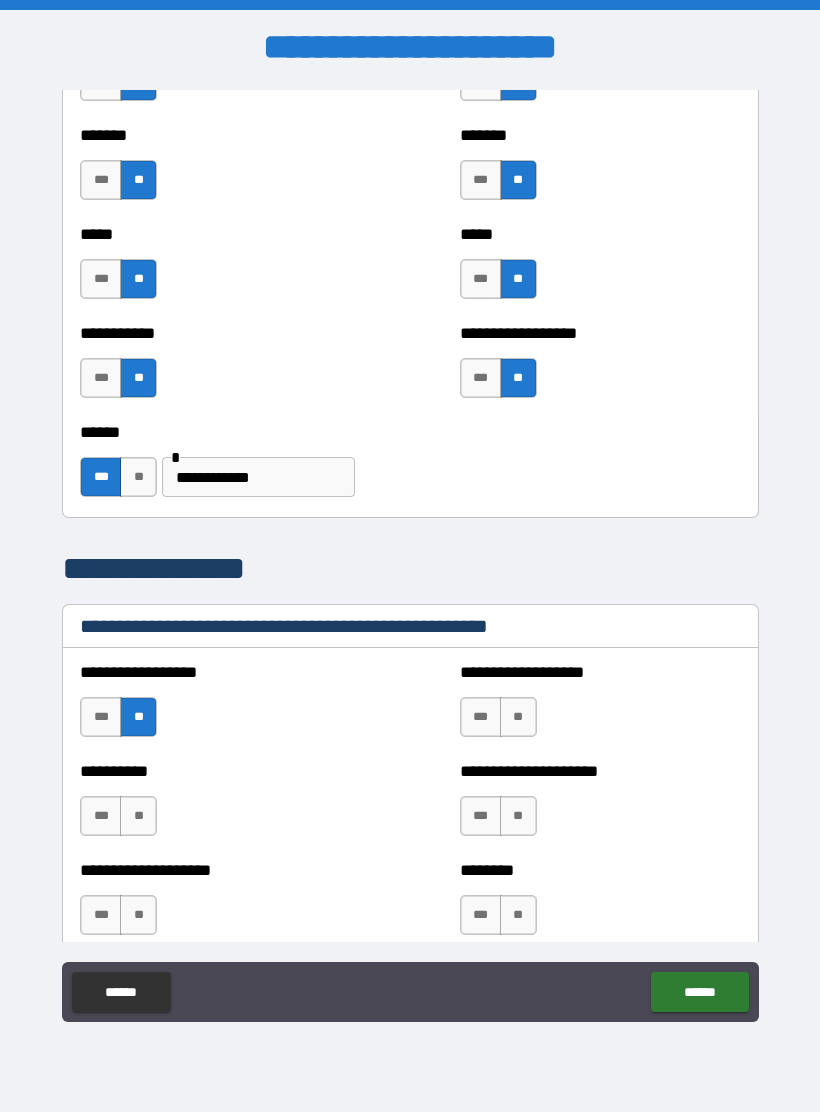 click on "**" at bounding box center [518, 717] 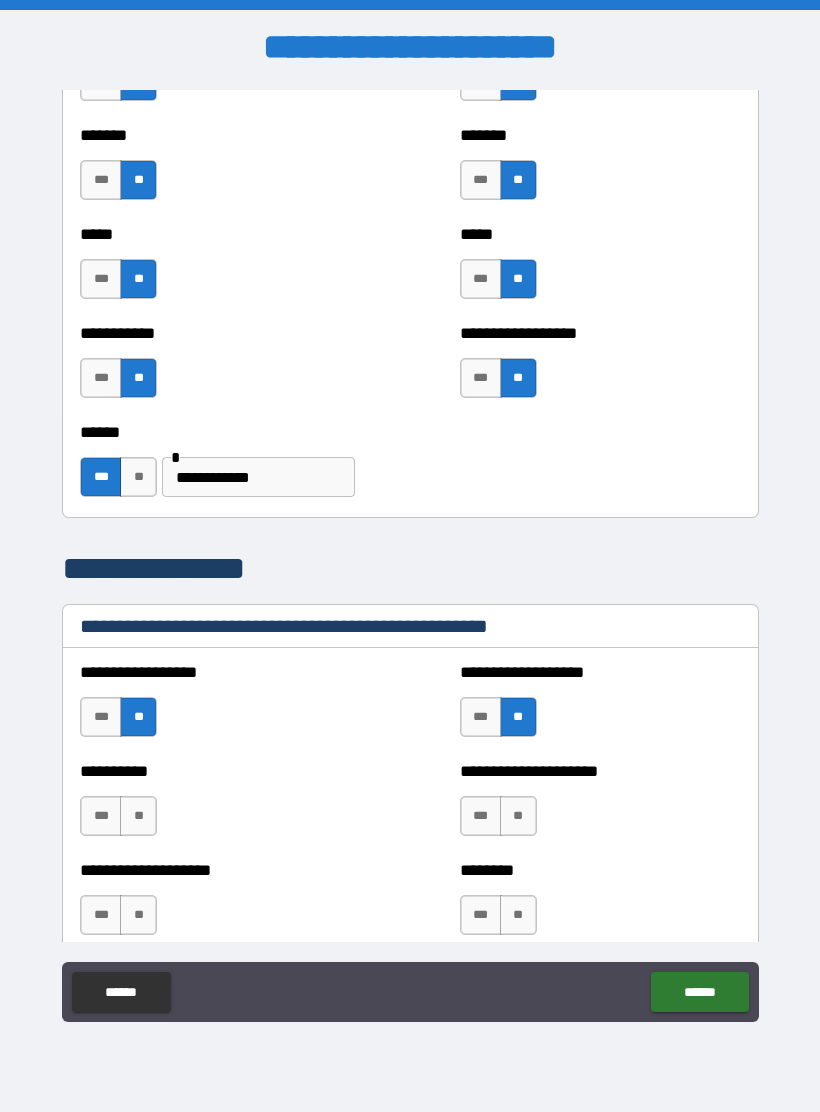 click on "**" at bounding box center [518, 816] 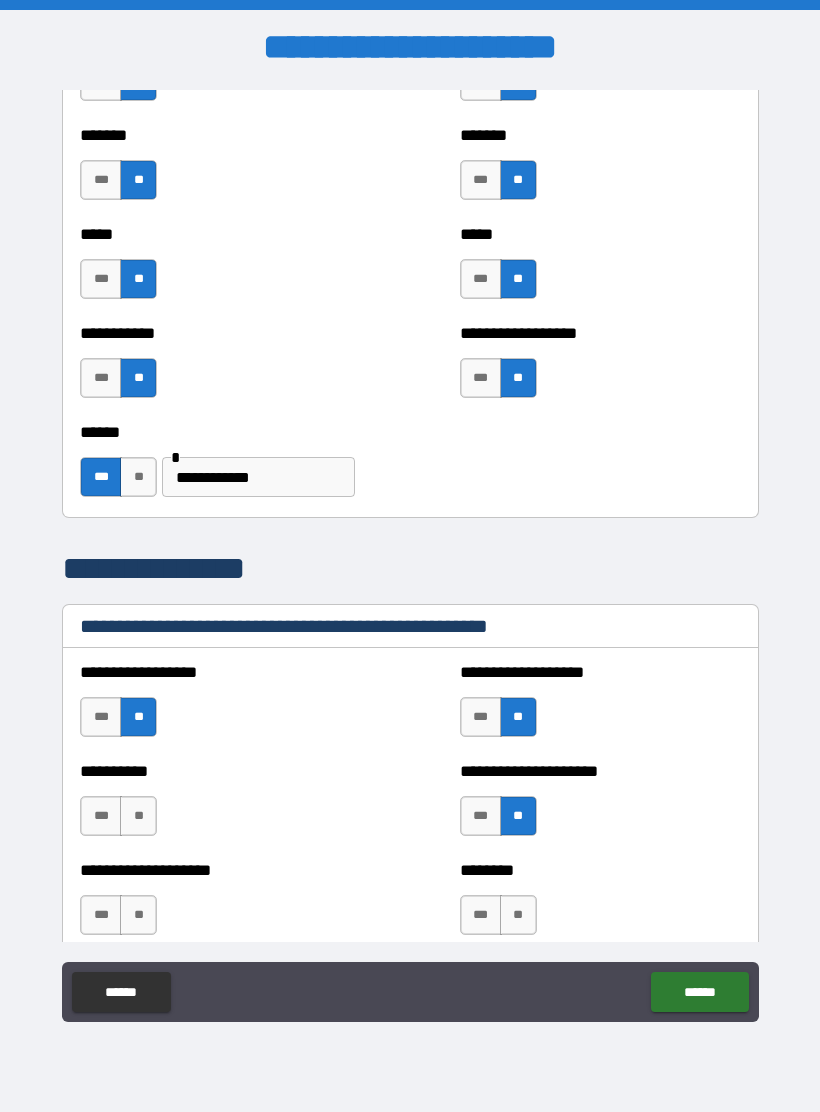 click on "**" at bounding box center (138, 816) 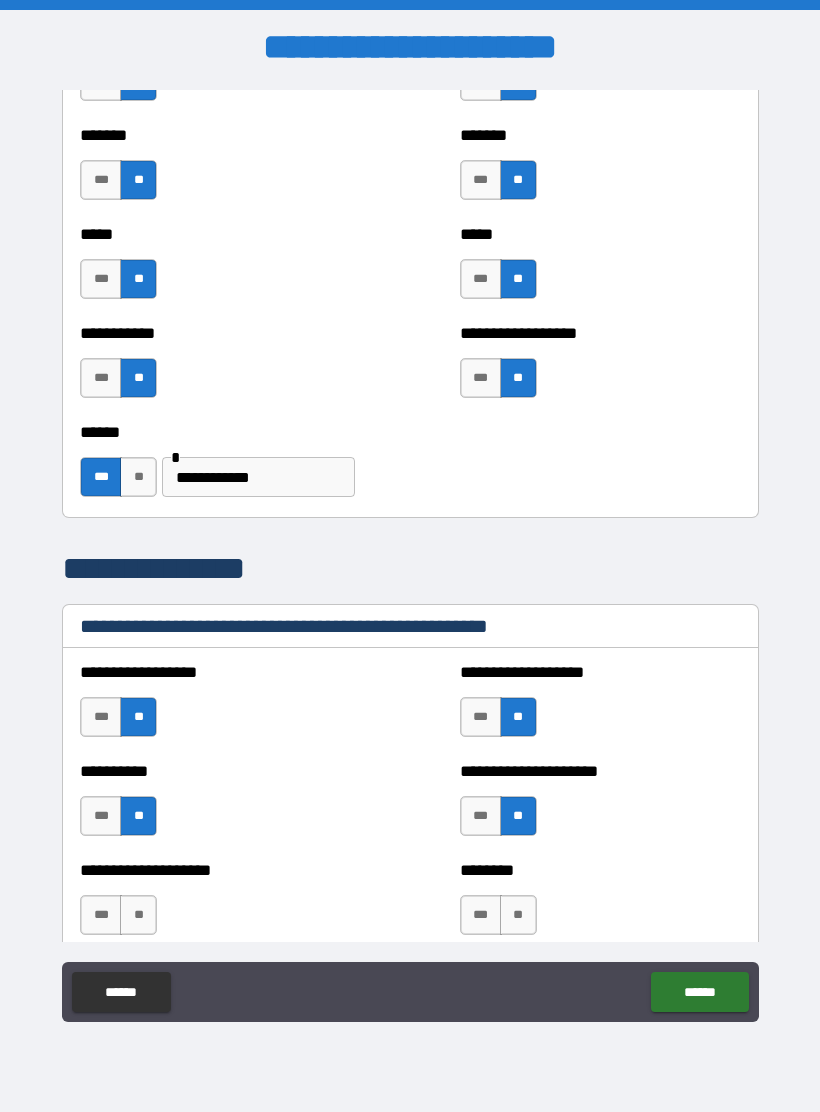 click on "**" at bounding box center [138, 915] 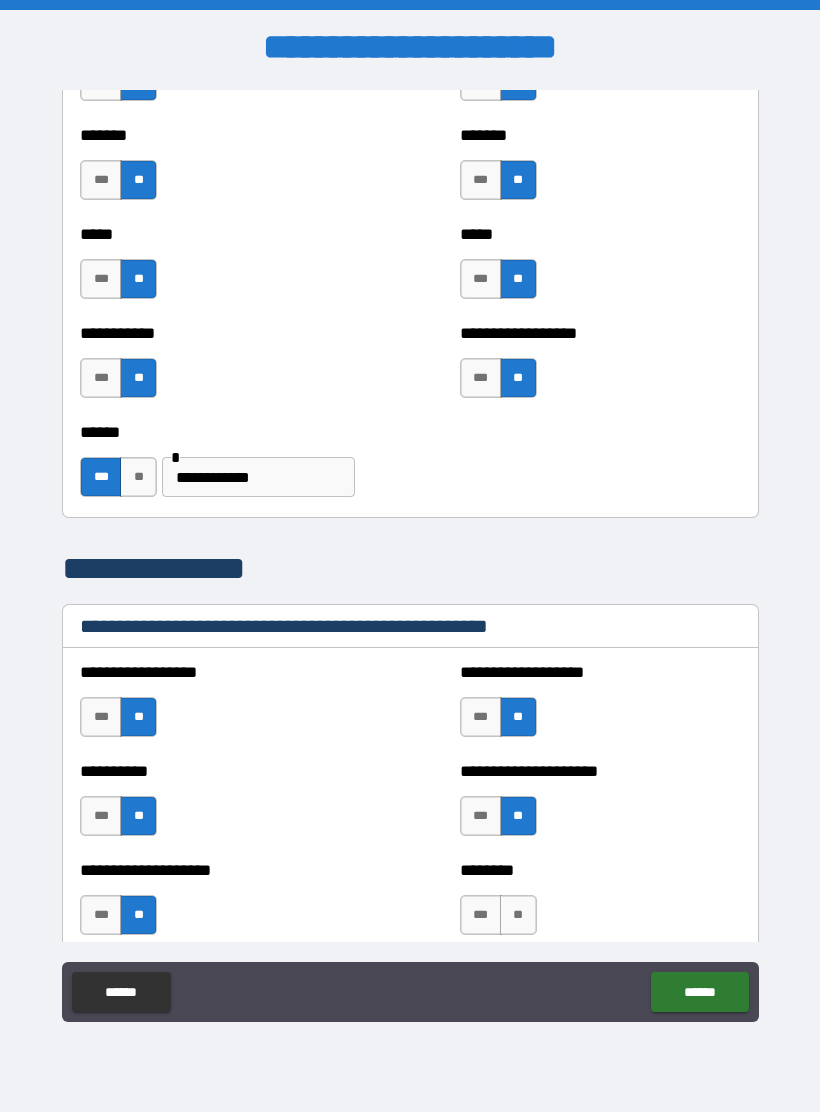 click on "**" at bounding box center [518, 915] 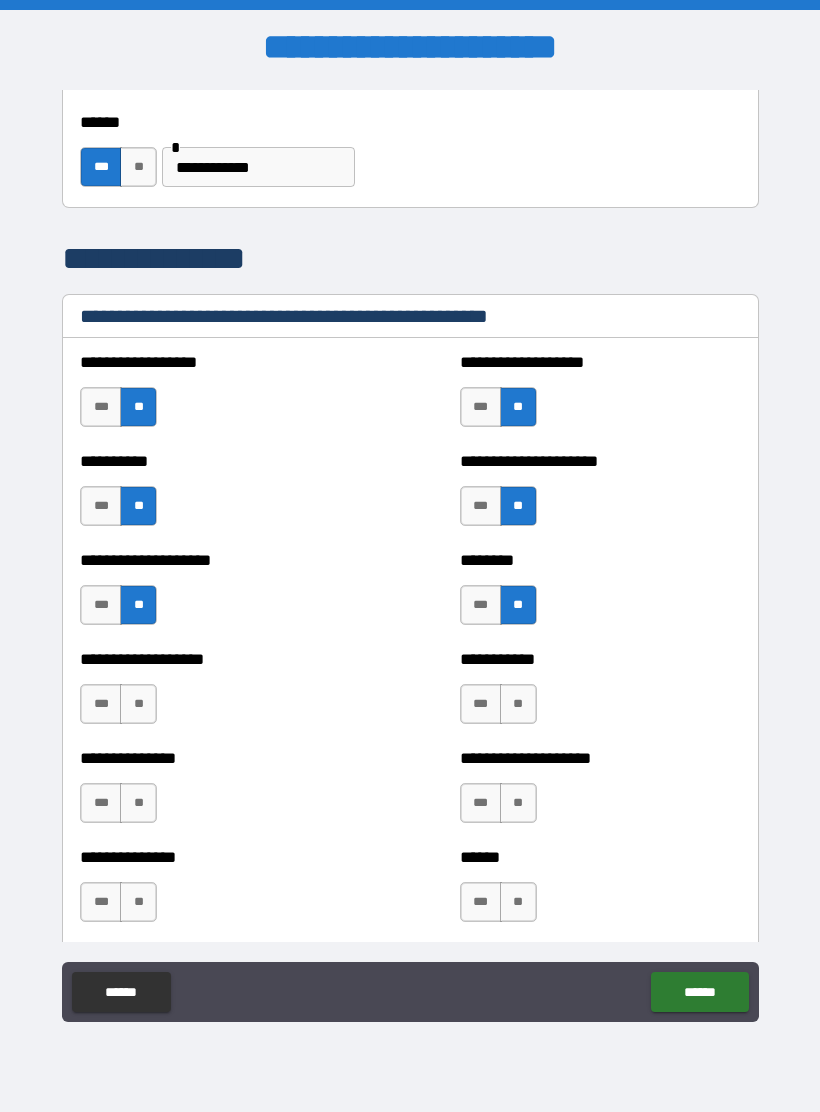 scroll, scrollTop: 2225, scrollLeft: 0, axis: vertical 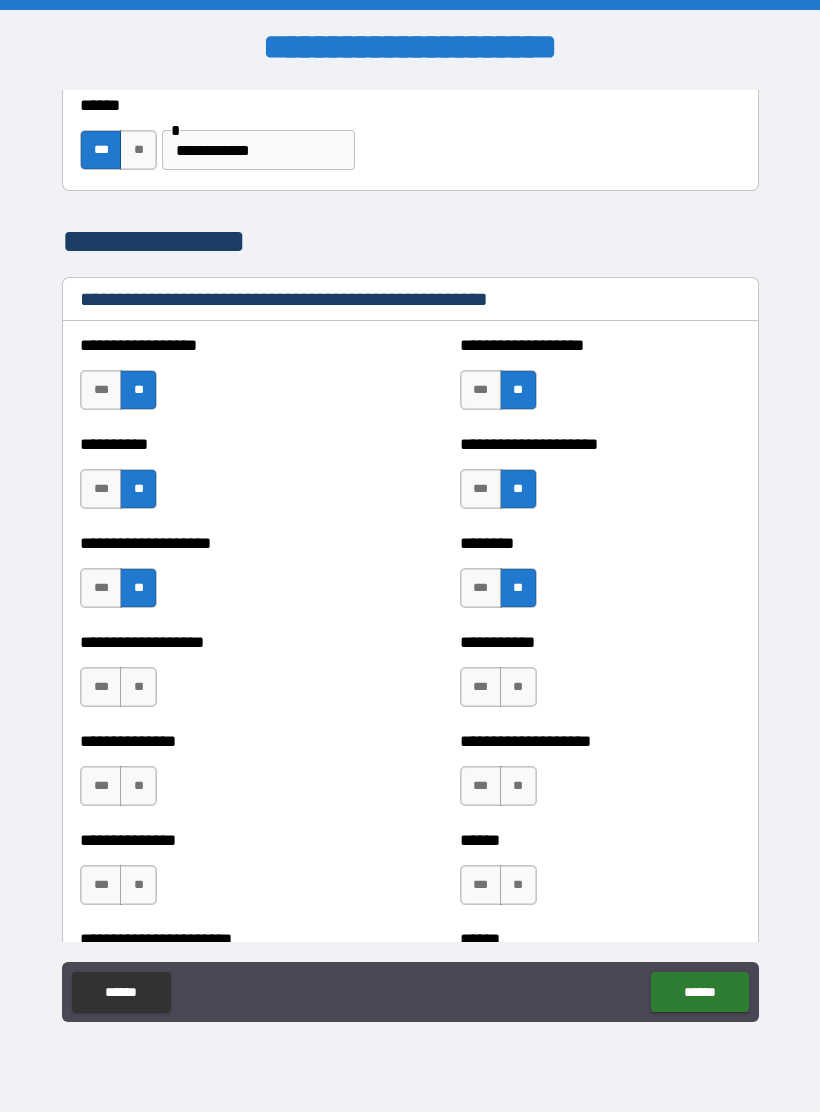 click on "**" at bounding box center [138, 687] 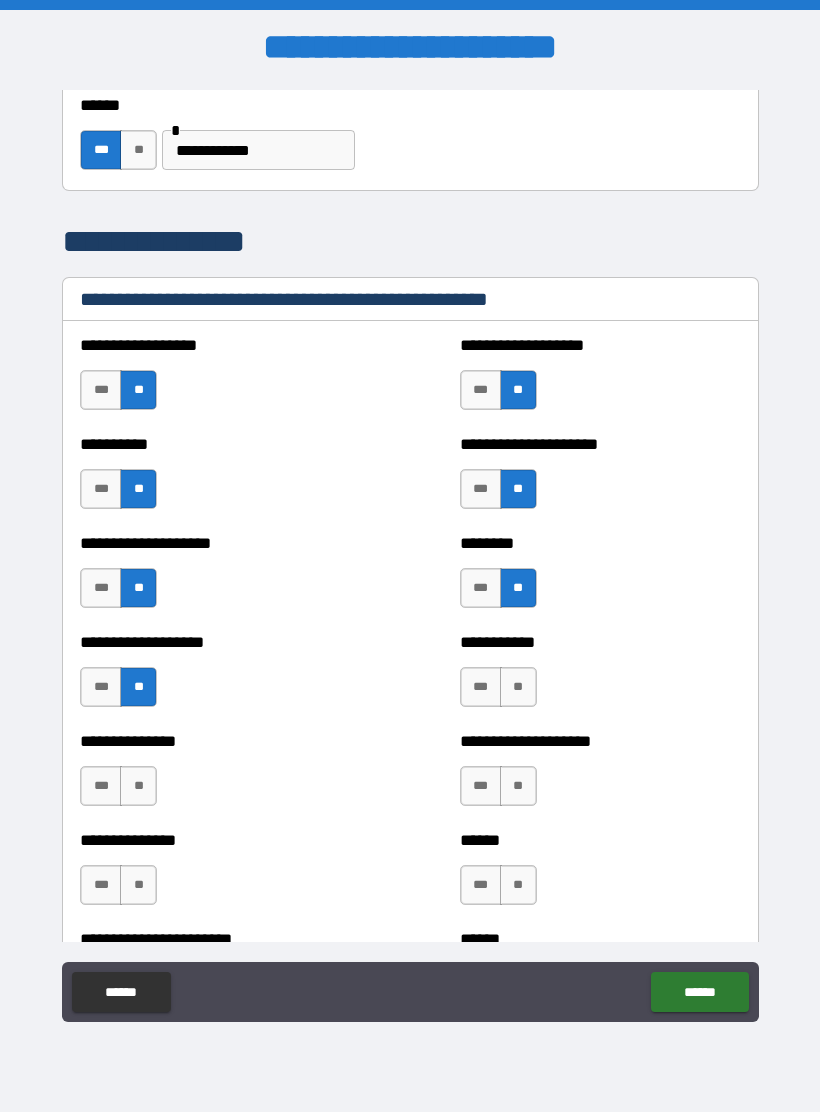 click on "**" at bounding box center (518, 687) 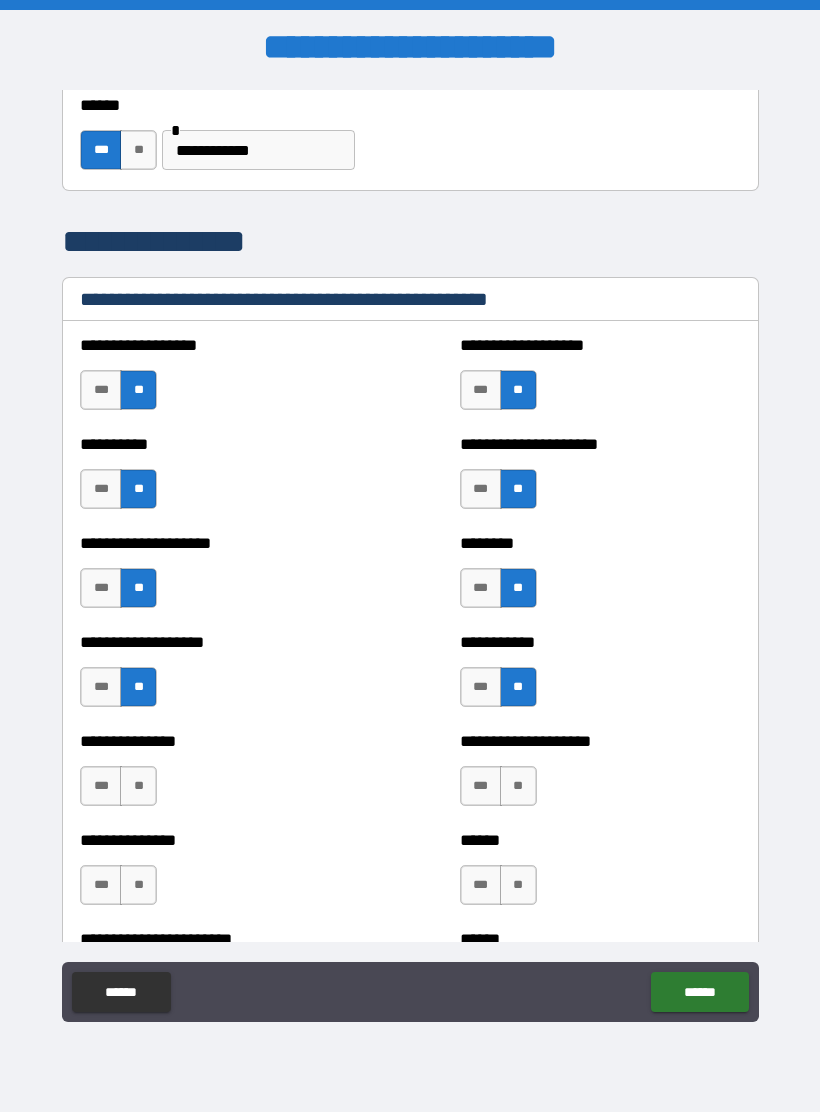 click on "**" at bounding box center (138, 786) 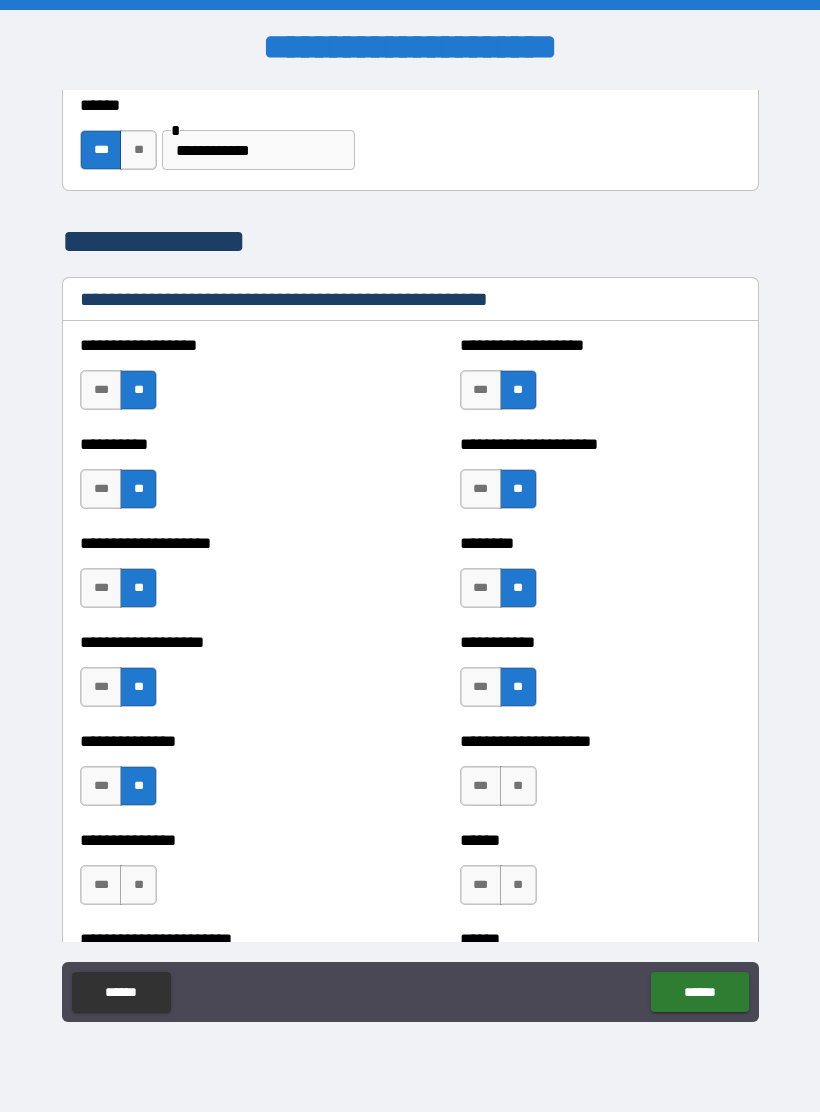 click on "**" at bounding box center [138, 885] 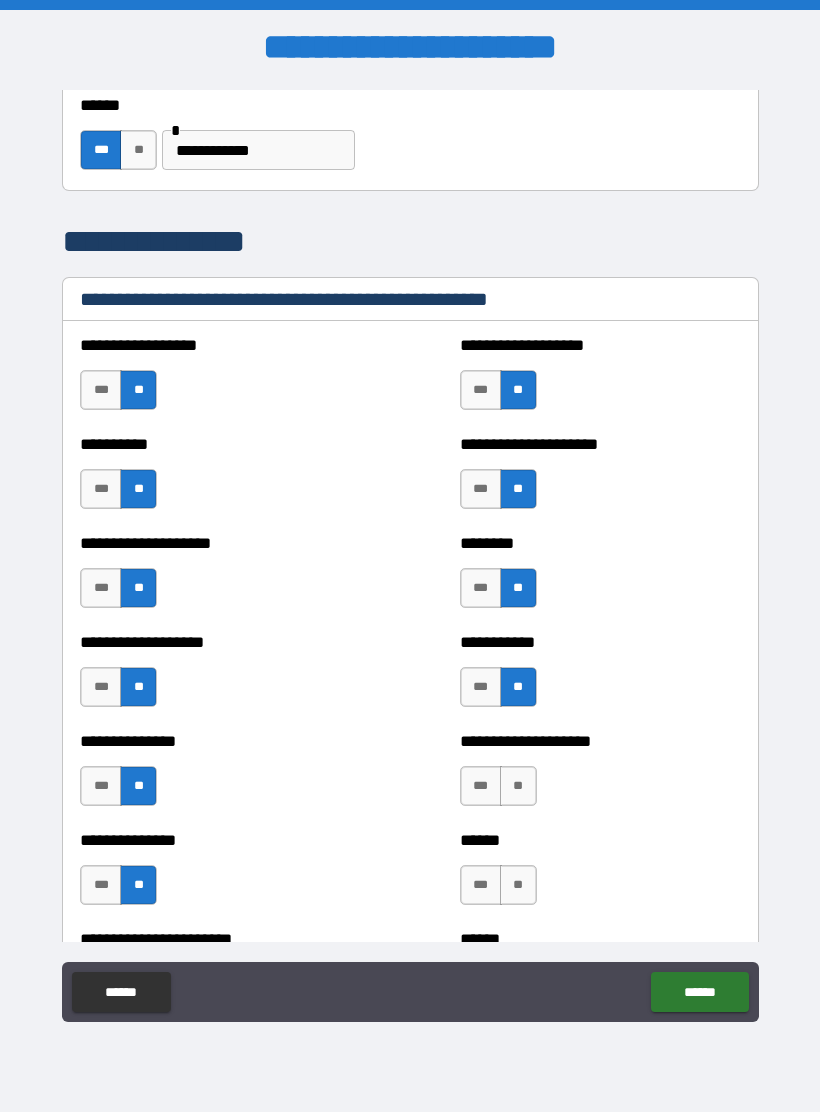 click on "**" at bounding box center [518, 786] 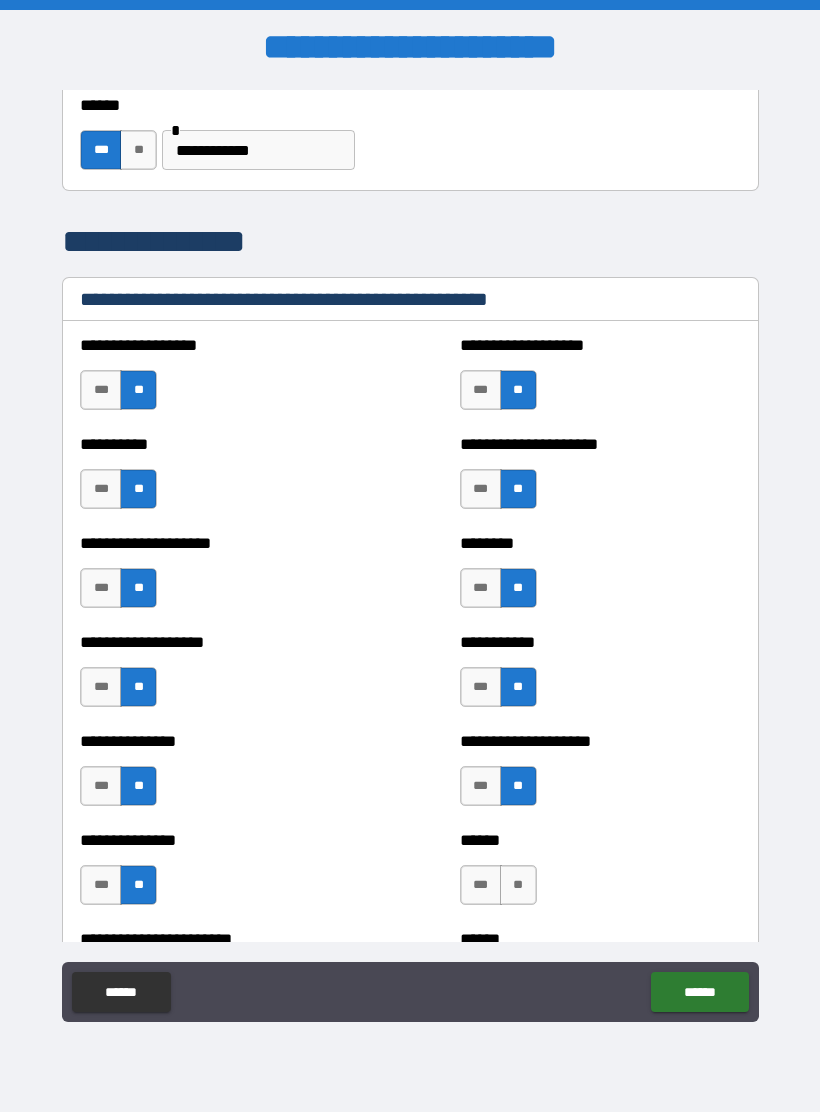 click on "**" at bounding box center [518, 885] 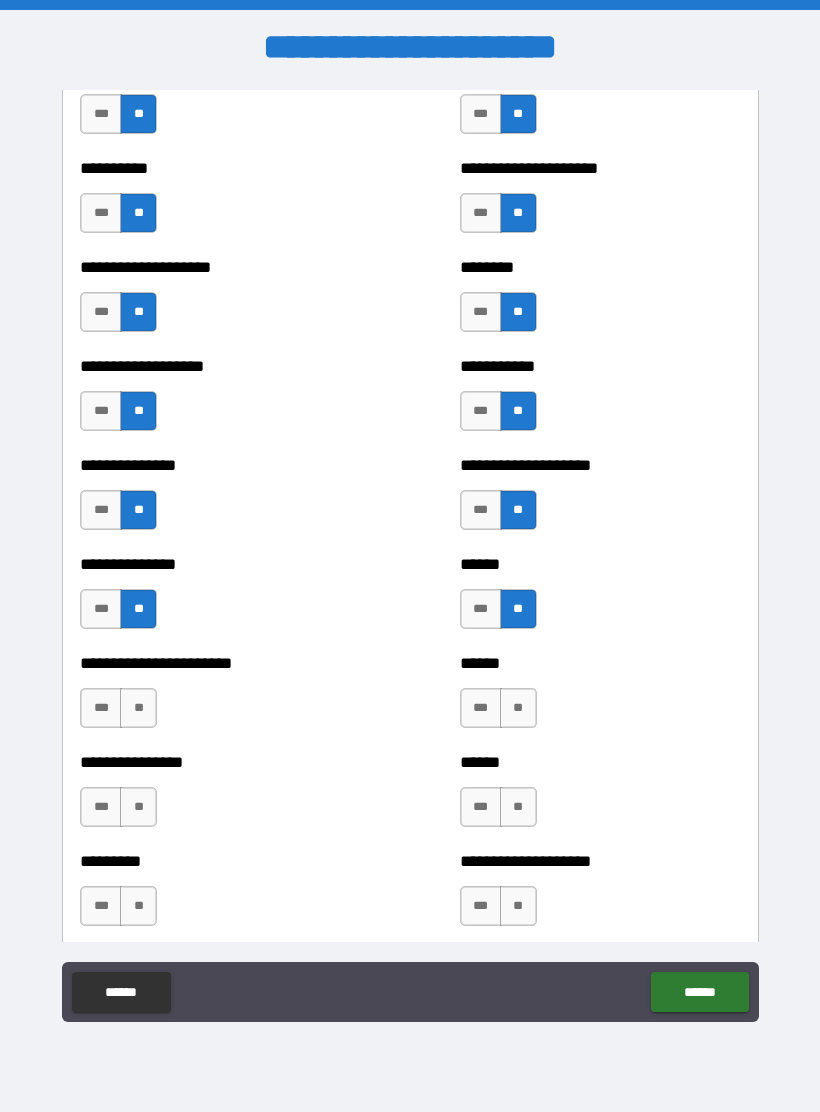 scroll, scrollTop: 2505, scrollLeft: 0, axis: vertical 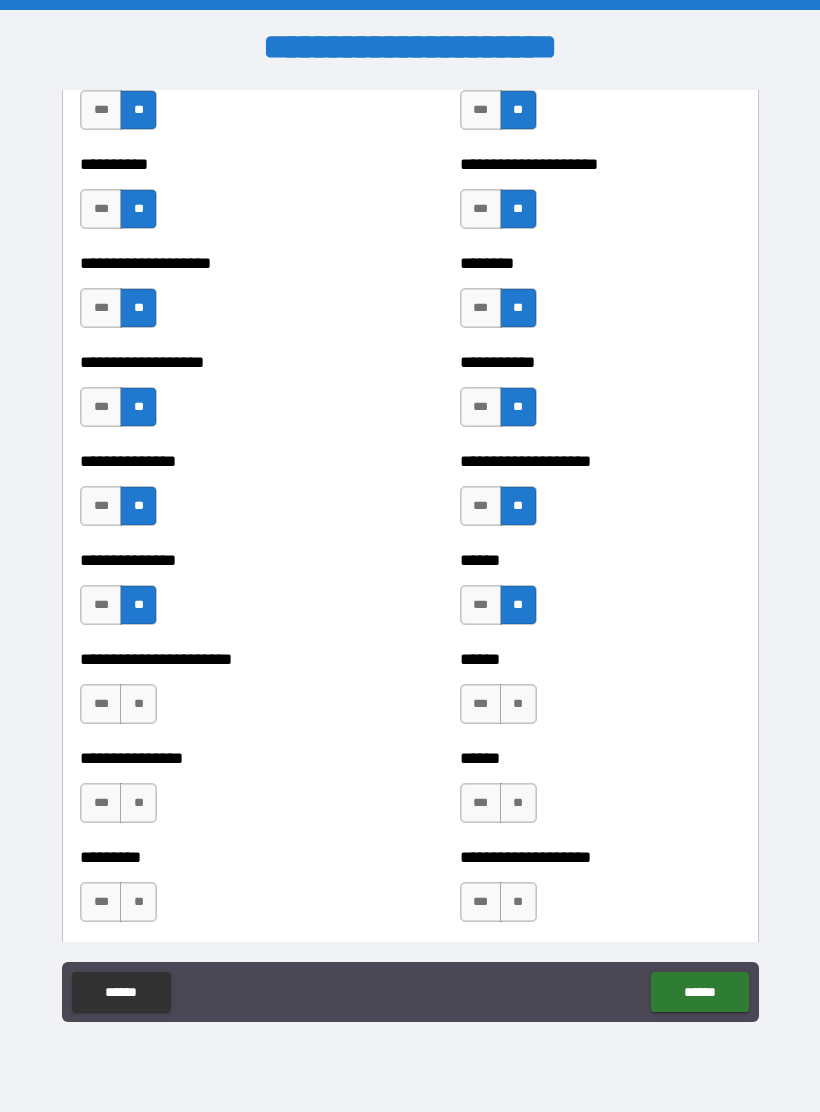 click on "***" at bounding box center [101, 704] 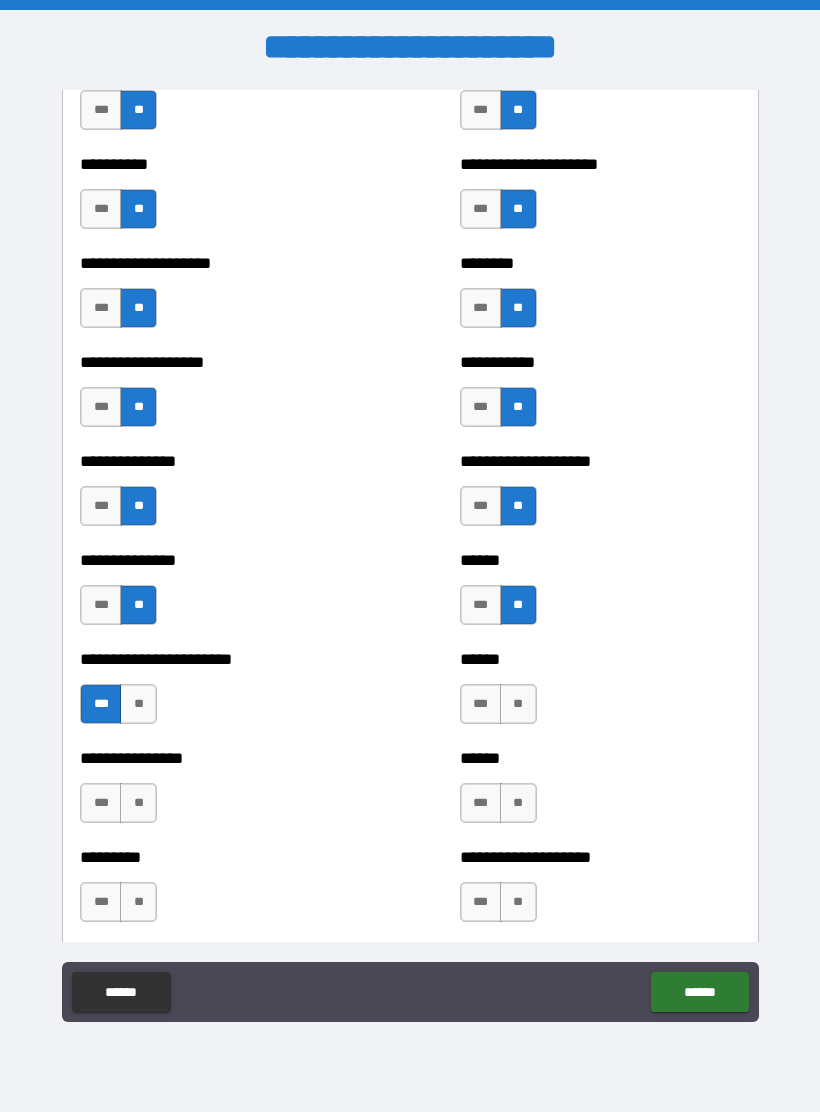 click on "**" at bounding box center (518, 704) 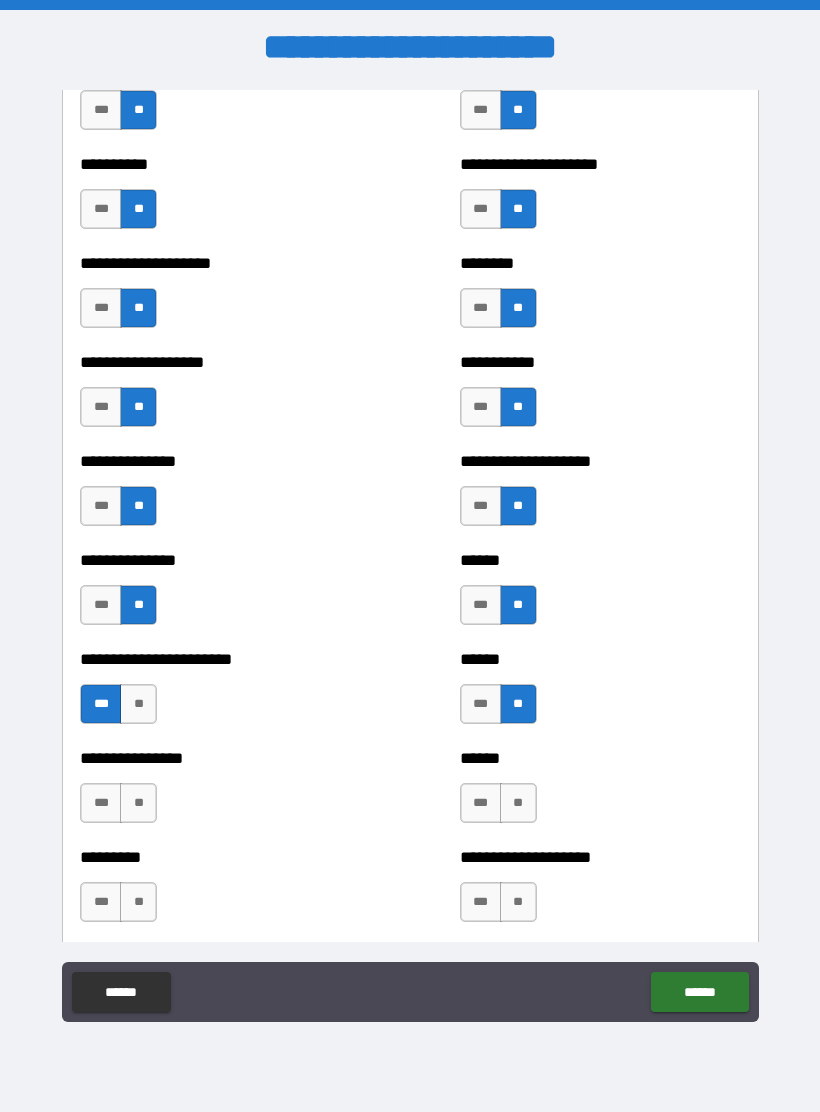 click on "**********" at bounding box center (220, 793) 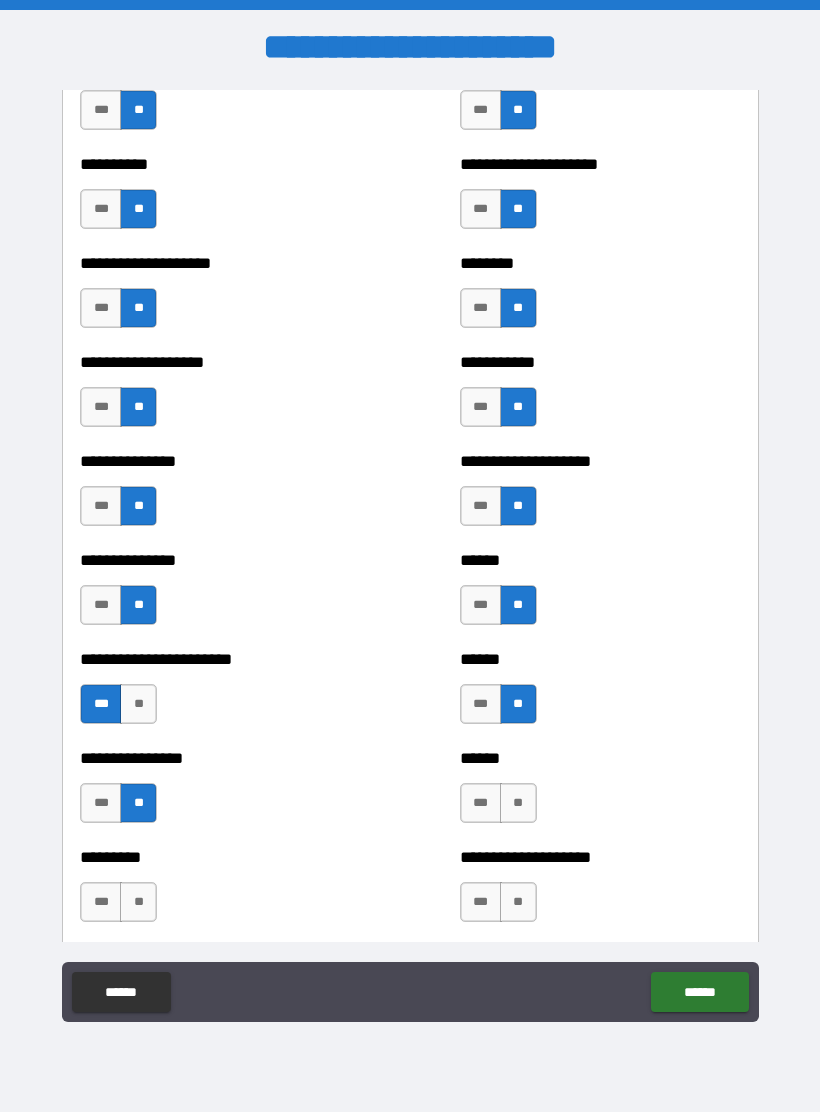 click on "**" at bounding box center [518, 803] 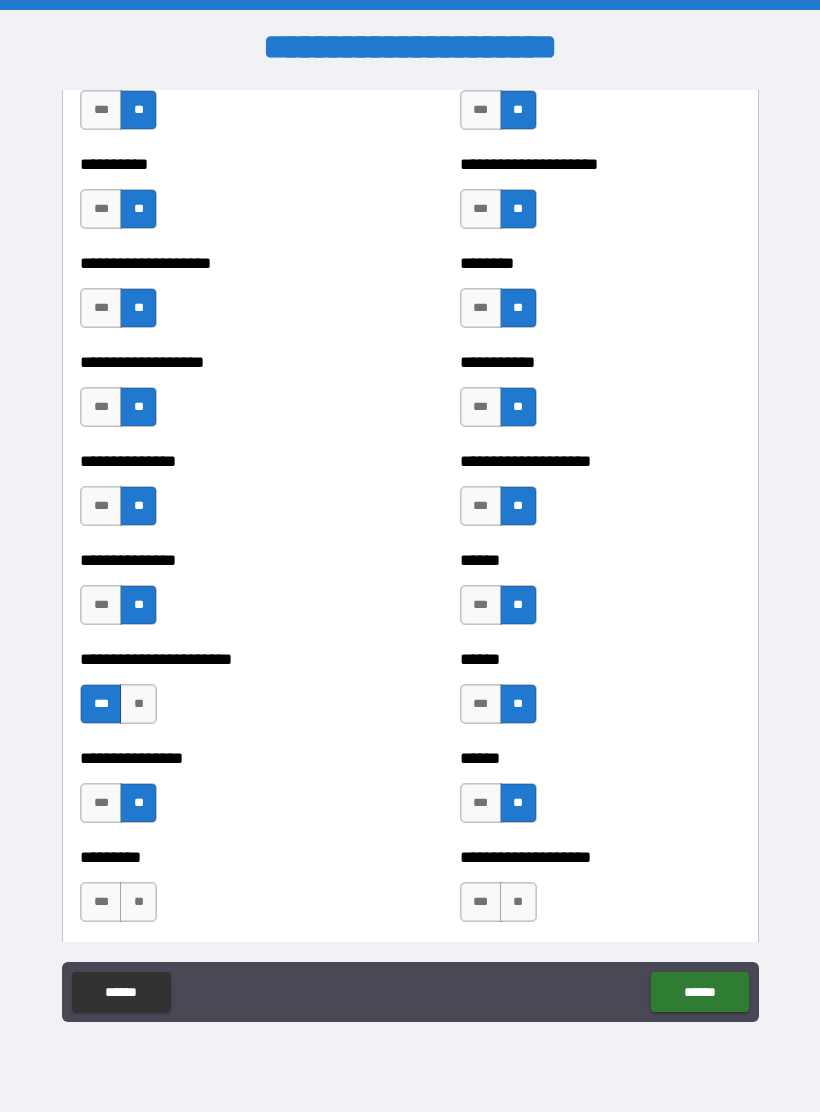 click on "**" at bounding box center (138, 902) 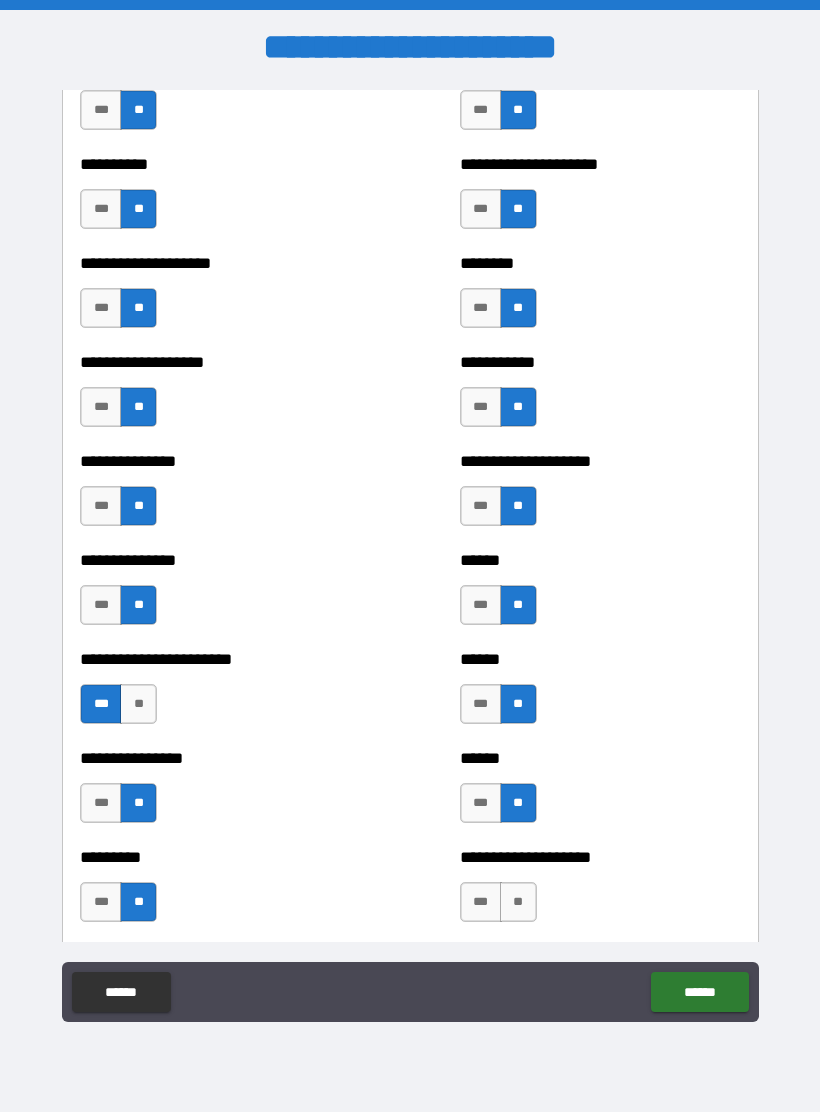 click on "***" at bounding box center [481, 902] 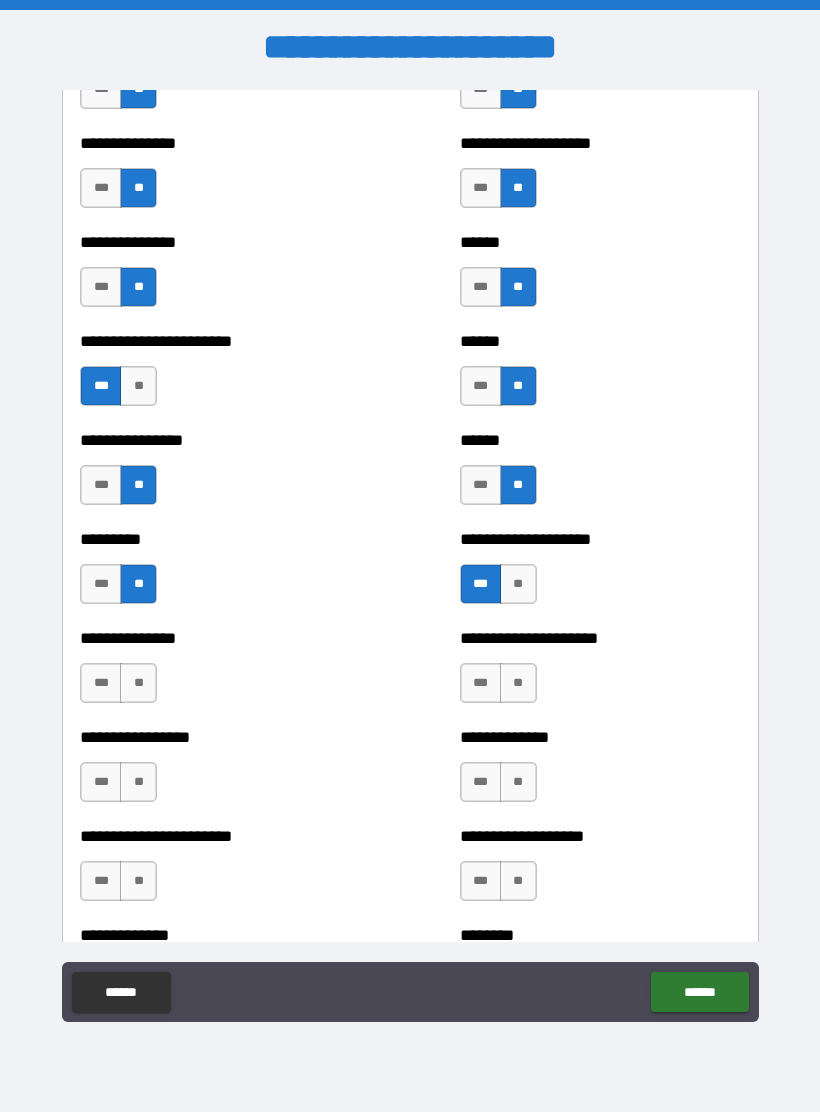 scroll, scrollTop: 2830, scrollLeft: 0, axis: vertical 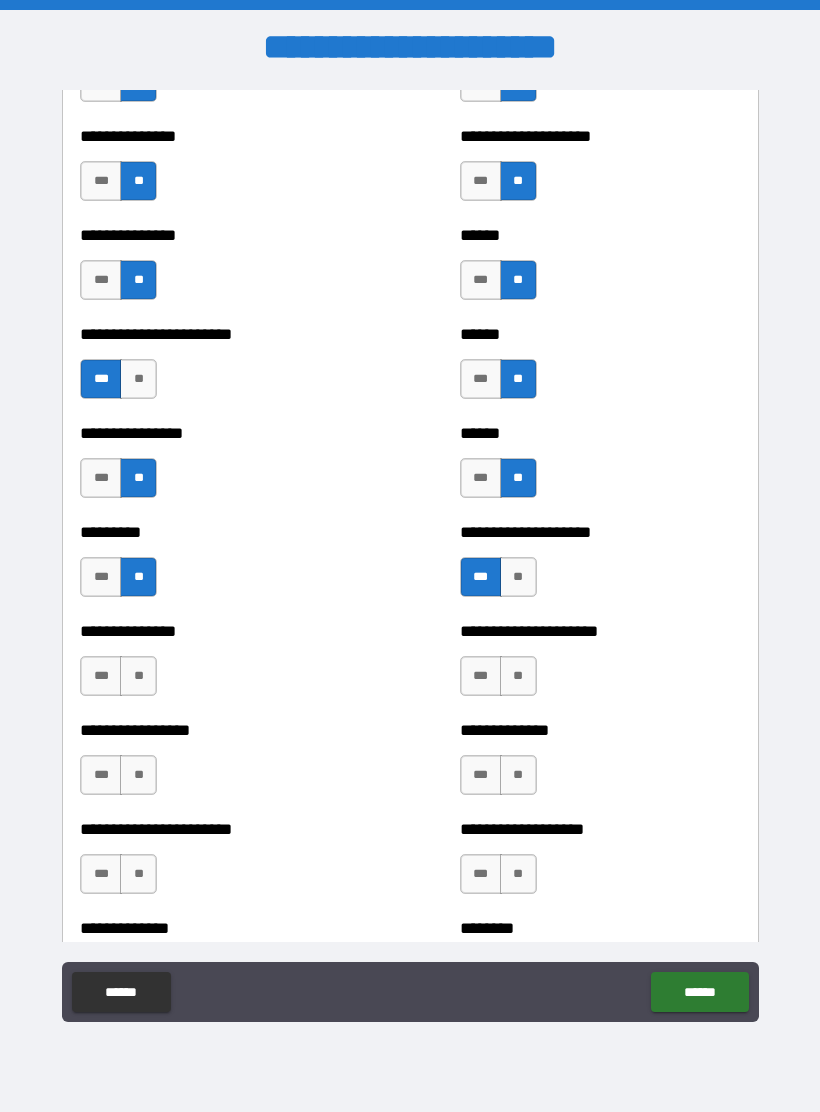 click on "**" at bounding box center [518, 676] 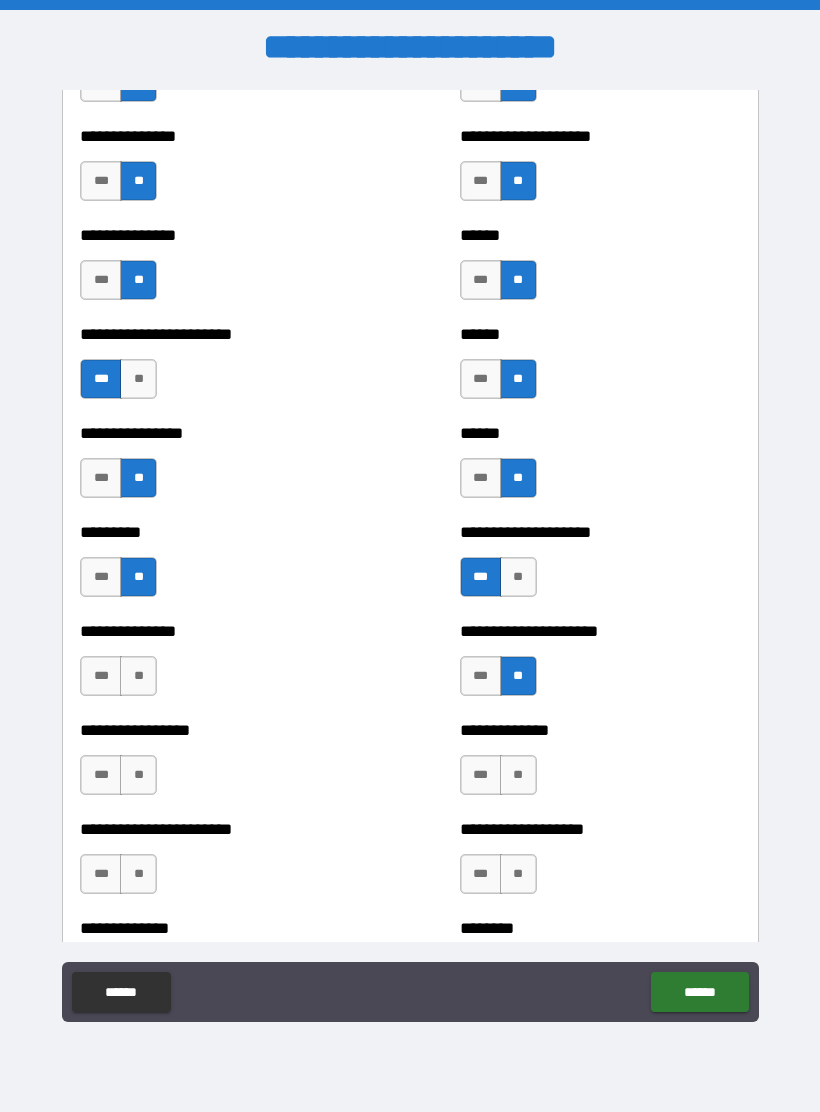 click on "**" at bounding box center (138, 676) 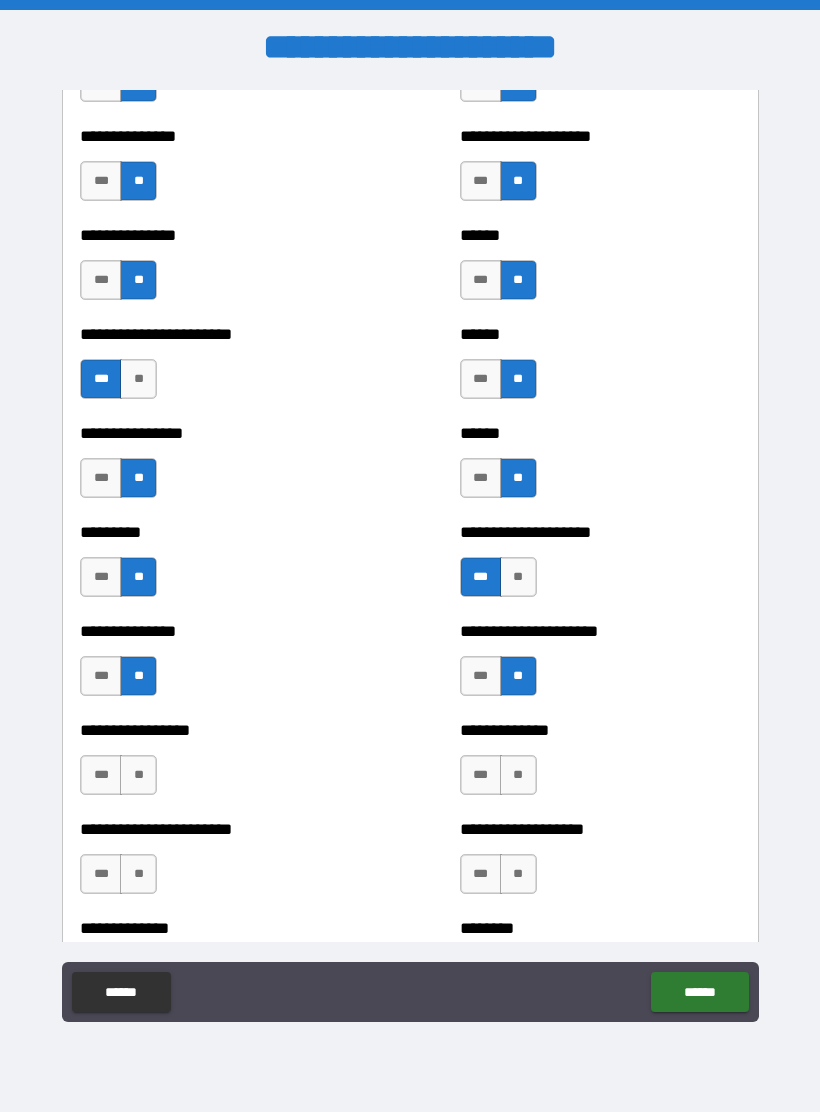 click on "**" at bounding box center (138, 775) 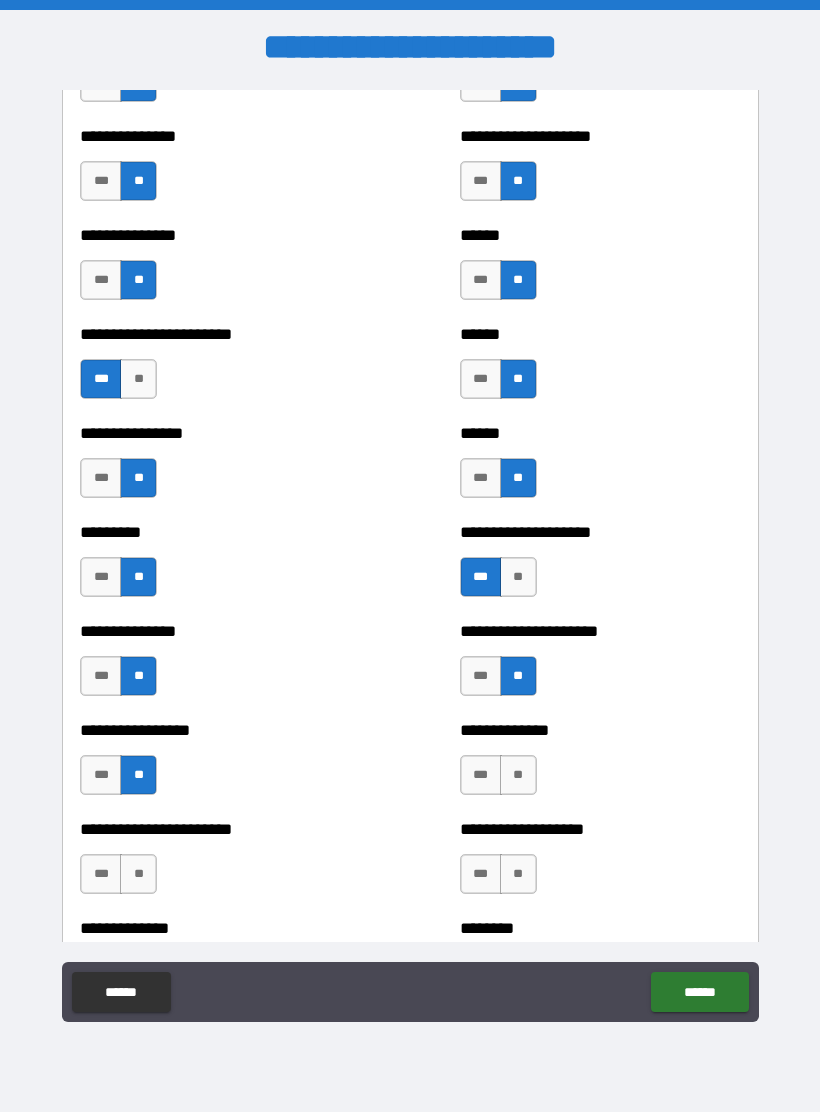 click on "**" at bounding box center [518, 775] 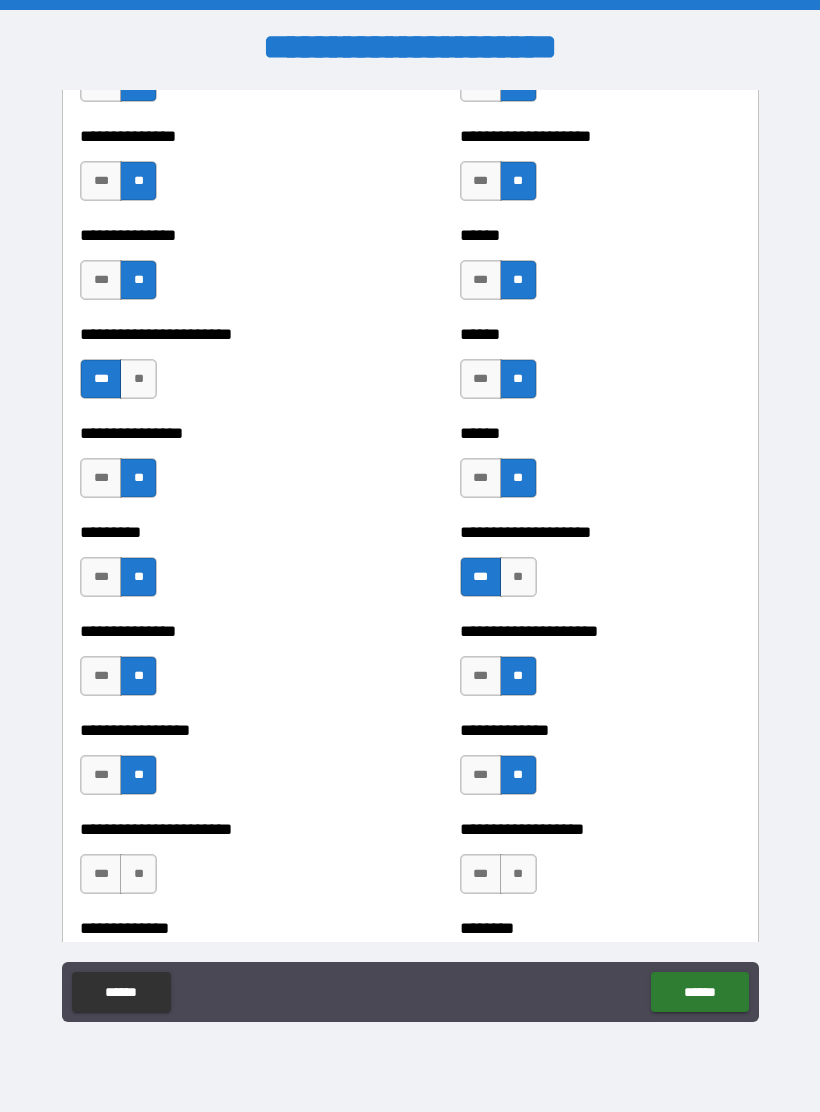 click on "***" at bounding box center (101, 775) 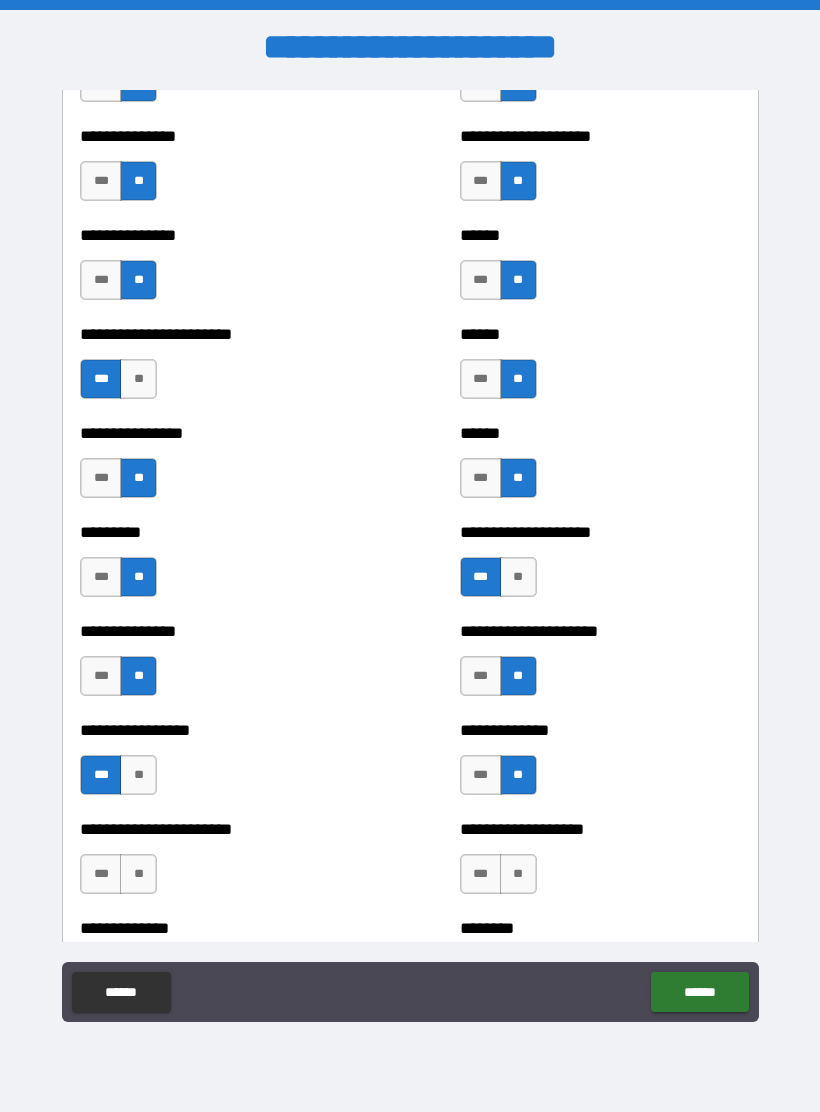 click on "**" at bounding box center [138, 874] 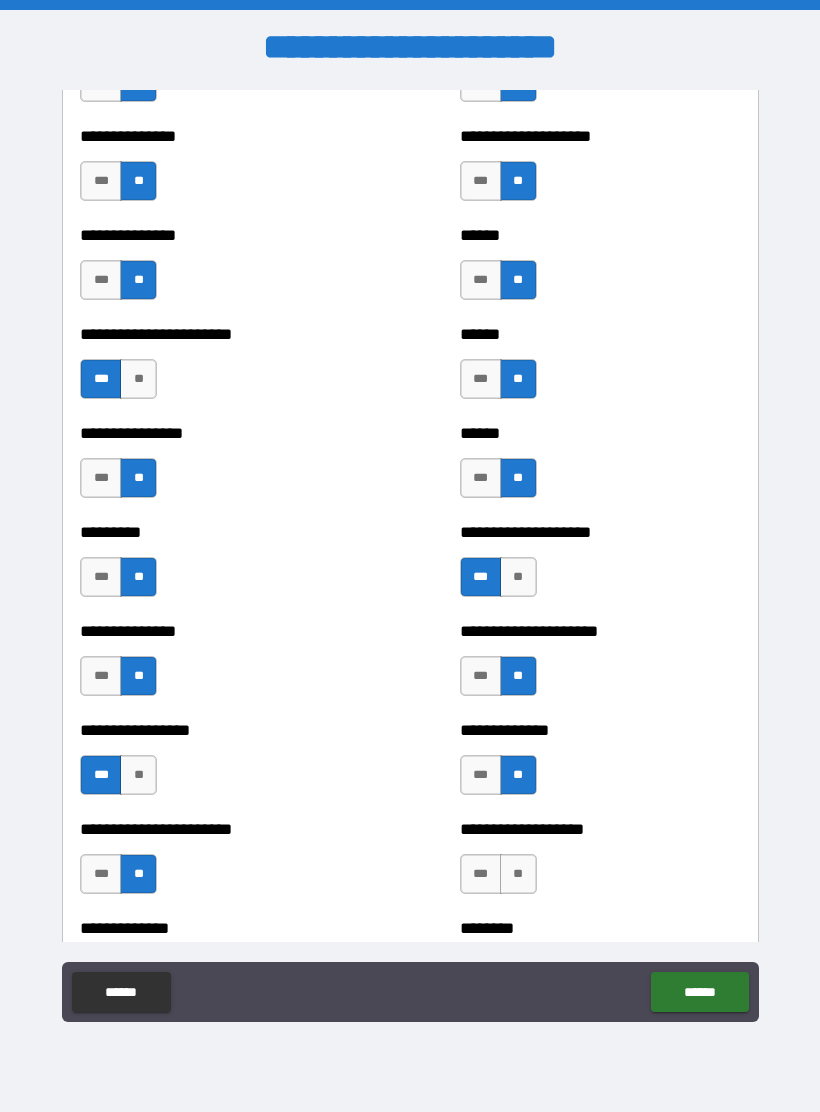 click on "**" at bounding box center [518, 874] 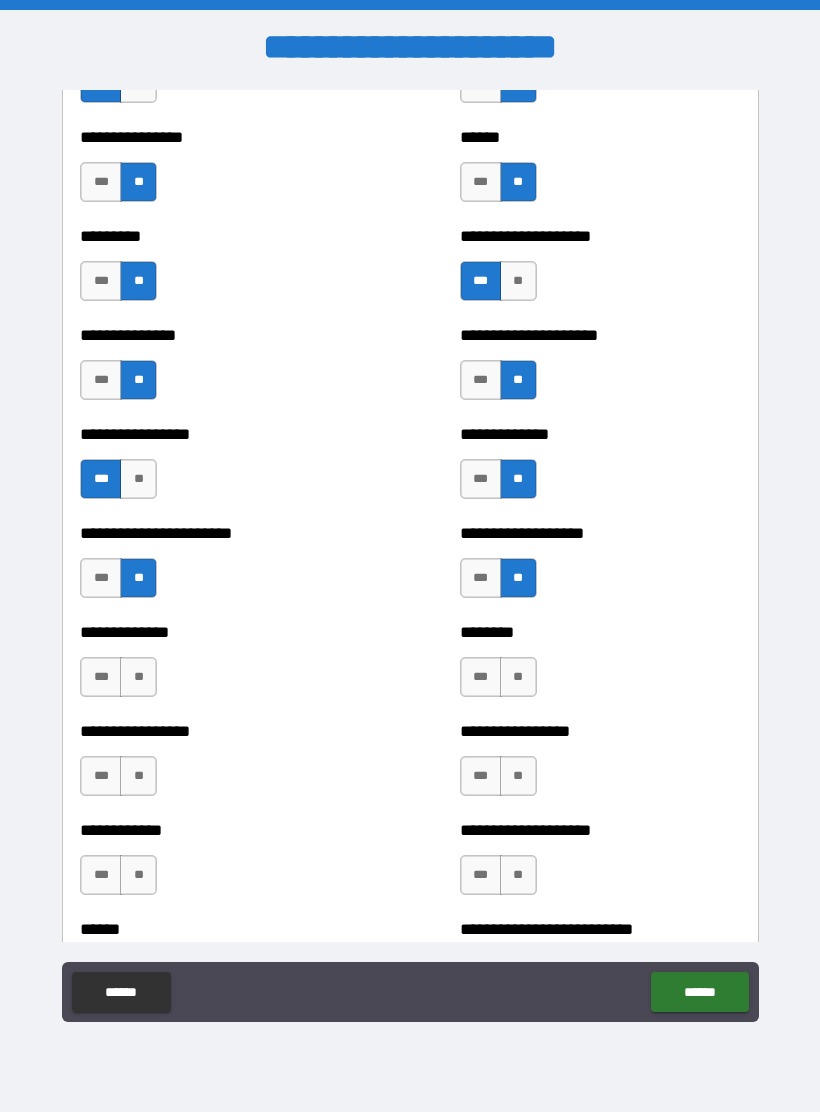 scroll, scrollTop: 3127, scrollLeft: 0, axis: vertical 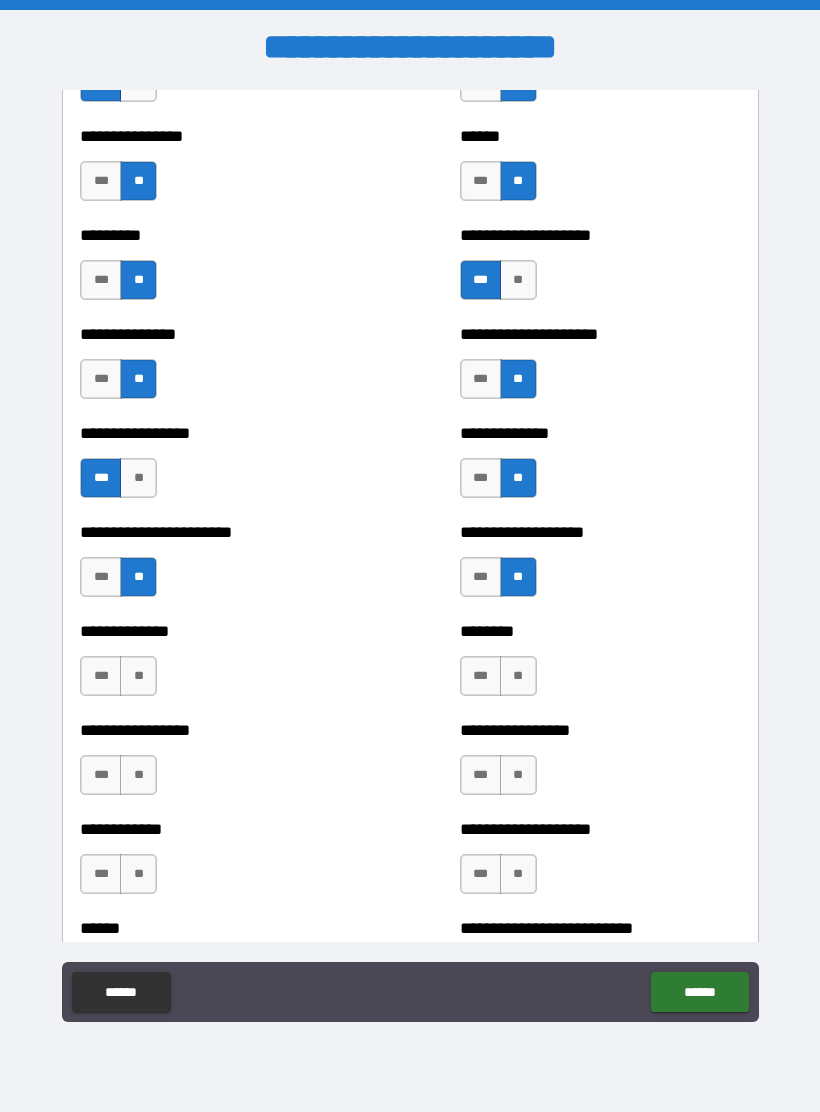 click on "**" at bounding box center (138, 676) 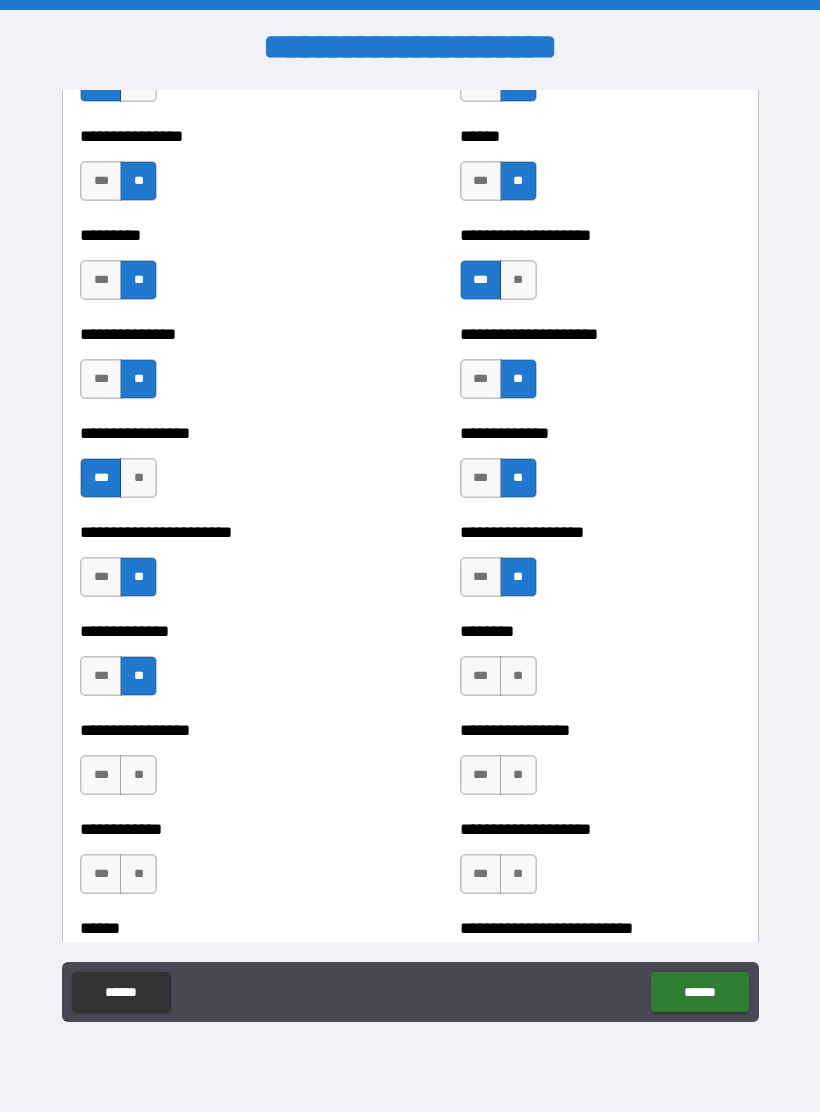click on "**" at bounding box center [138, 775] 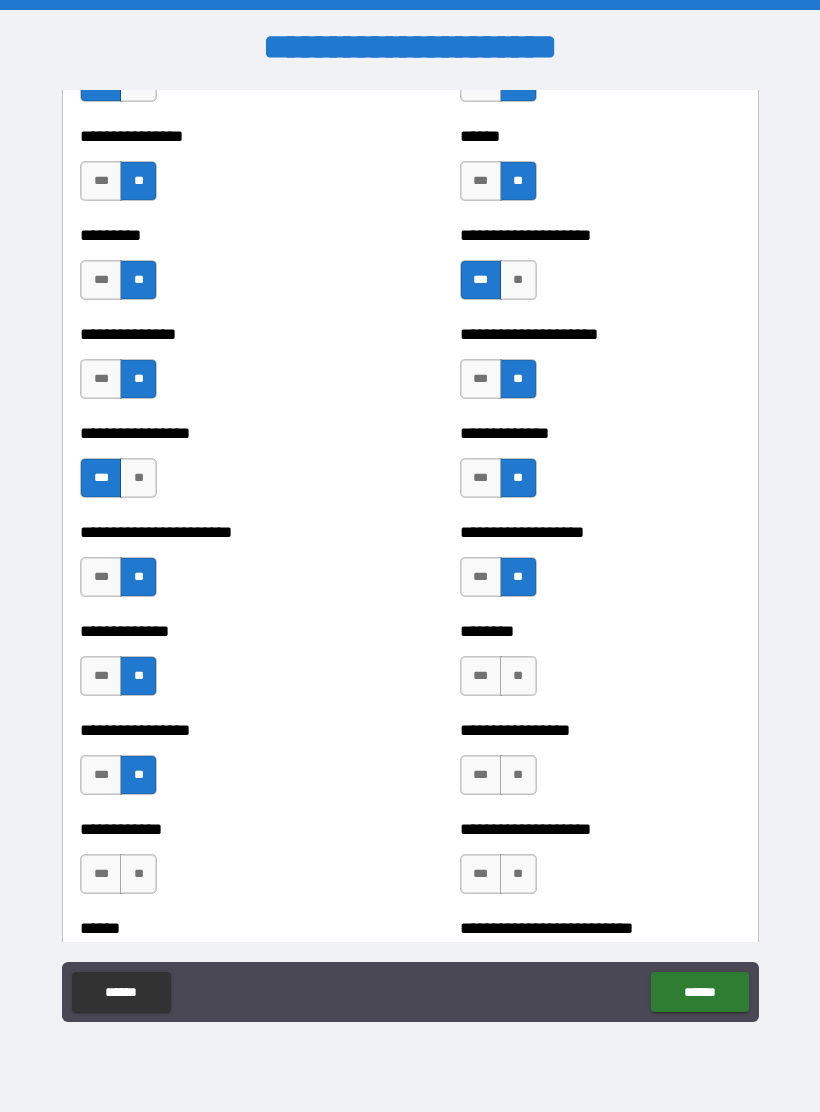click on "**" at bounding box center (518, 676) 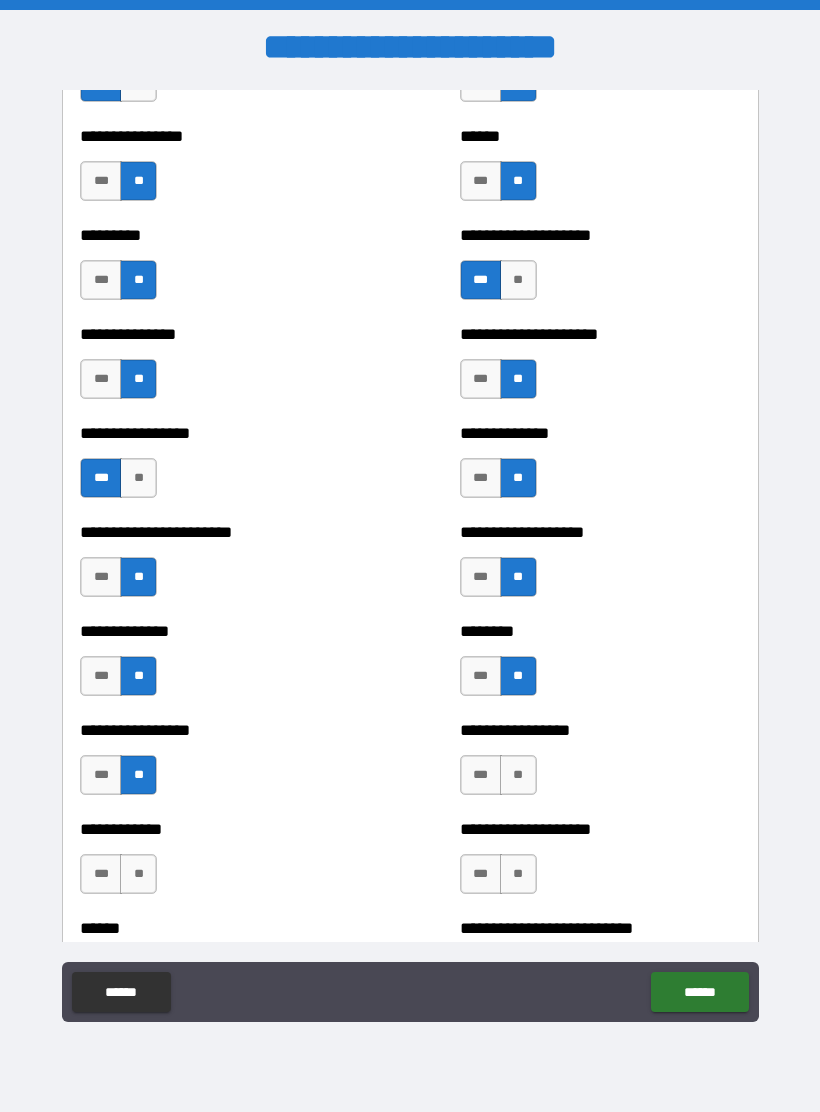 click on "**" at bounding box center (518, 775) 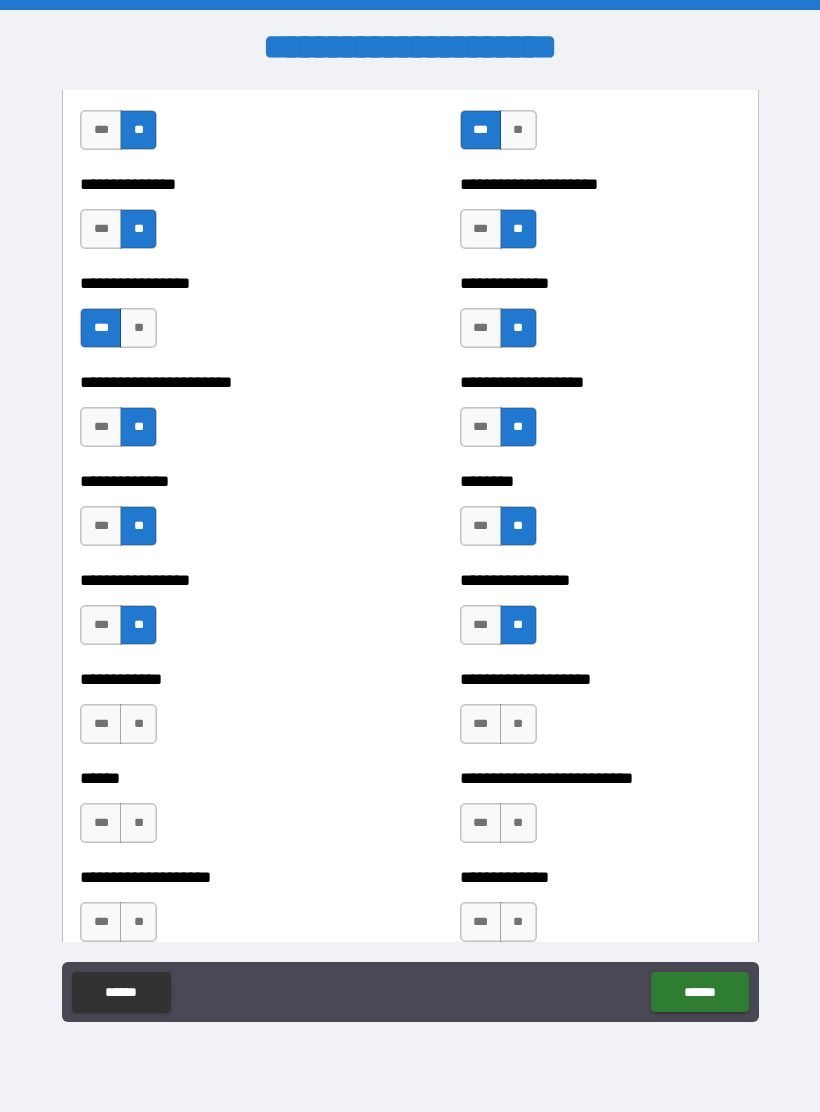 scroll, scrollTop: 3293, scrollLeft: 0, axis: vertical 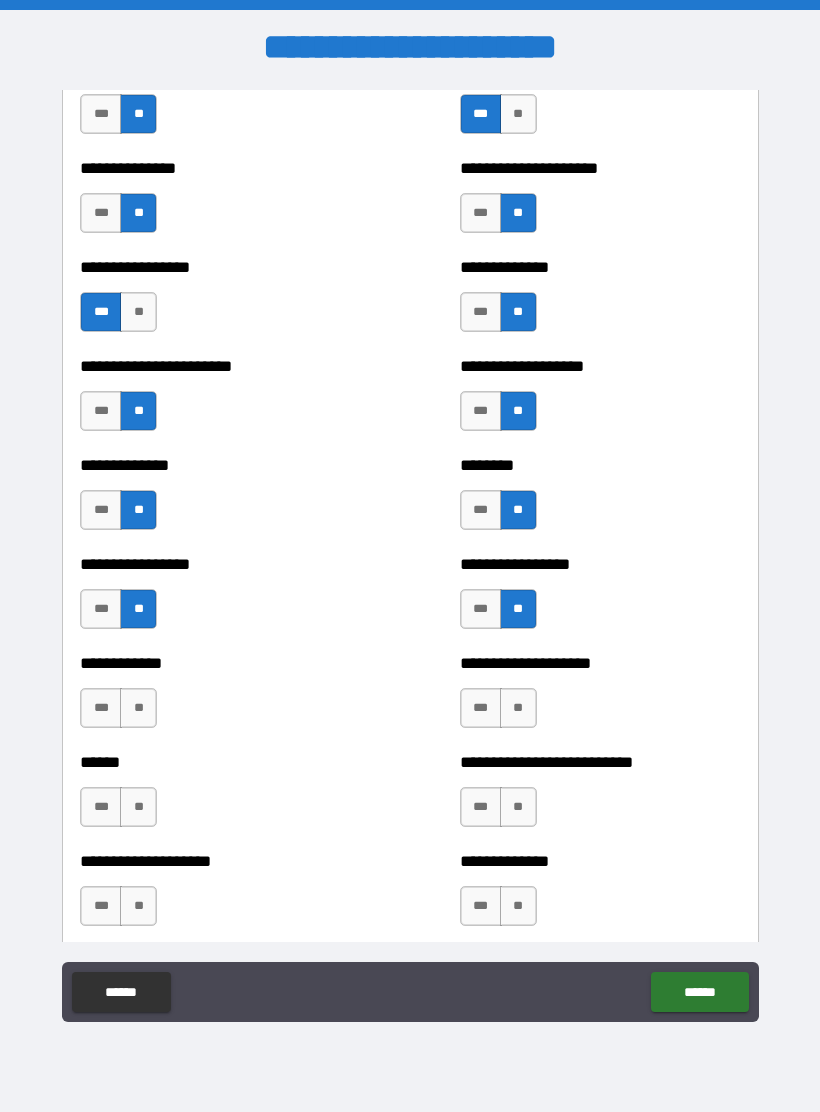 click on "**" at bounding box center [138, 708] 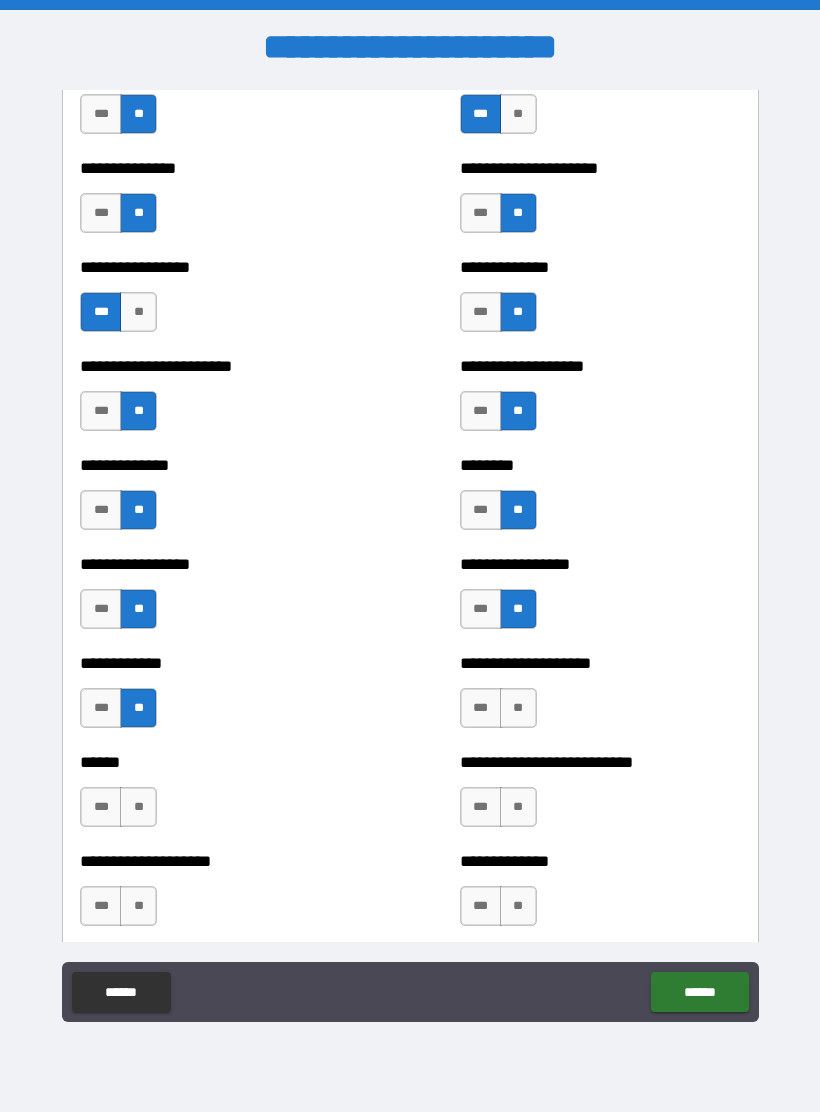 click on "**" at bounding box center [138, 807] 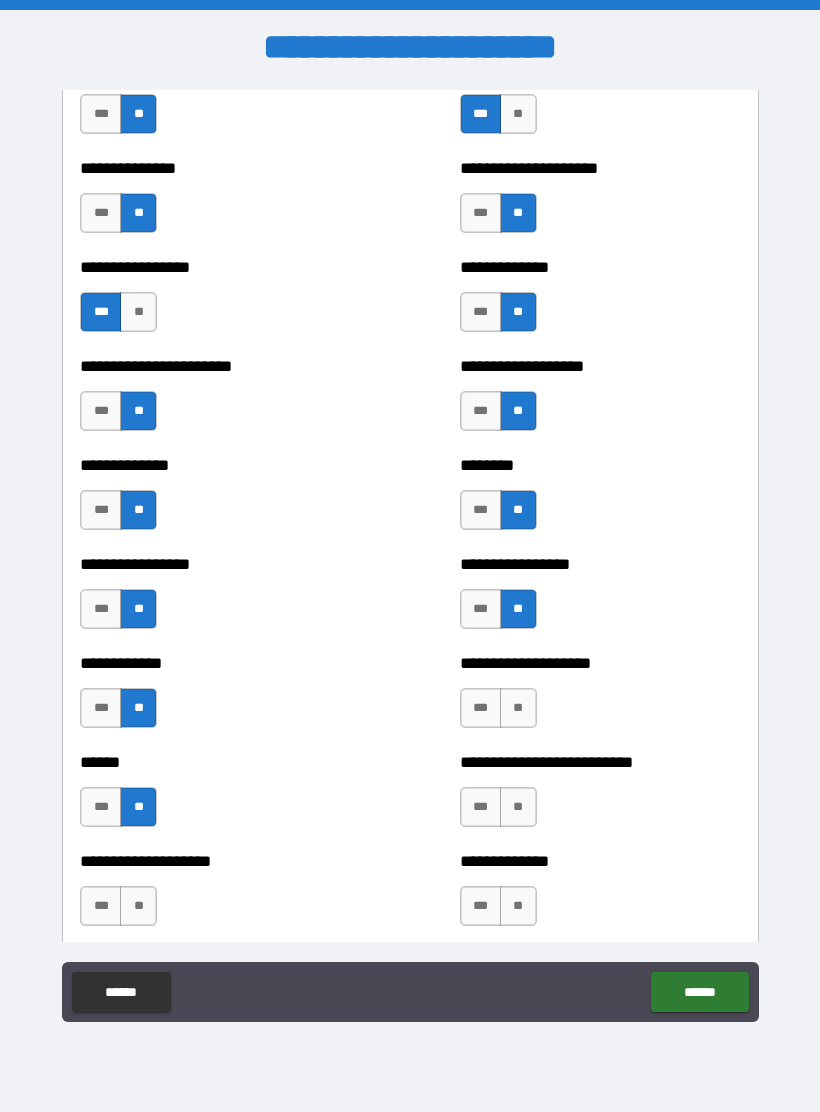click on "**********" at bounding box center (220, 896) 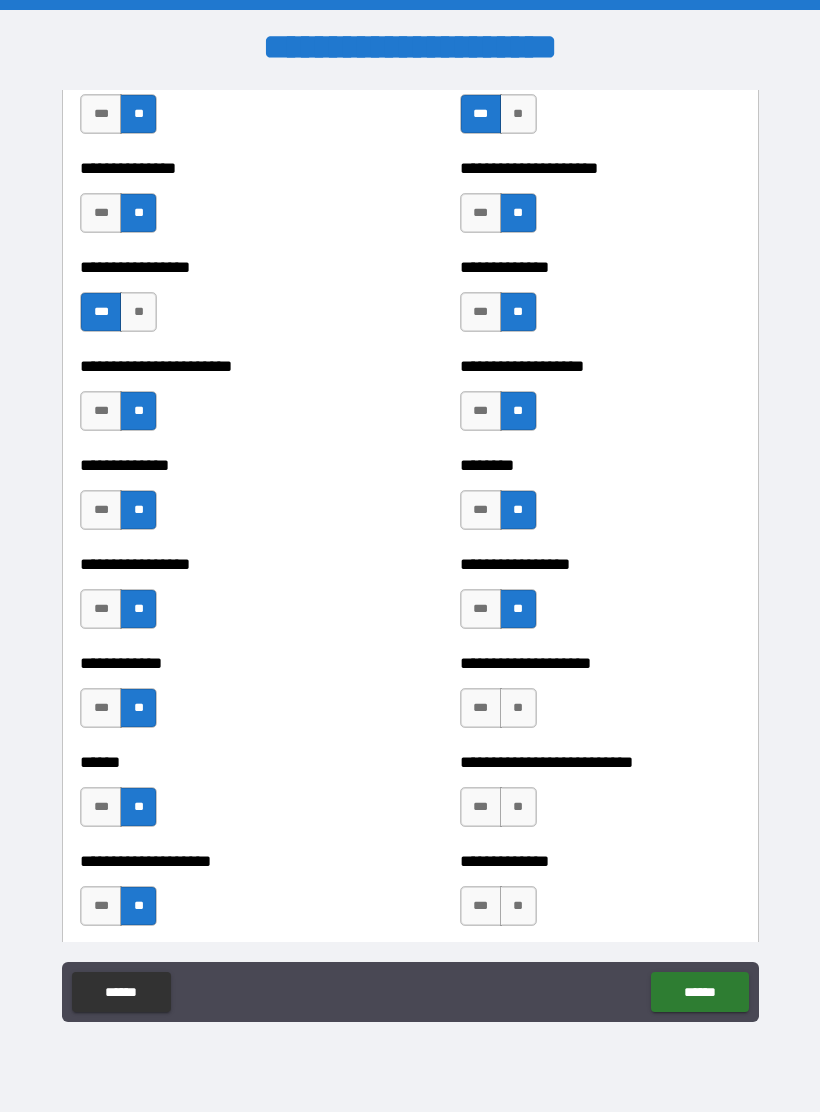 click on "**" at bounding box center (518, 708) 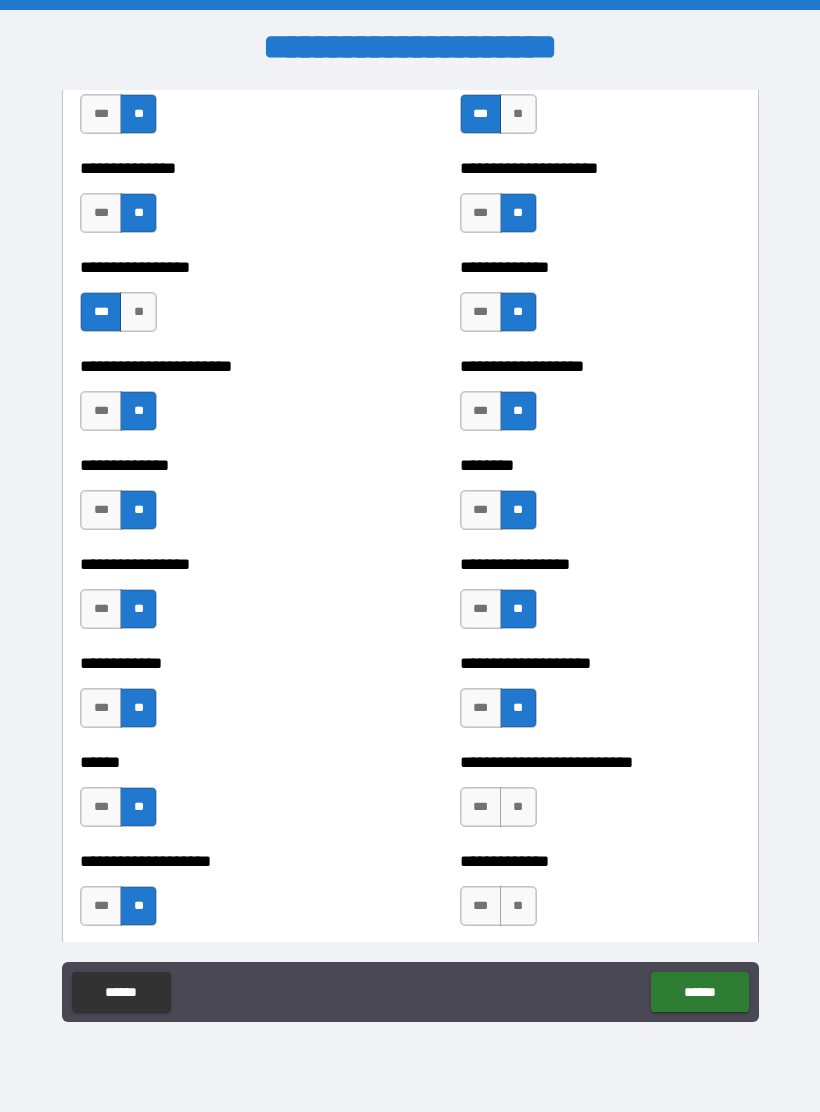 click on "**" at bounding box center (518, 807) 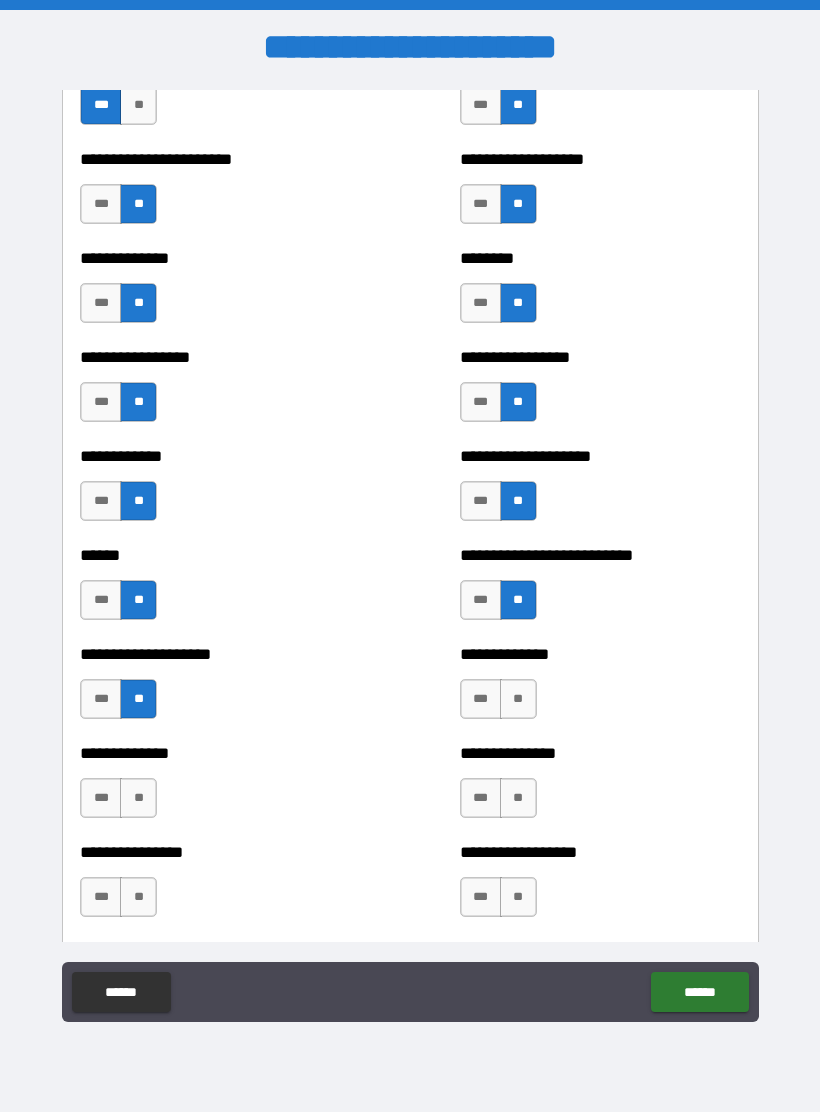 scroll, scrollTop: 3505, scrollLeft: 0, axis: vertical 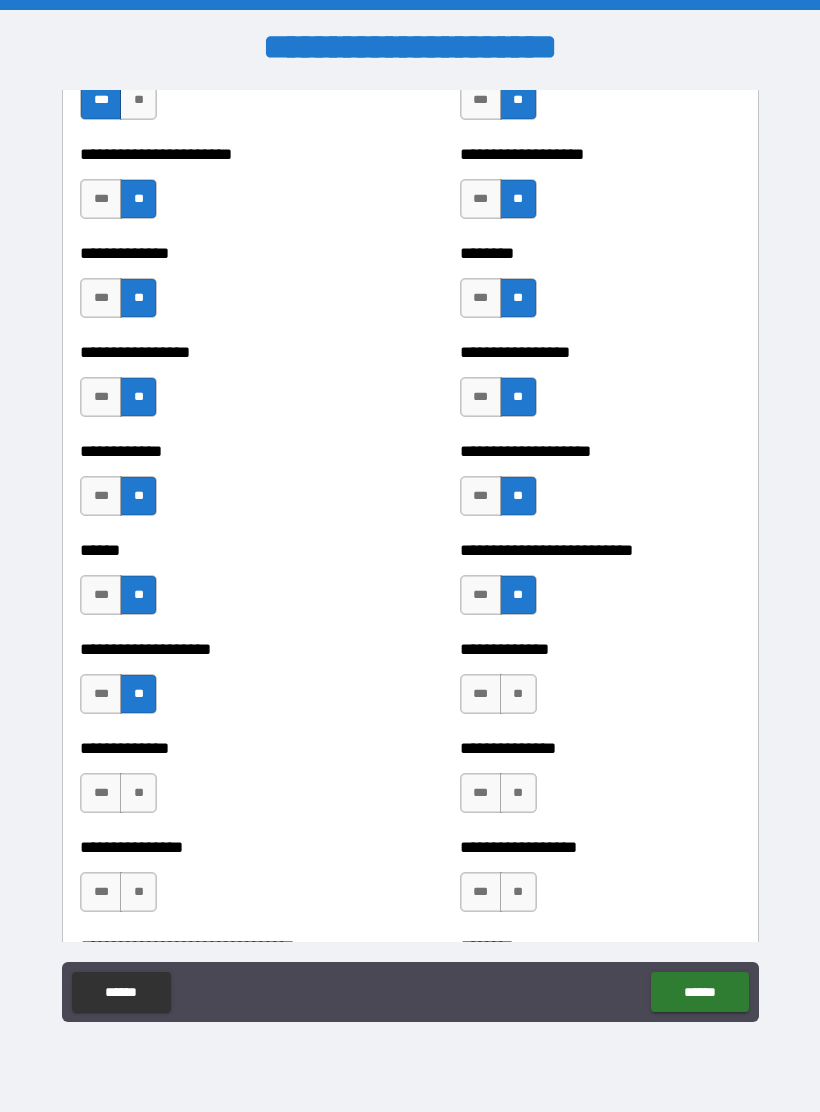 click on "**" at bounding box center [518, 694] 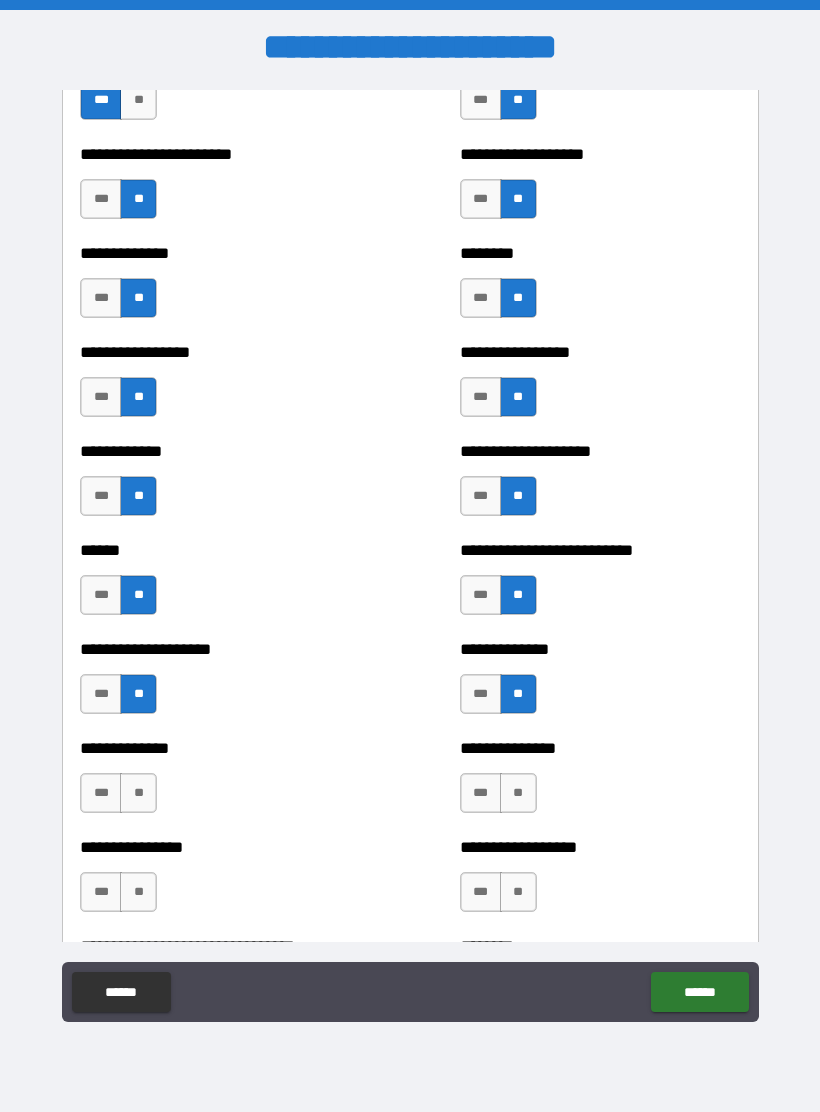 click on "**" at bounding box center (138, 793) 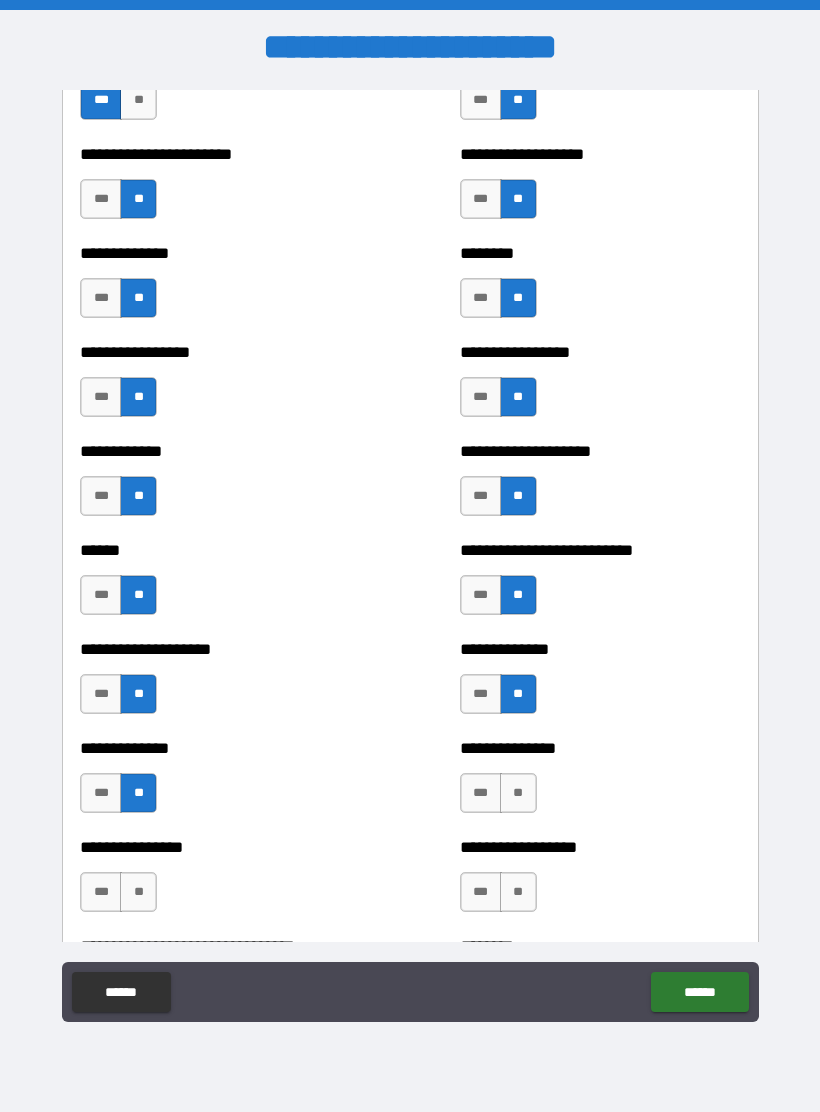 click on "**********" at bounding box center (220, 882) 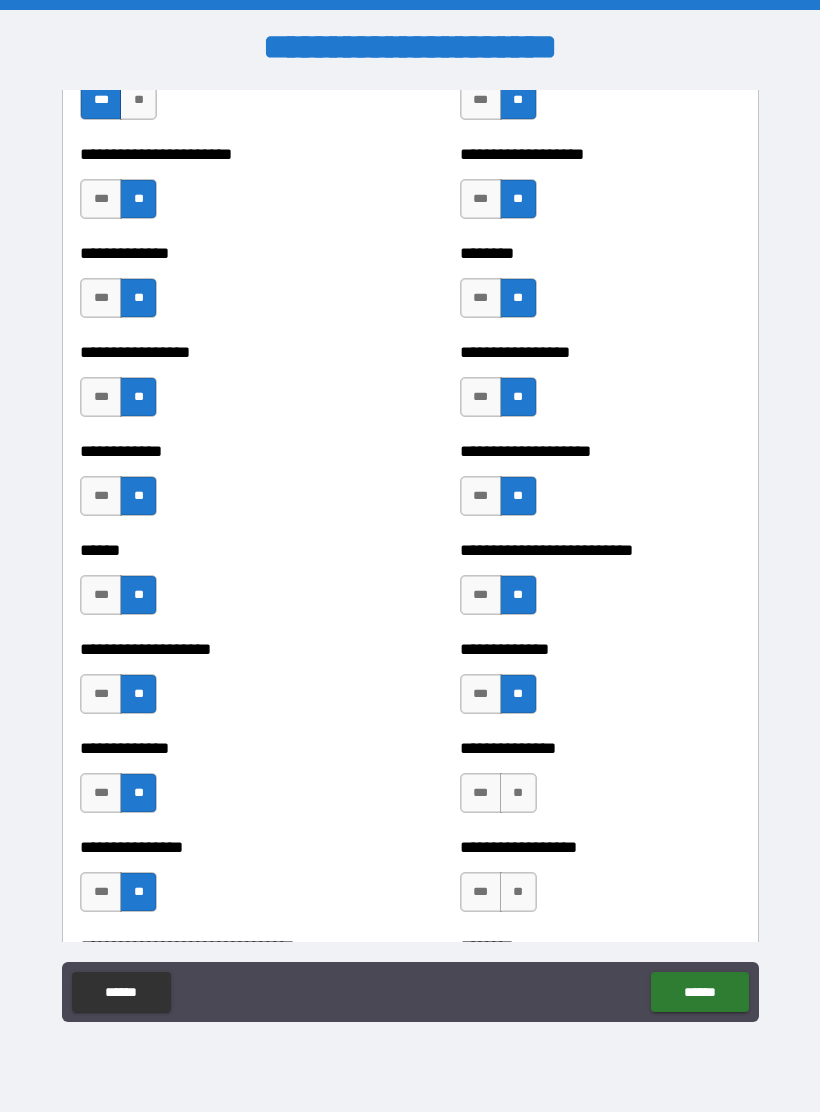 click on "**" at bounding box center (518, 793) 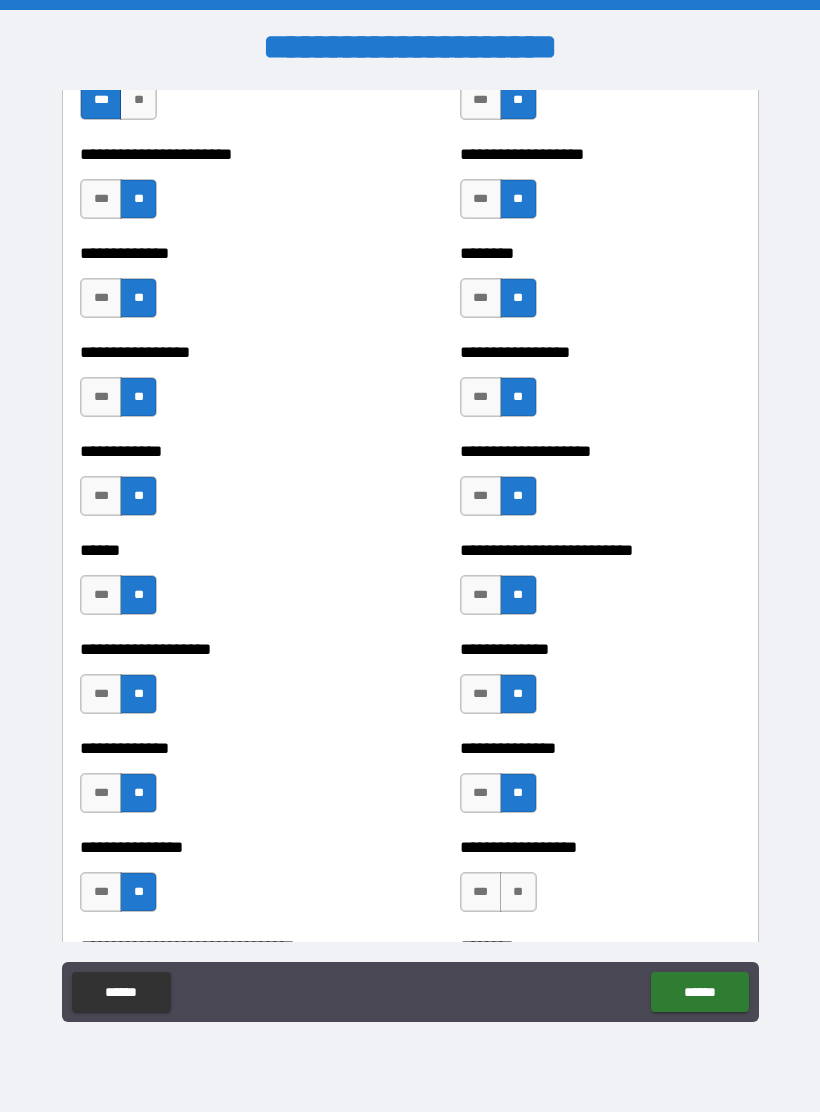 click on "**" at bounding box center [518, 892] 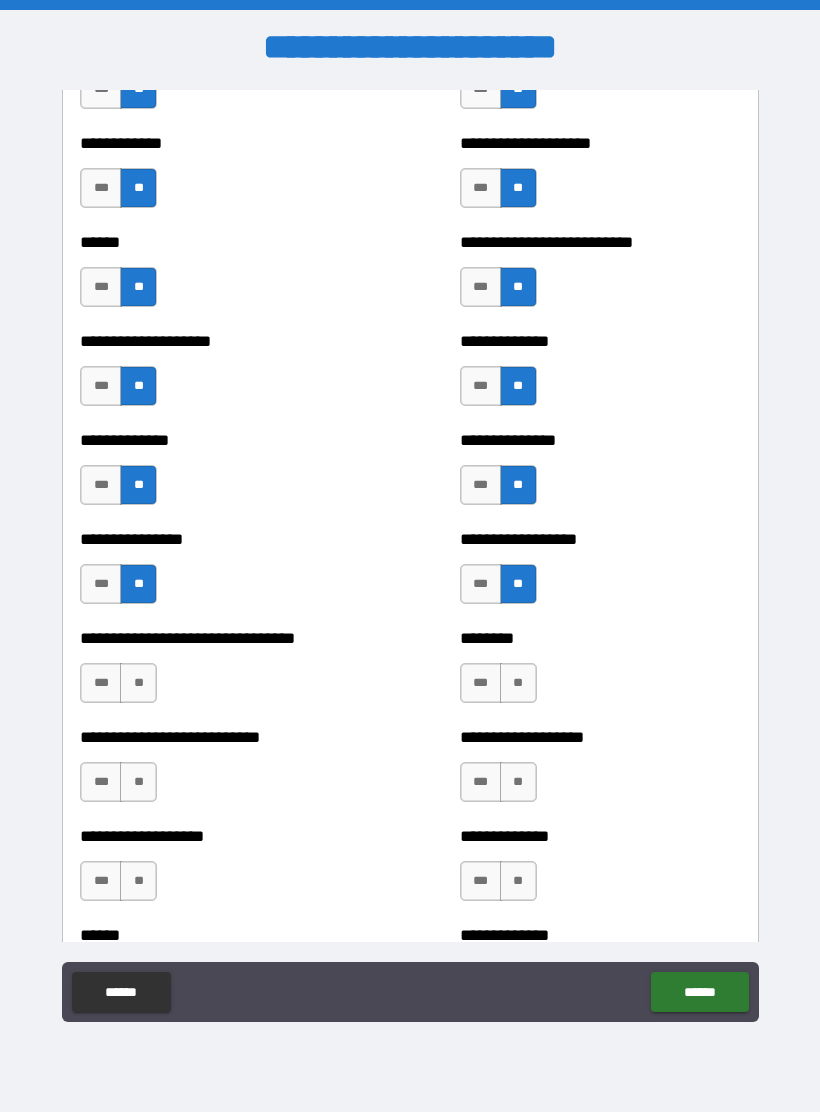 scroll, scrollTop: 3823, scrollLeft: 0, axis: vertical 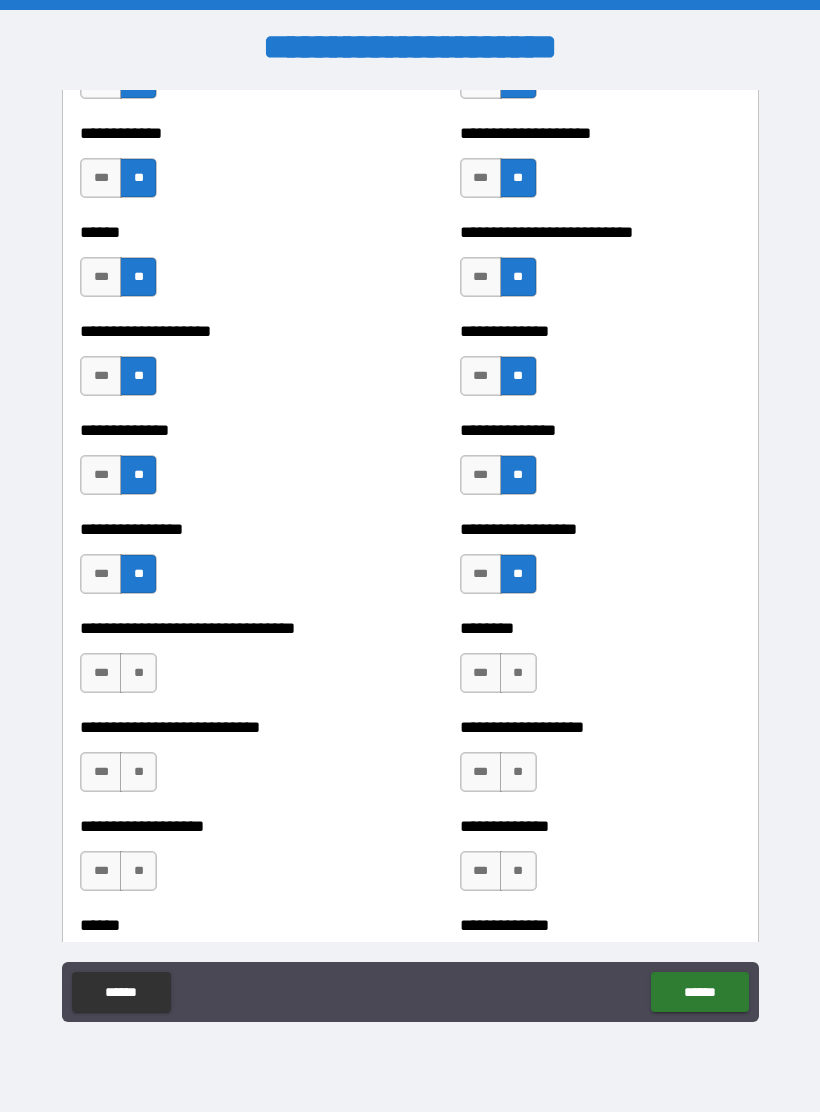 click on "**" at bounding box center [138, 673] 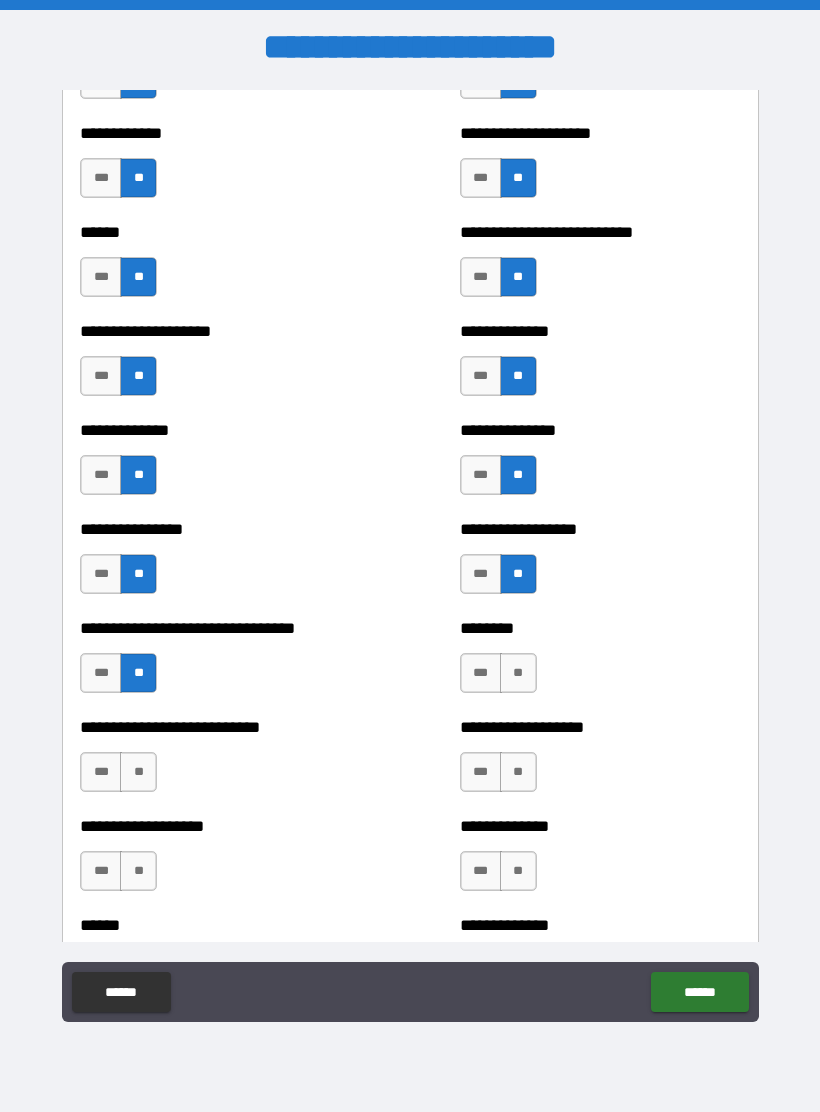 click on "**" at bounding box center (138, 772) 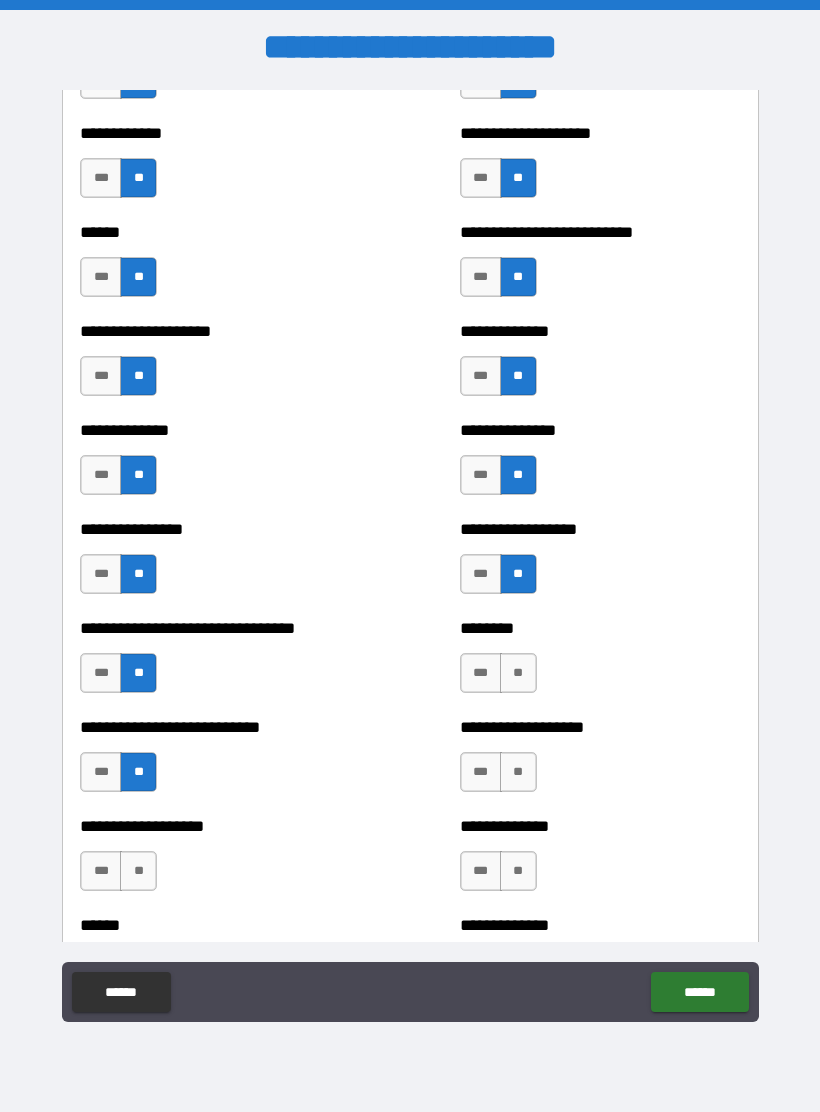click on "**" at bounding box center (138, 871) 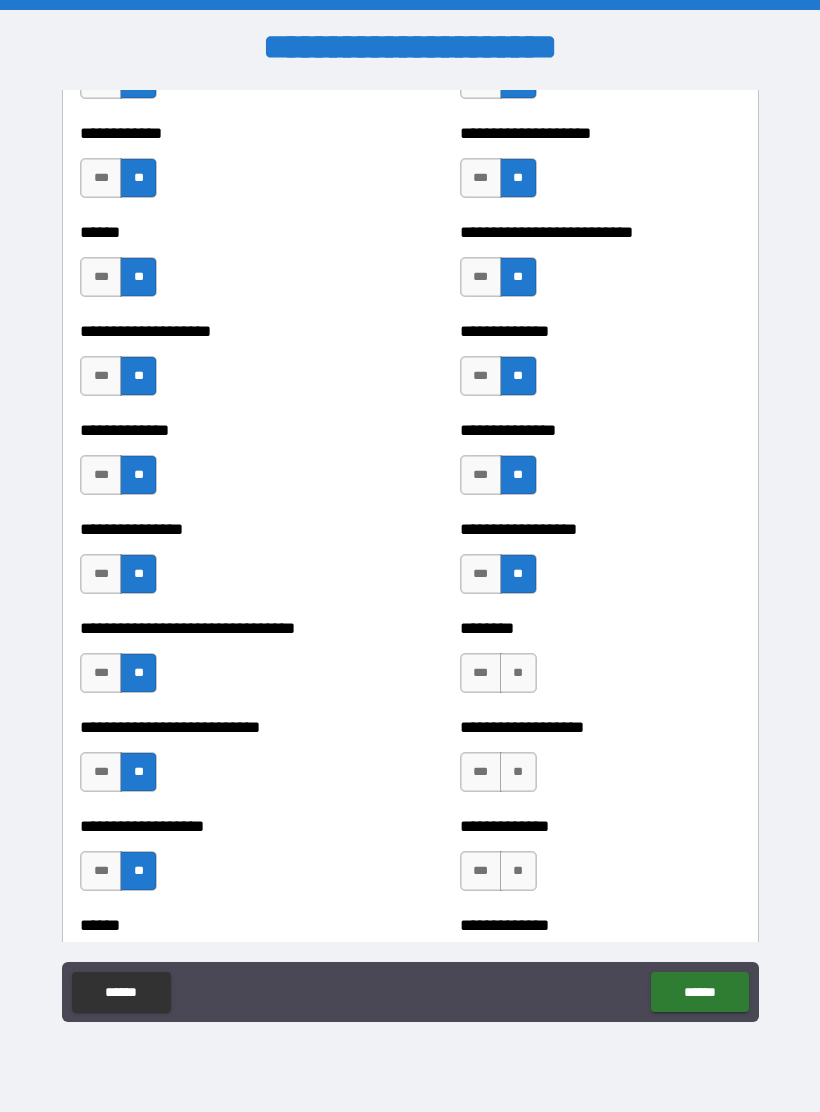 click on "***" at bounding box center (101, 871) 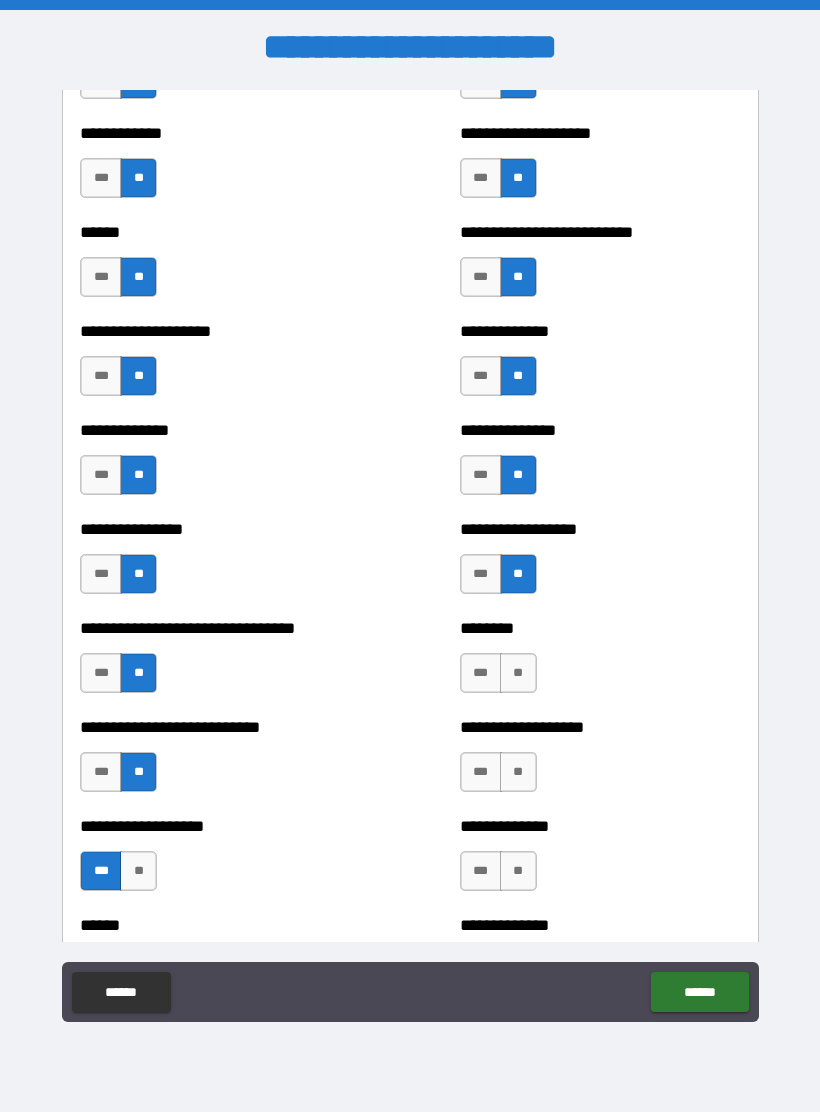 click on "**" at bounding box center (518, 673) 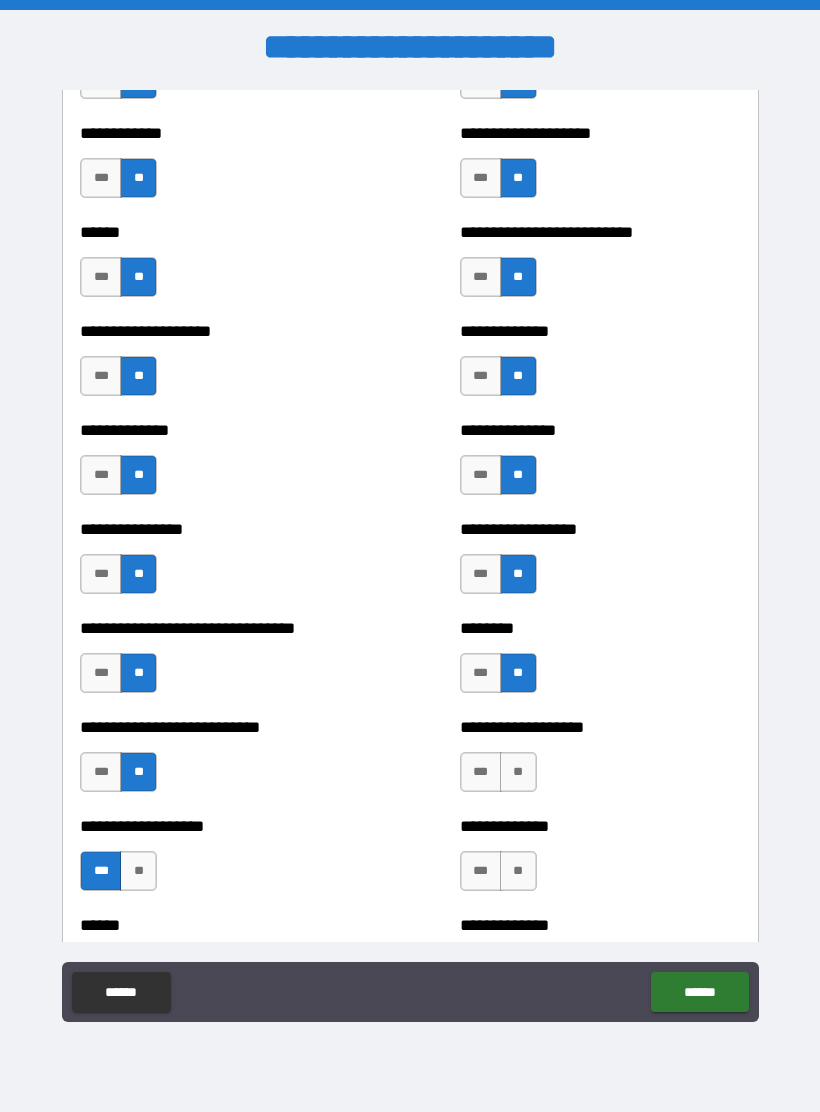 click on "**" at bounding box center [518, 772] 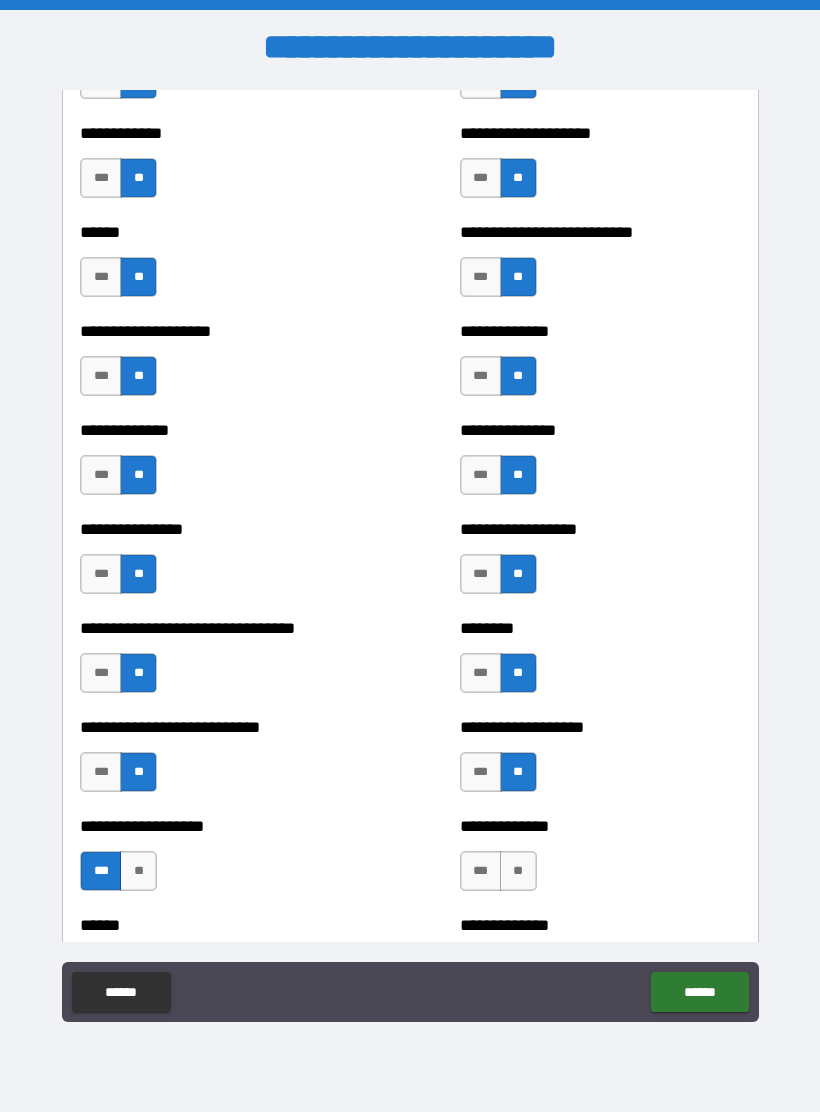 click on "**" at bounding box center (518, 871) 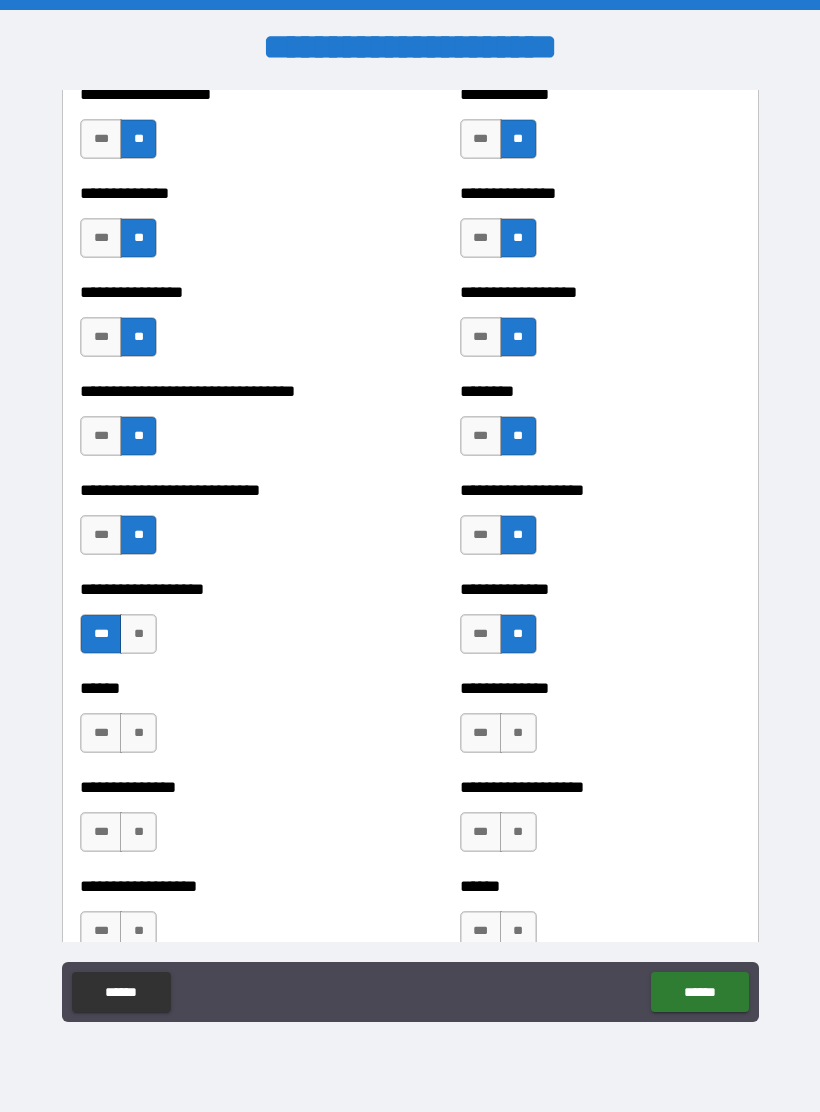 scroll, scrollTop: 4061, scrollLeft: 0, axis: vertical 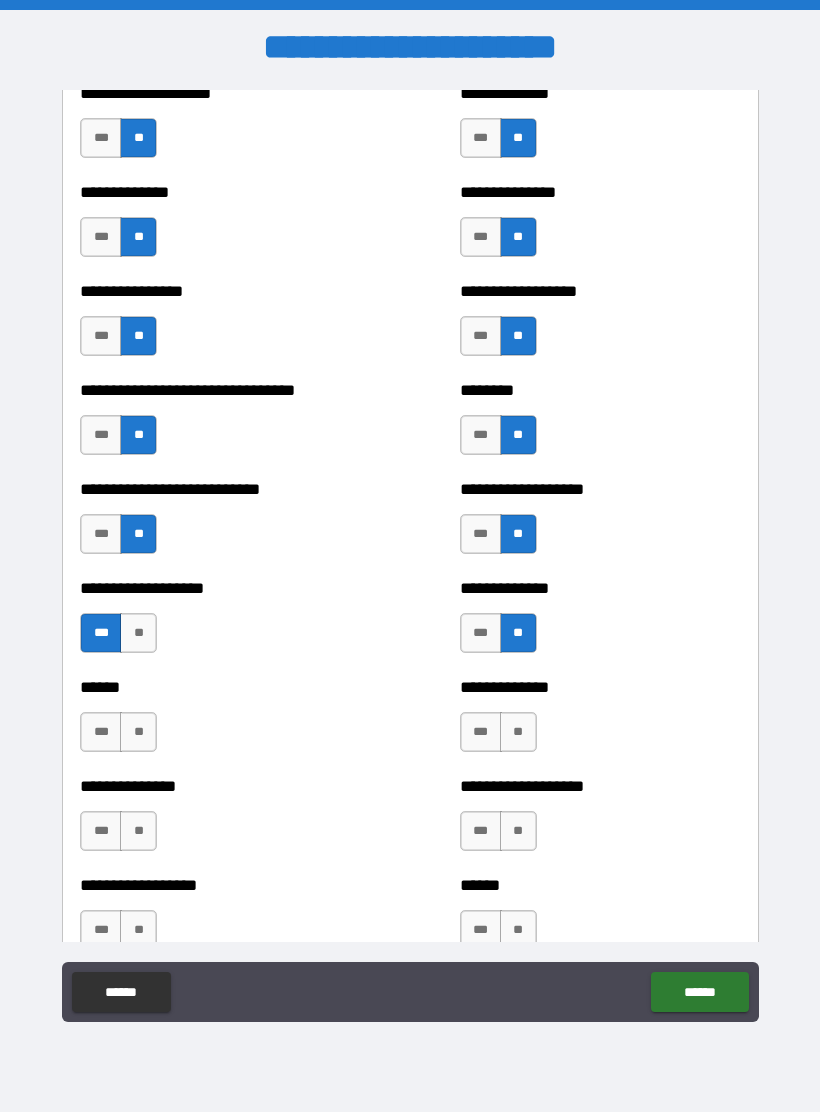 click on "**" at bounding box center (518, 732) 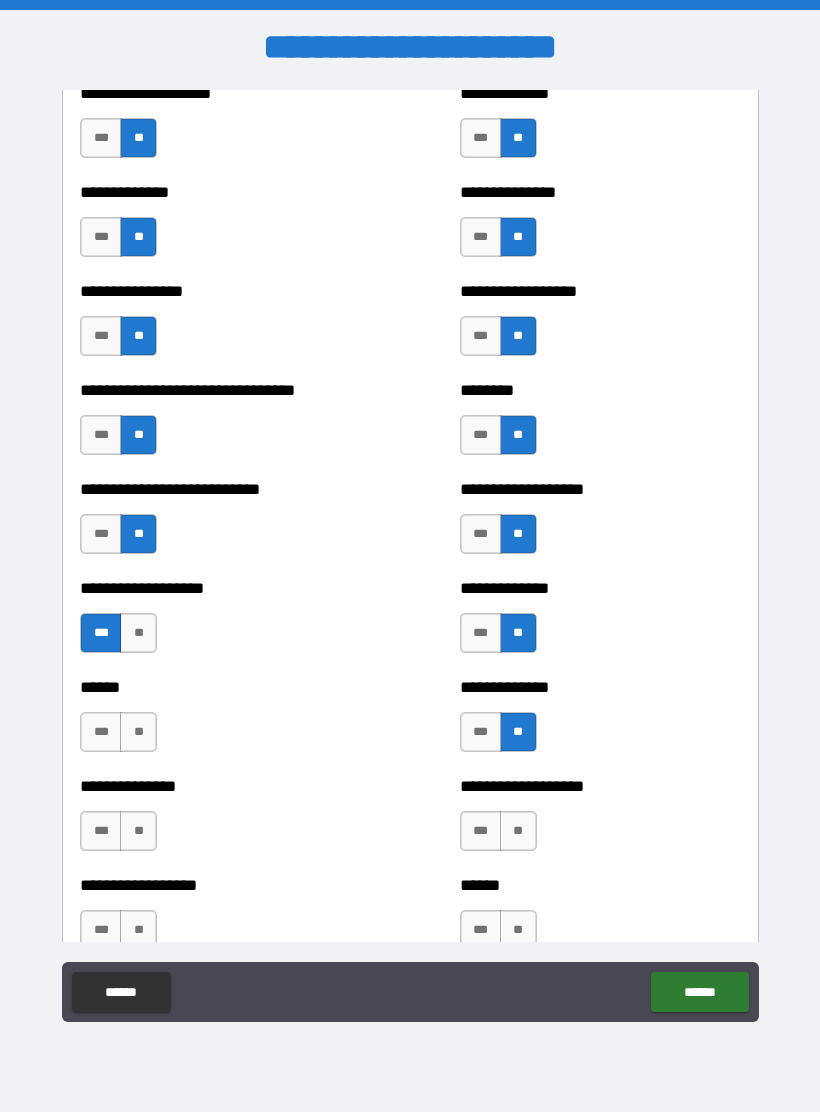 click on "****** *** **" at bounding box center (220, 722) 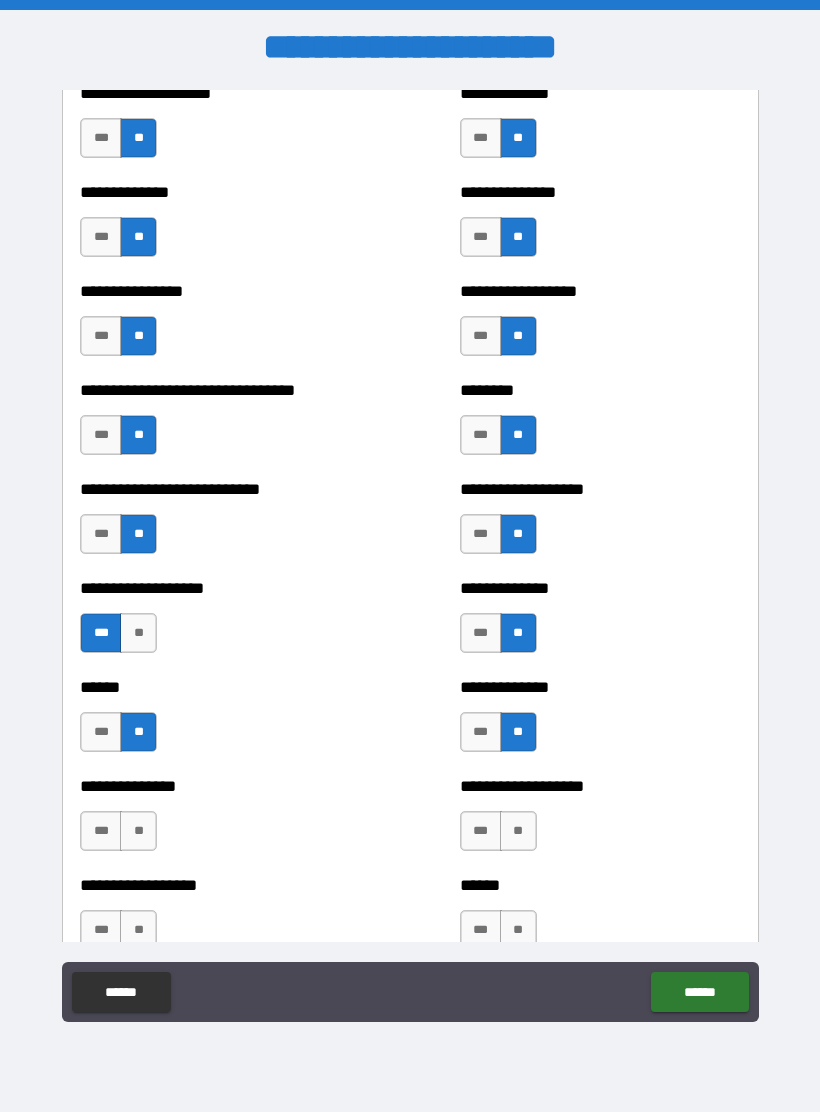 click on "**" at bounding box center (138, 831) 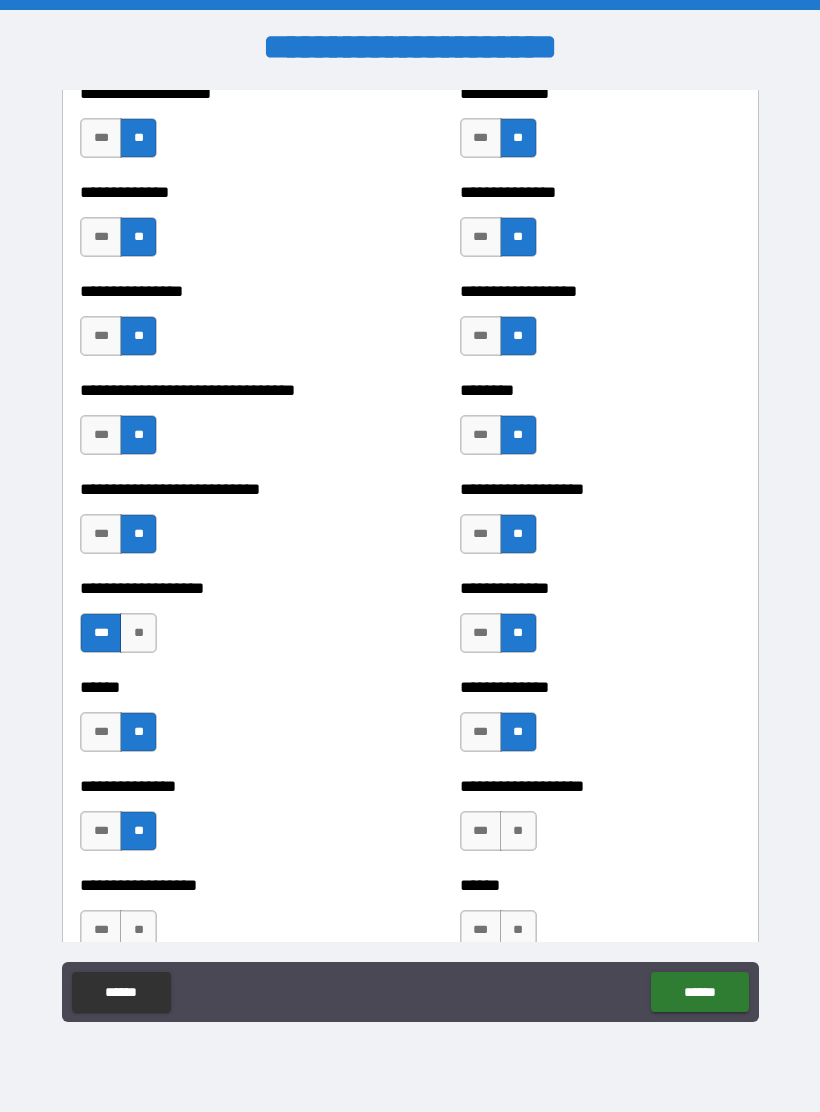 click on "**********" at bounding box center (220, 920) 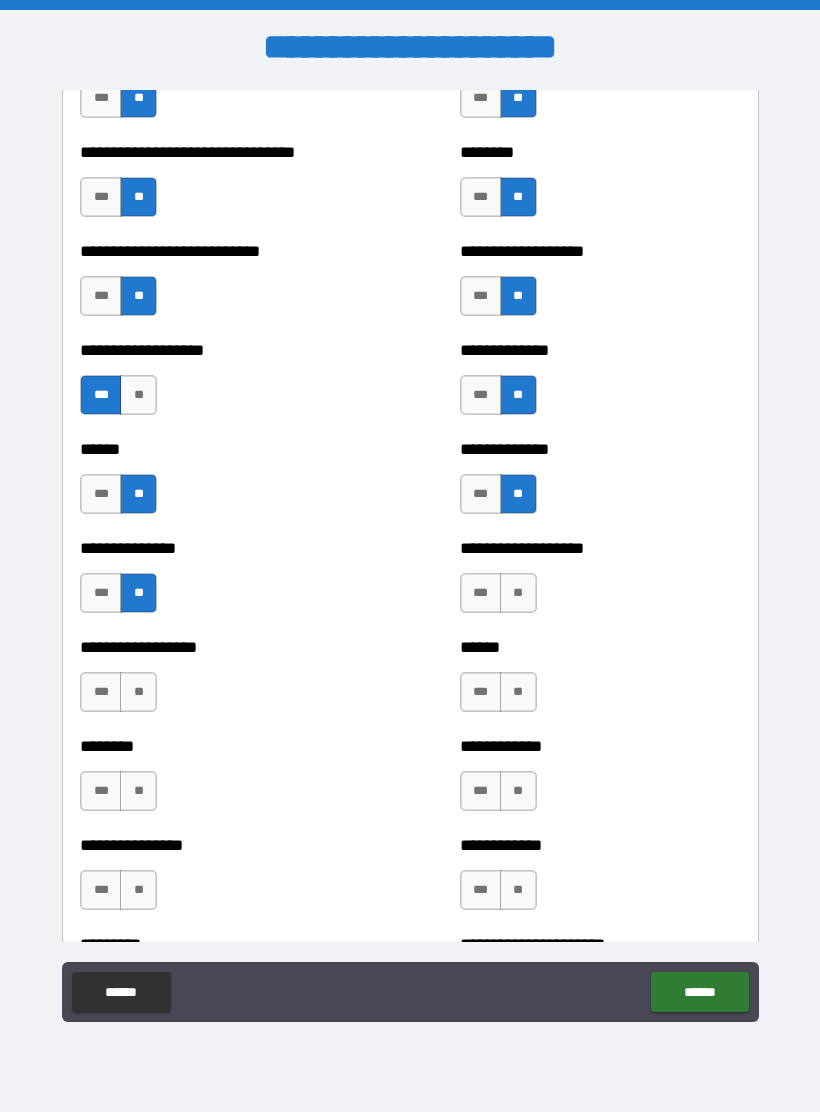 scroll, scrollTop: 4300, scrollLeft: 0, axis: vertical 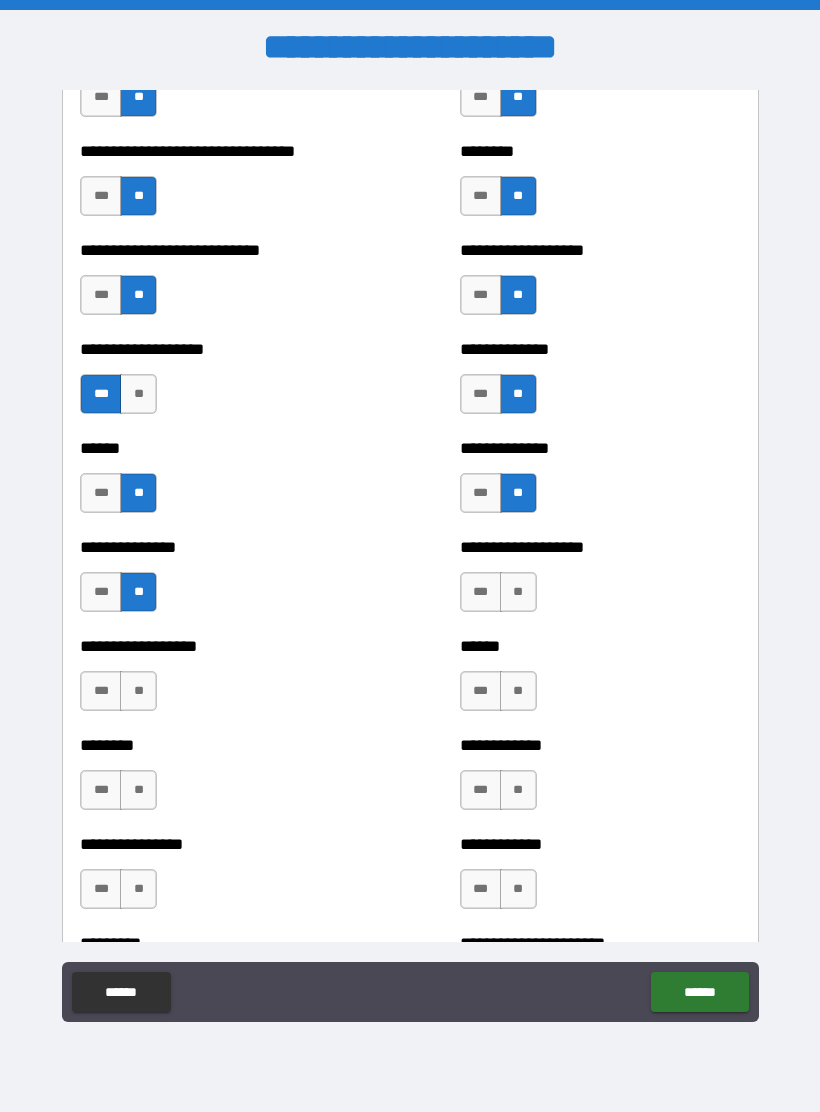 click on "**" at bounding box center (518, 592) 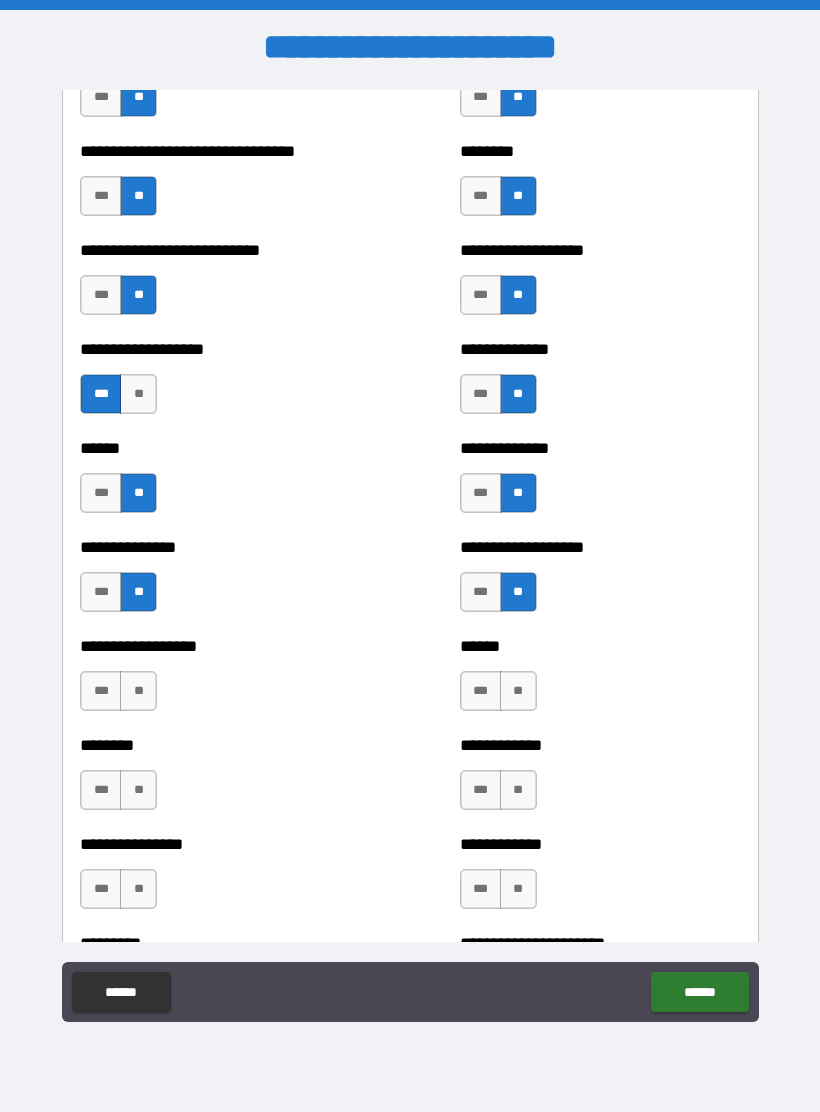click on "**" at bounding box center (518, 691) 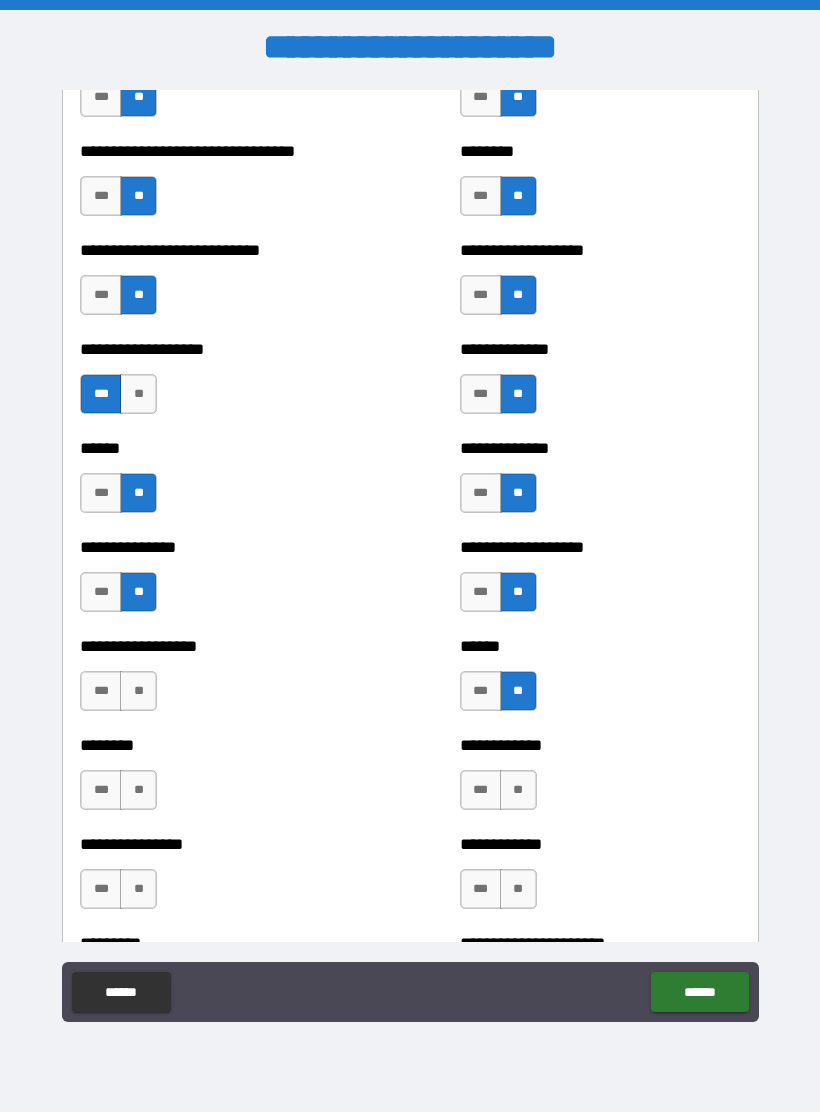 click on "**" at bounding box center (518, 790) 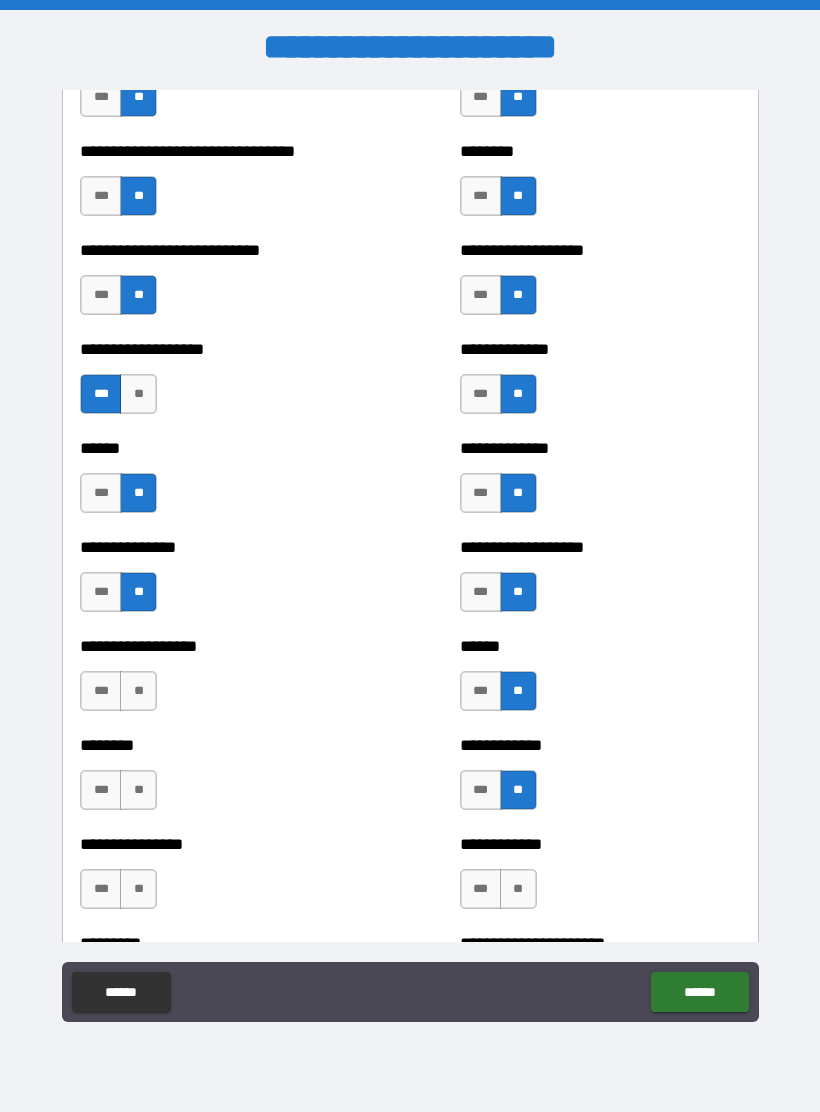 click on "**" at bounding box center [138, 790] 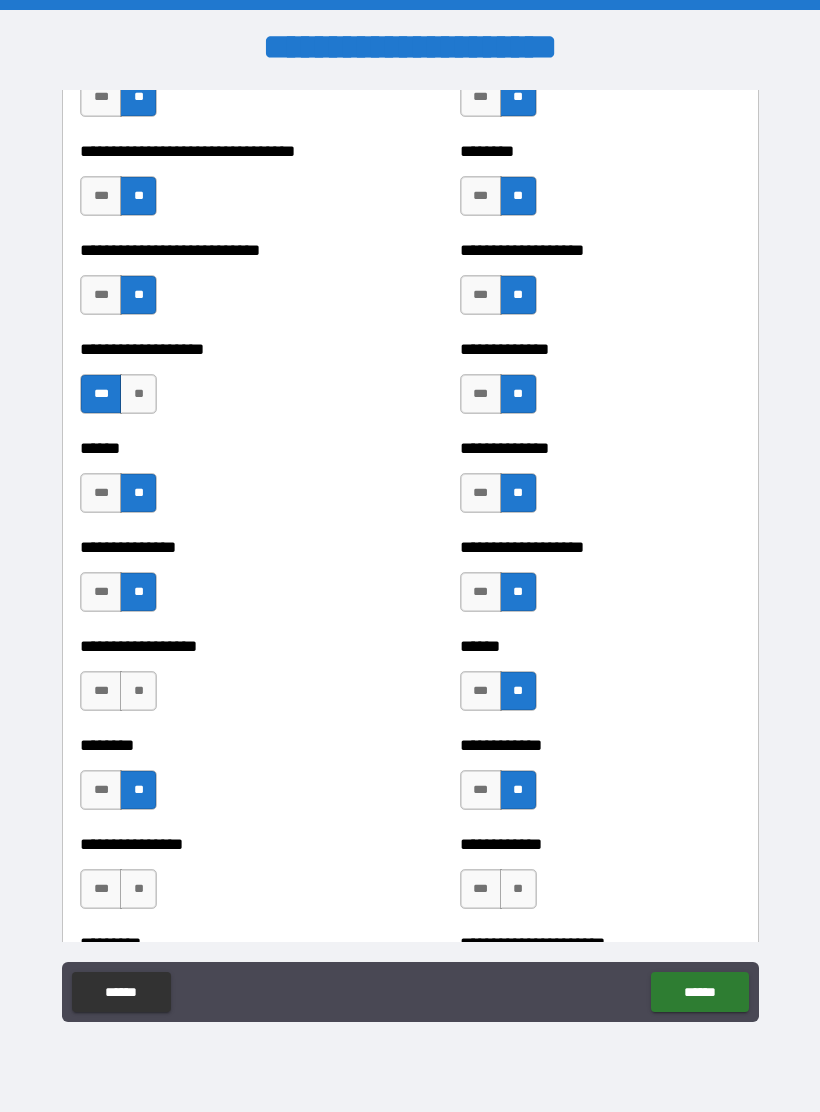 click on "**" at bounding box center [138, 691] 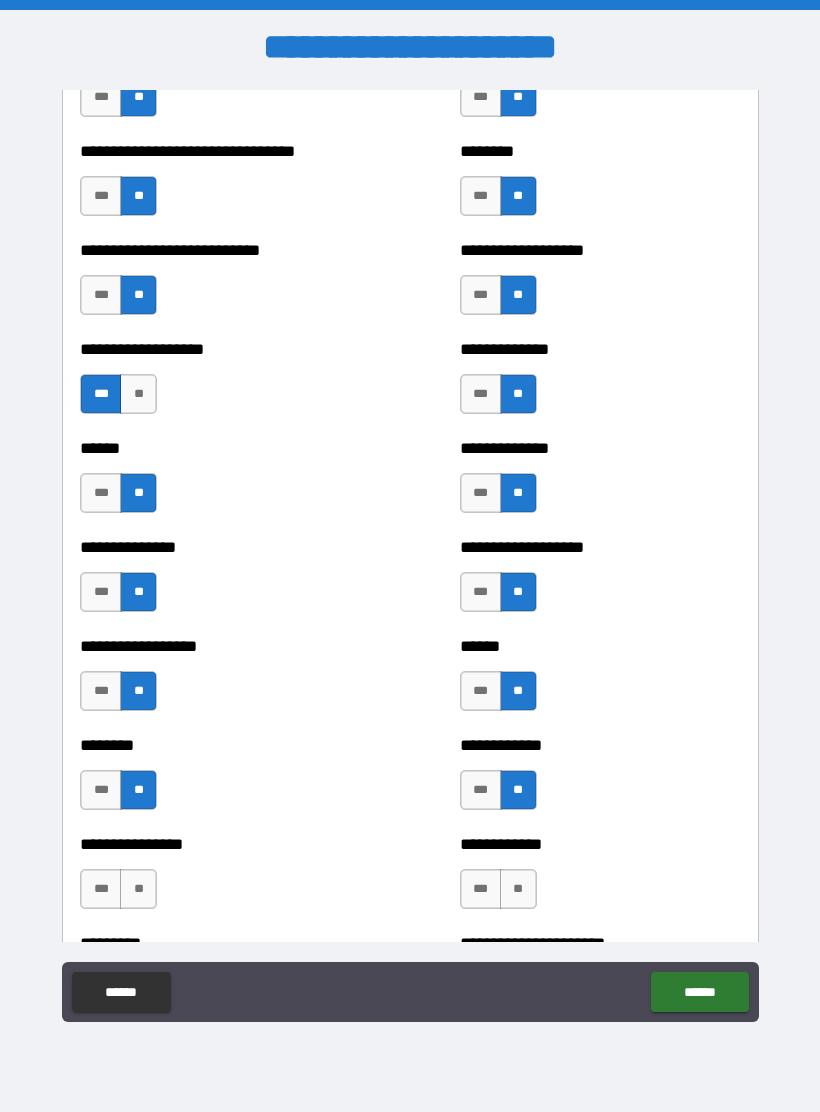 click on "**" at bounding box center (138, 889) 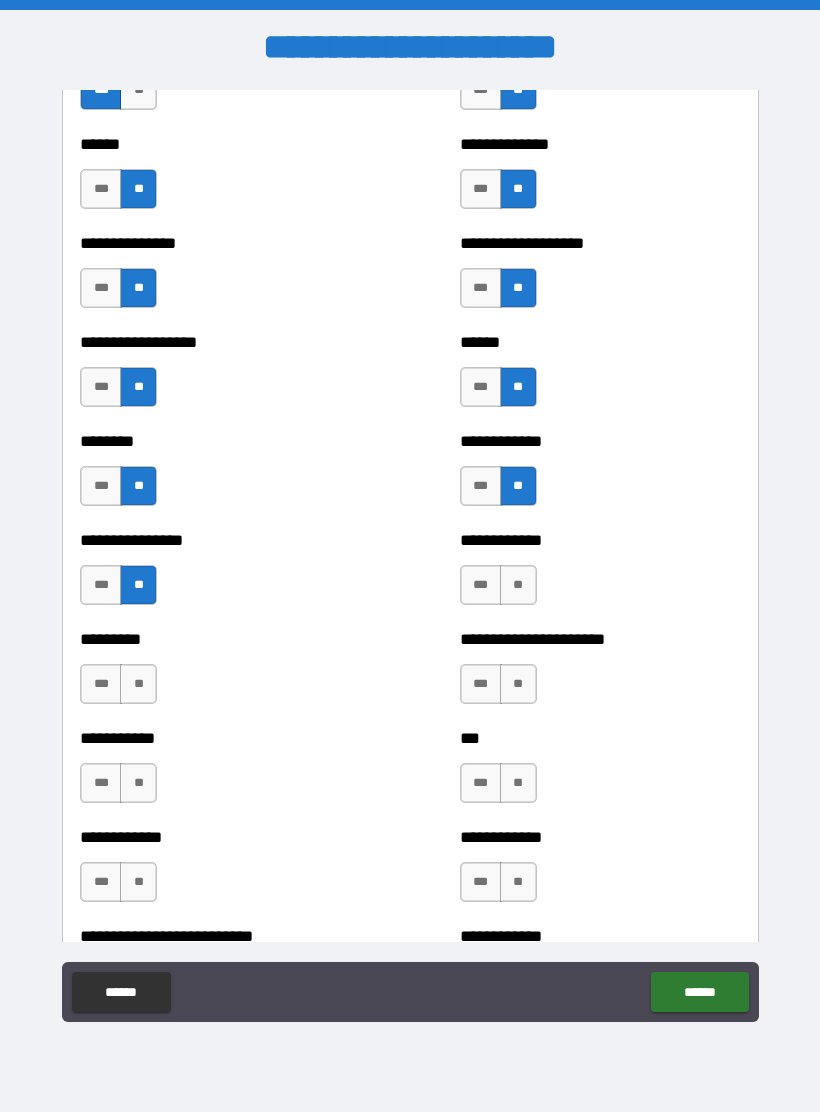 scroll, scrollTop: 4613, scrollLeft: 0, axis: vertical 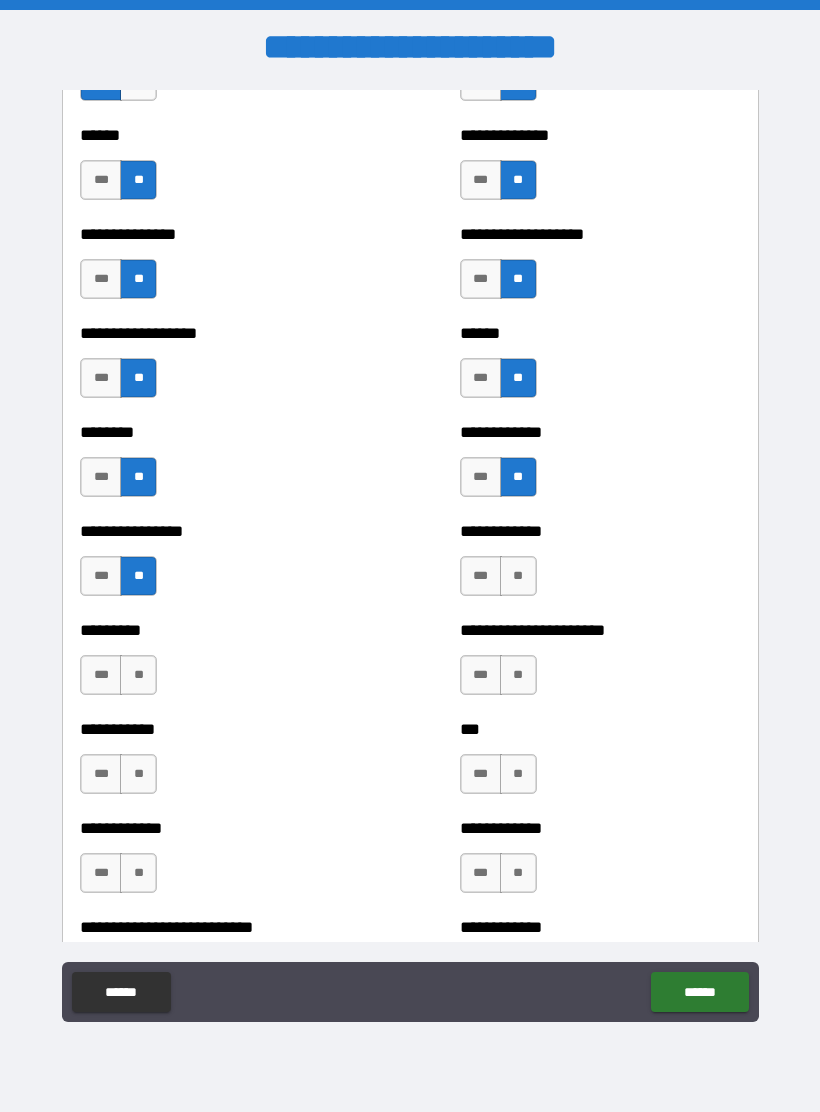click on "**" at bounding box center (138, 675) 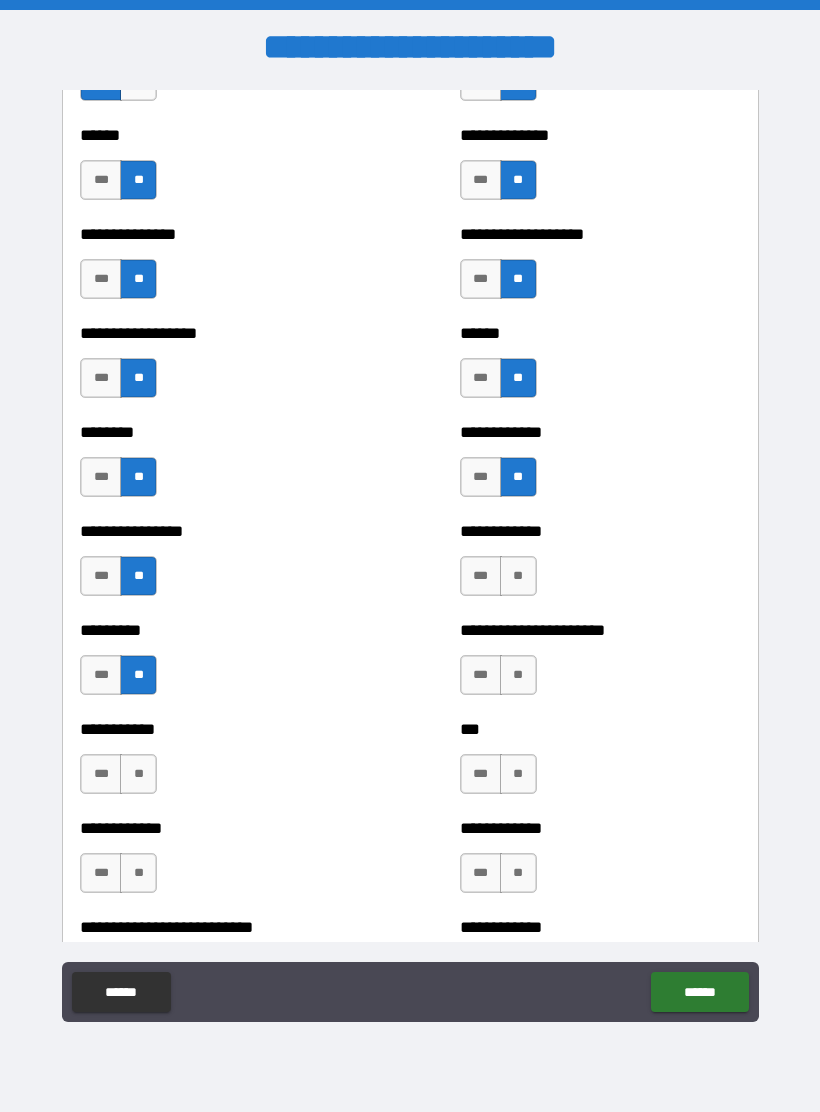 click on "**" at bounding box center [138, 774] 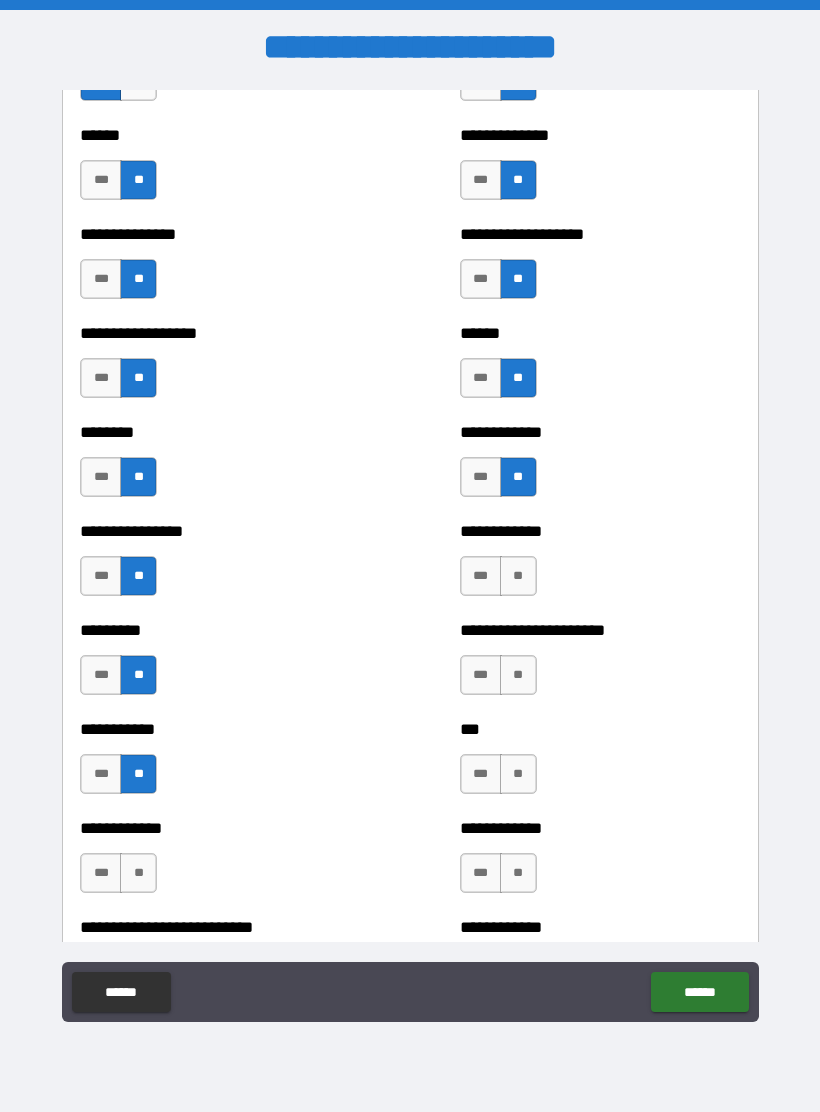 click on "**" at bounding box center [138, 873] 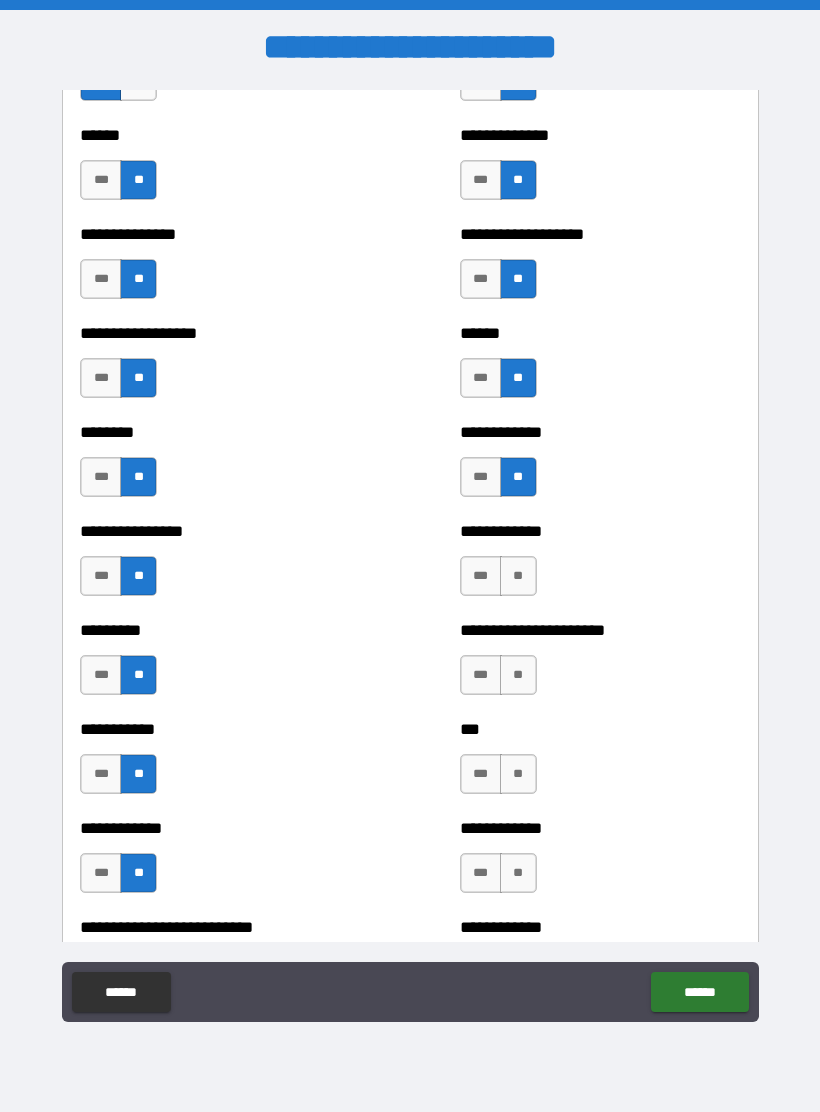 click on "**" at bounding box center [518, 675] 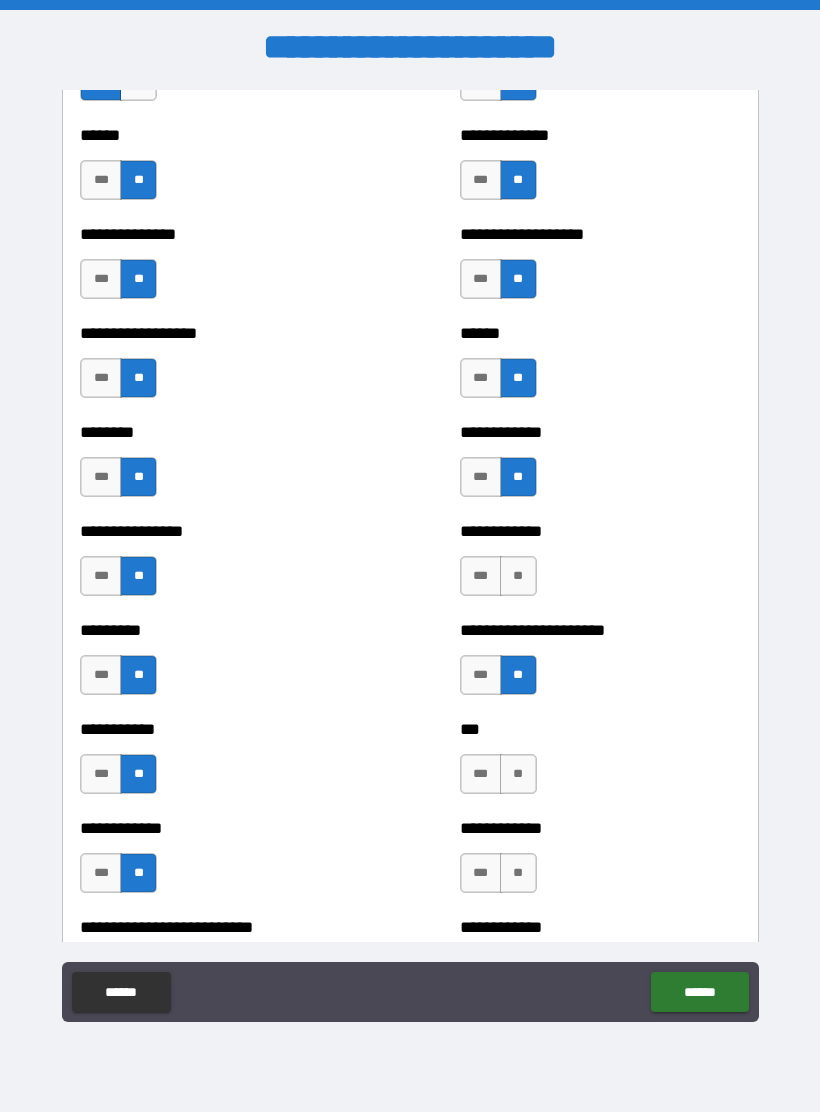 click on "**" at bounding box center [518, 774] 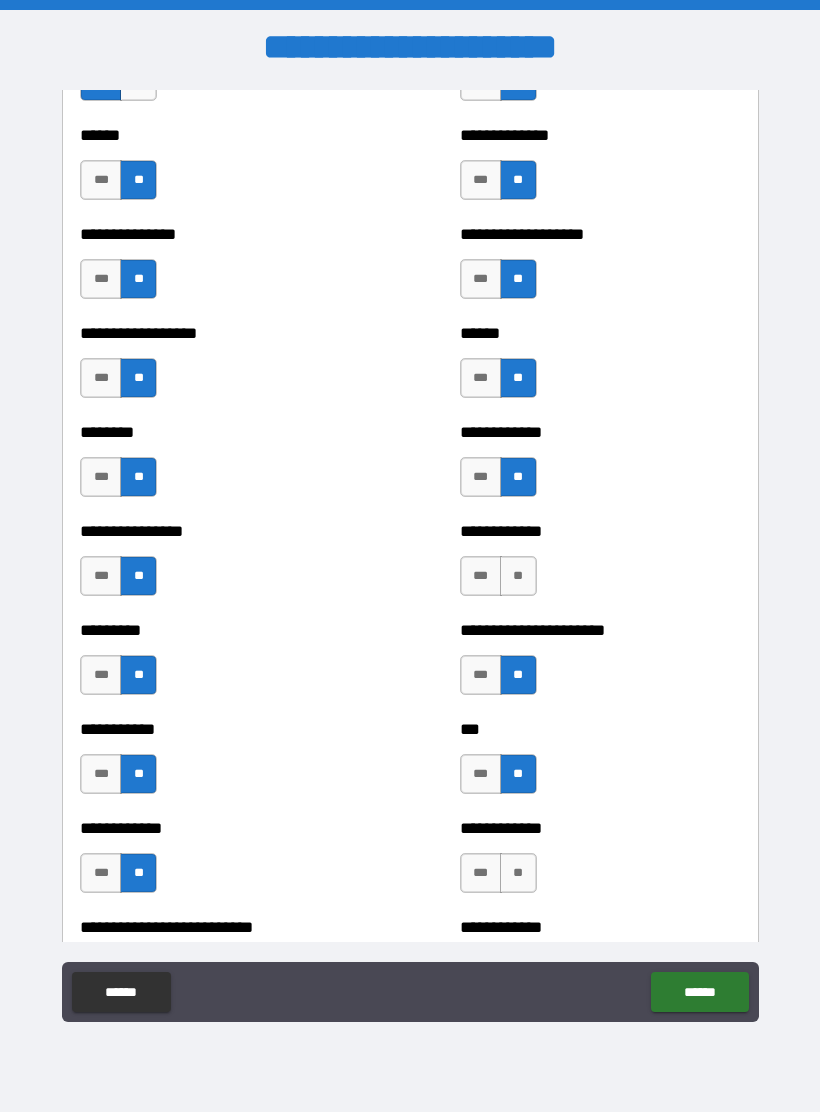 click on "**" at bounding box center (518, 873) 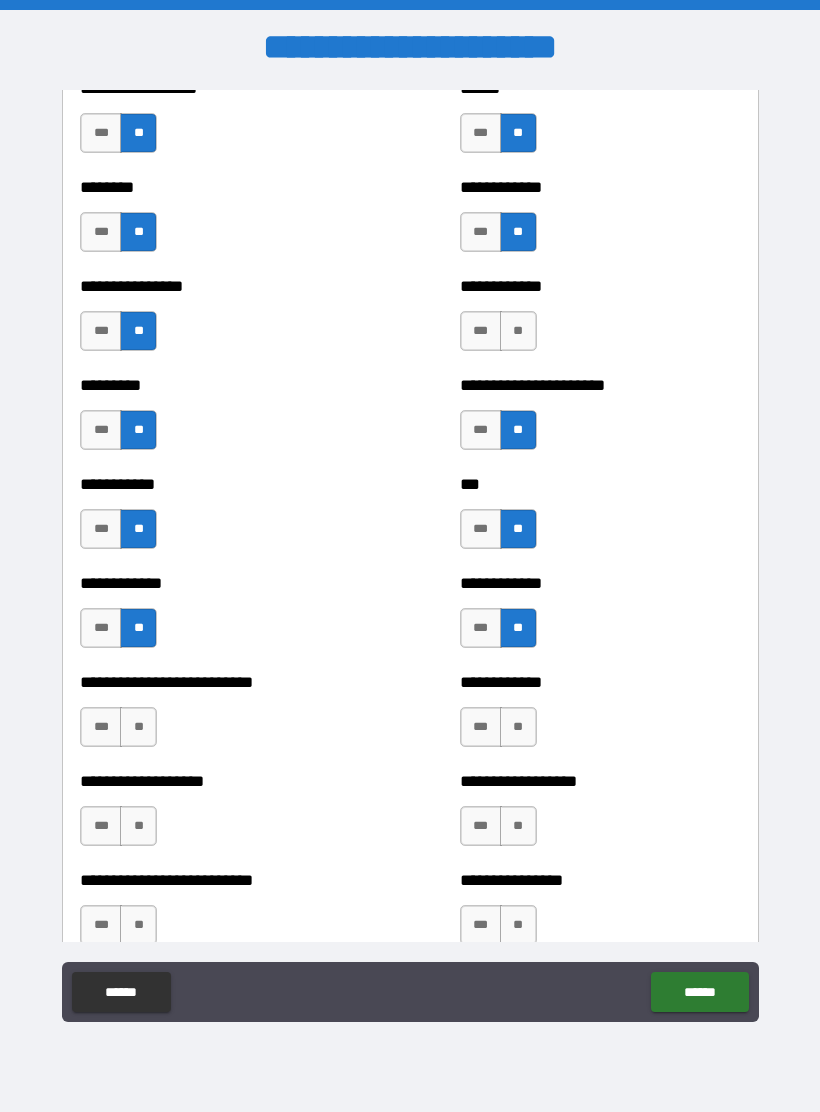 scroll, scrollTop: 4896, scrollLeft: 0, axis: vertical 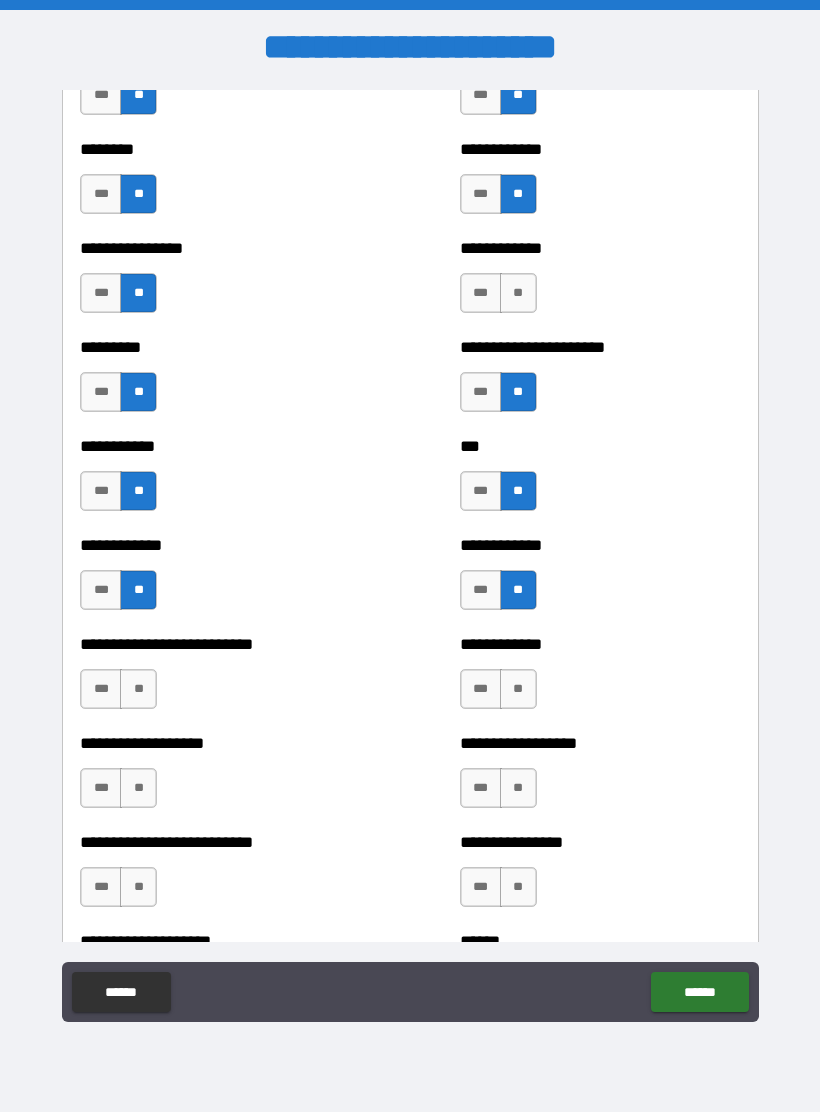 click on "**" at bounding box center (138, 689) 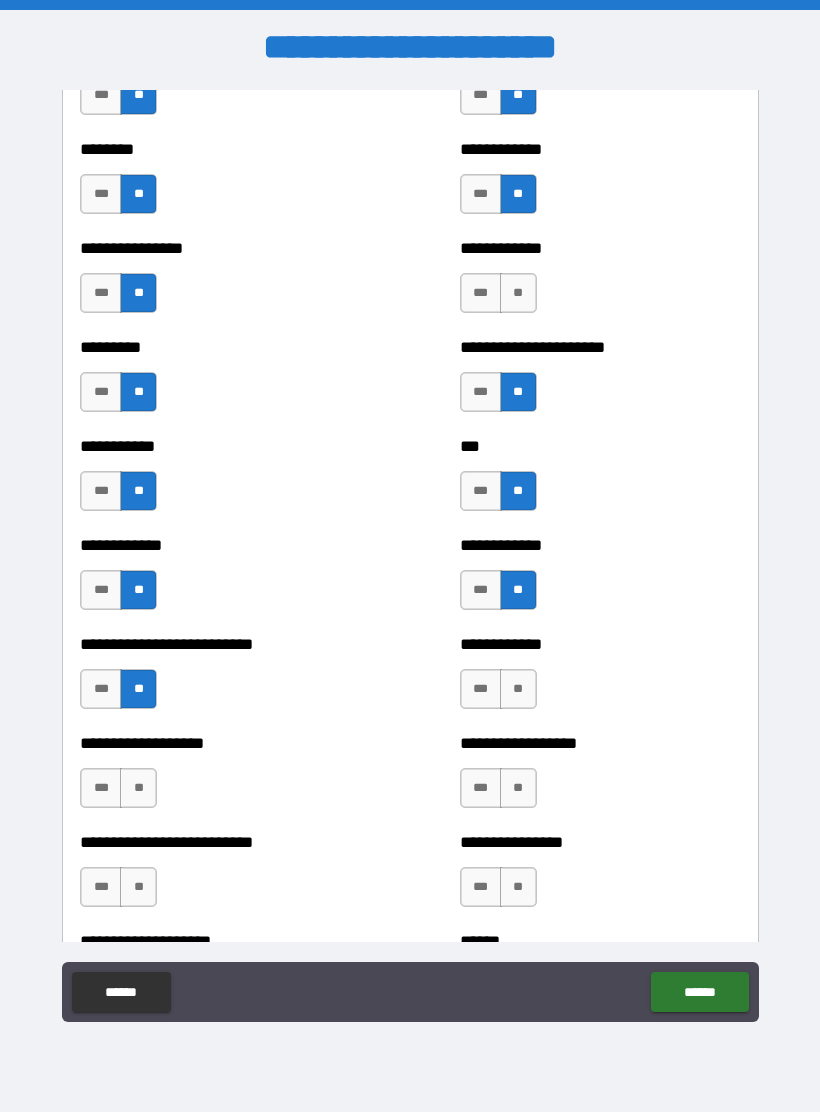 click on "**" at bounding box center (138, 788) 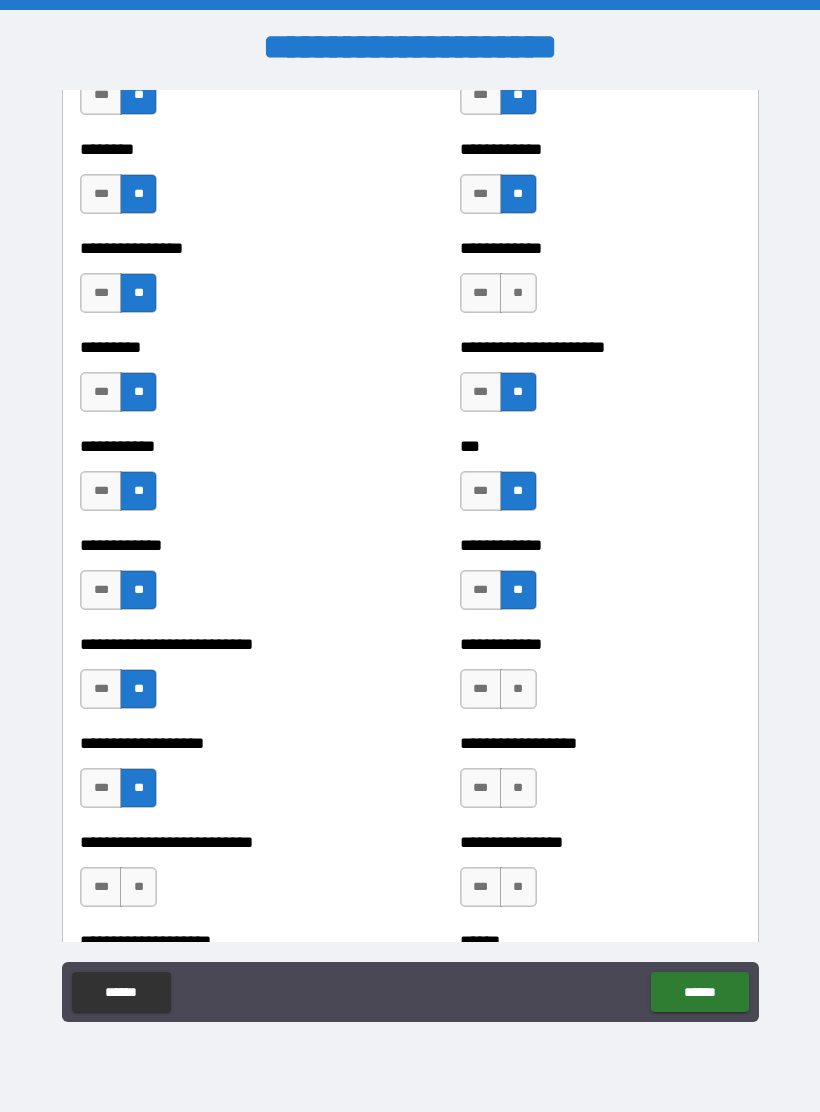 click on "**" at bounding box center [138, 887] 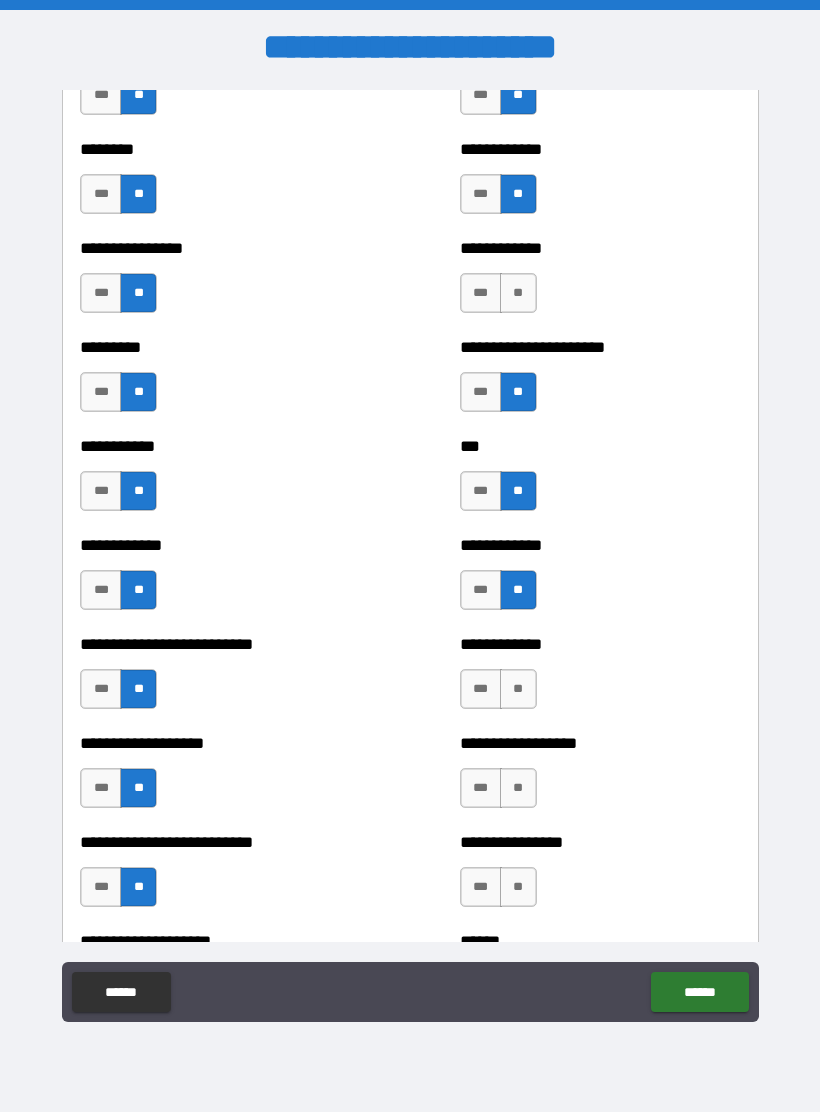 click on "**" at bounding box center [518, 689] 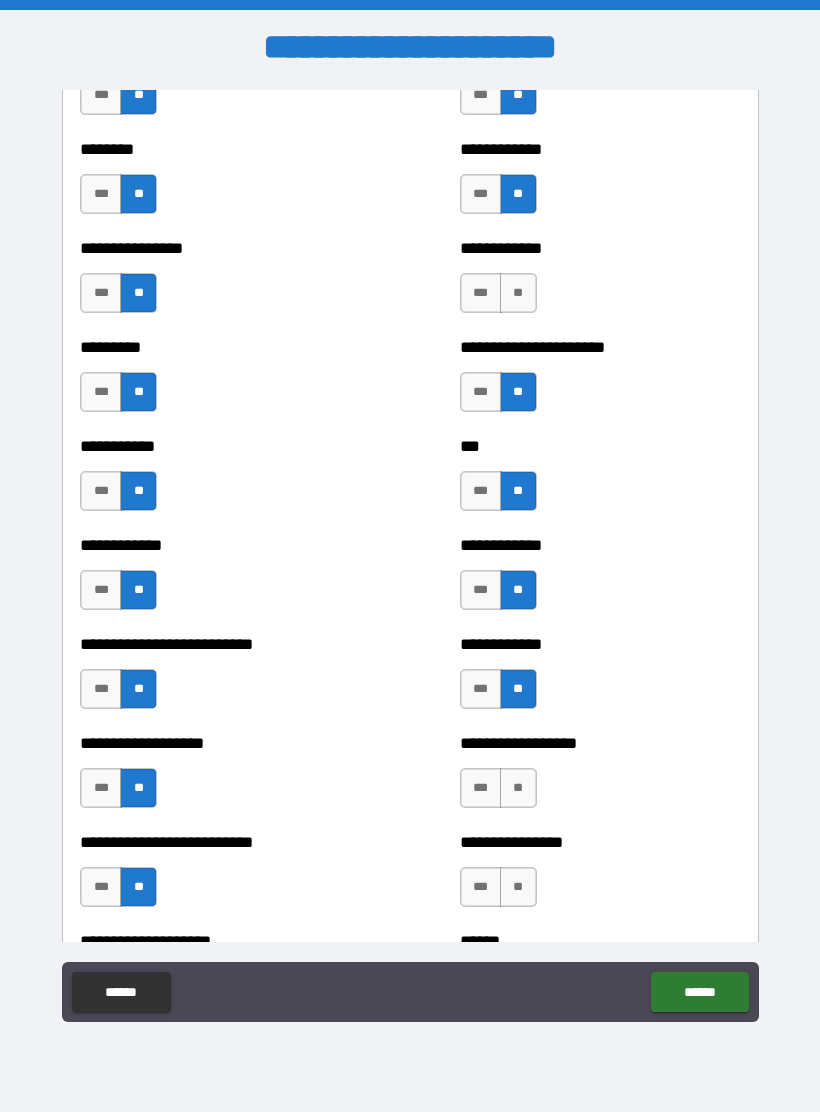 click on "**" at bounding box center (518, 788) 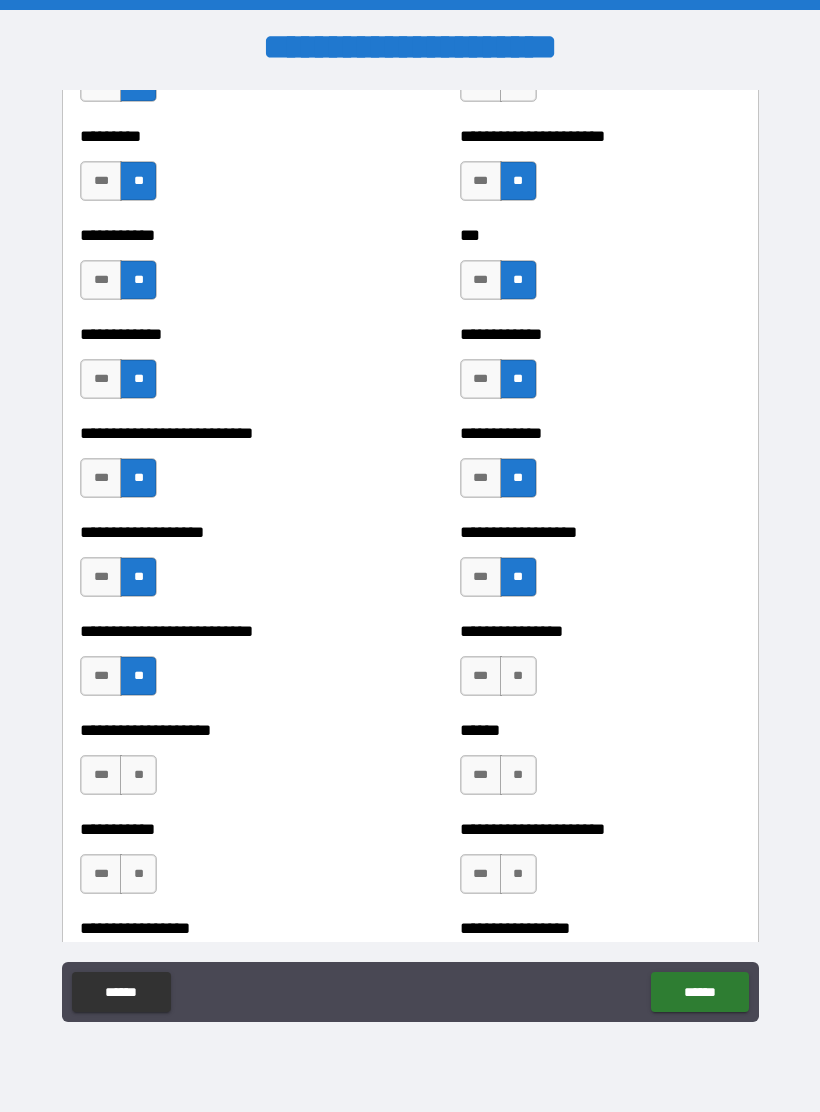 scroll, scrollTop: 5109, scrollLeft: 0, axis: vertical 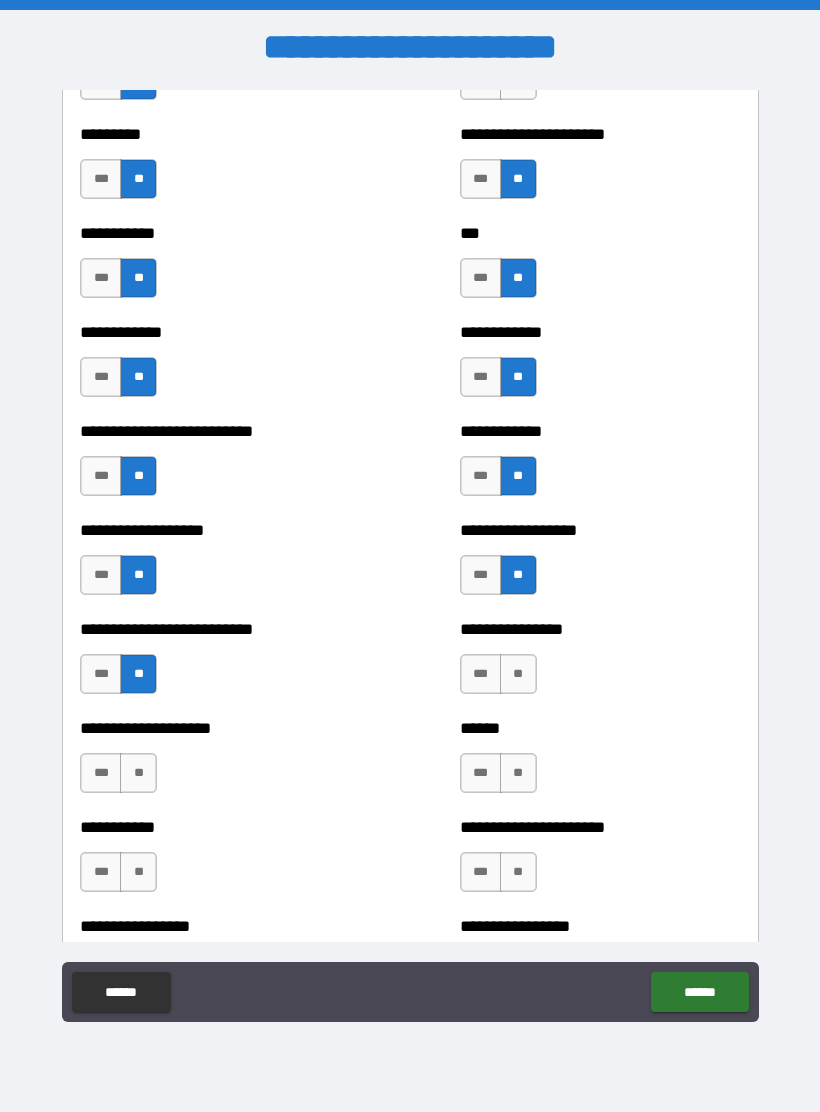 click on "**" at bounding box center [518, 674] 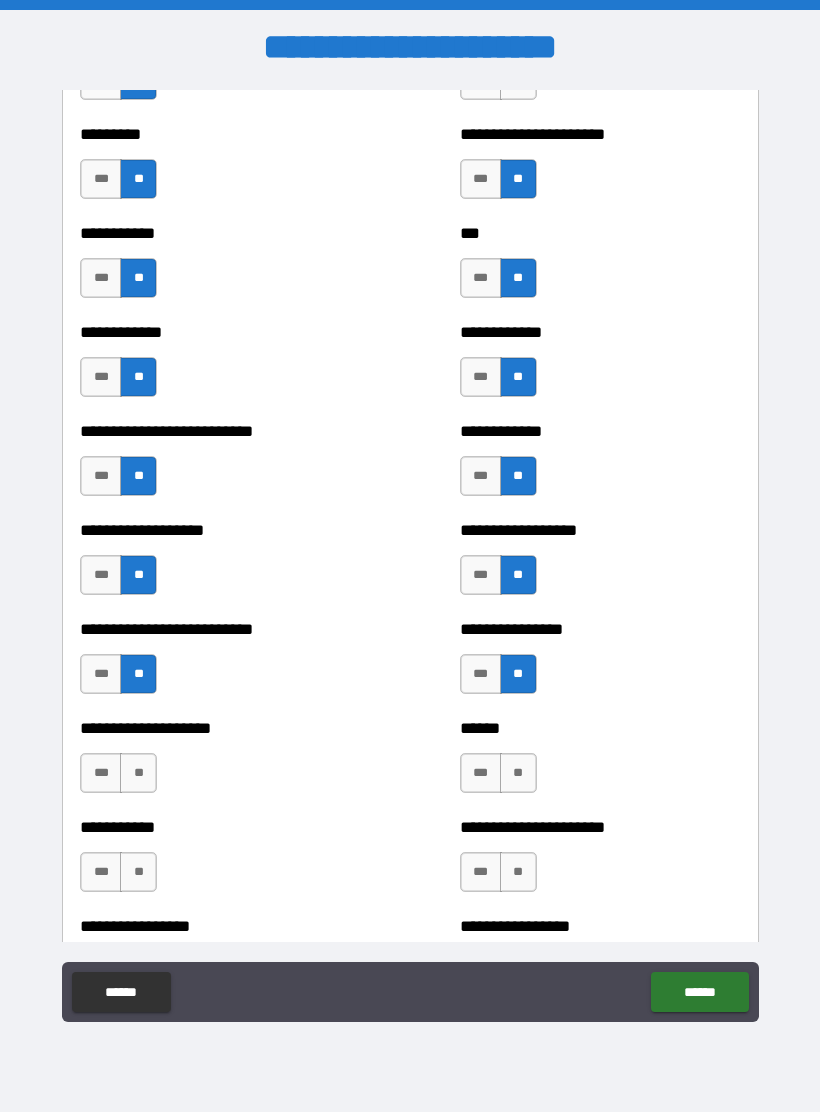 click on "**" at bounding box center (518, 773) 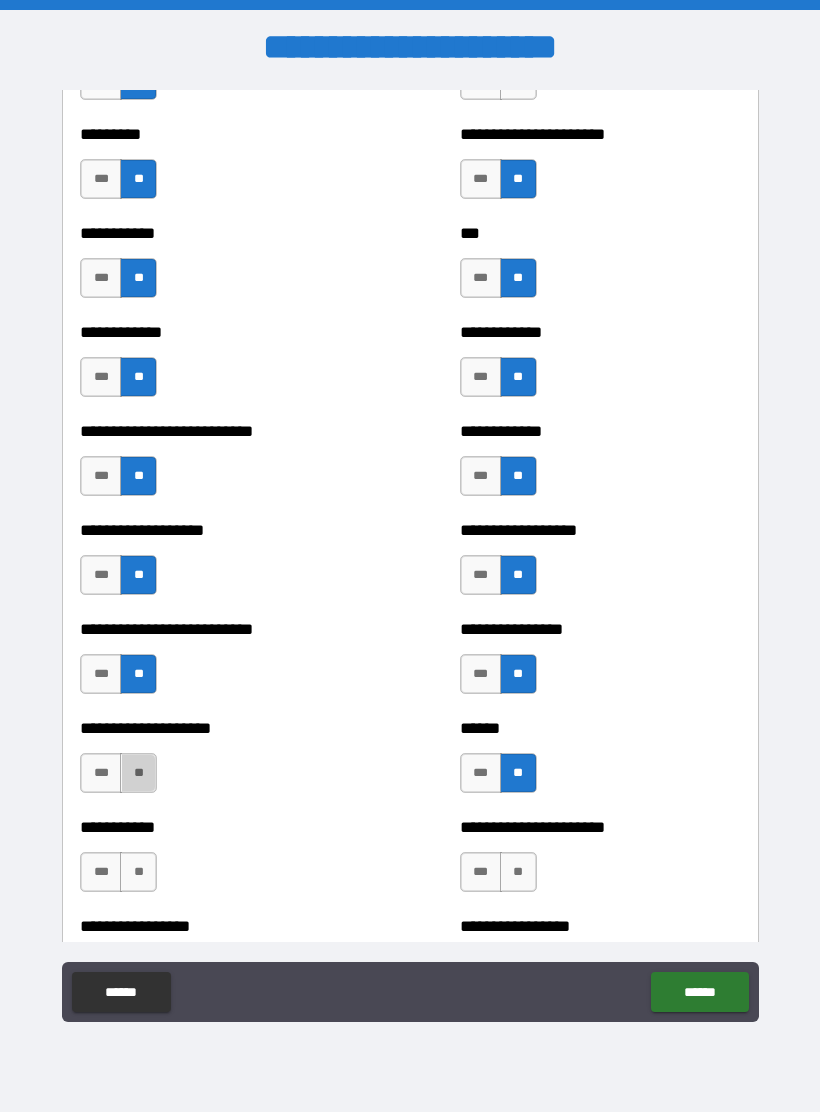 click on "**" at bounding box center [138, 773] 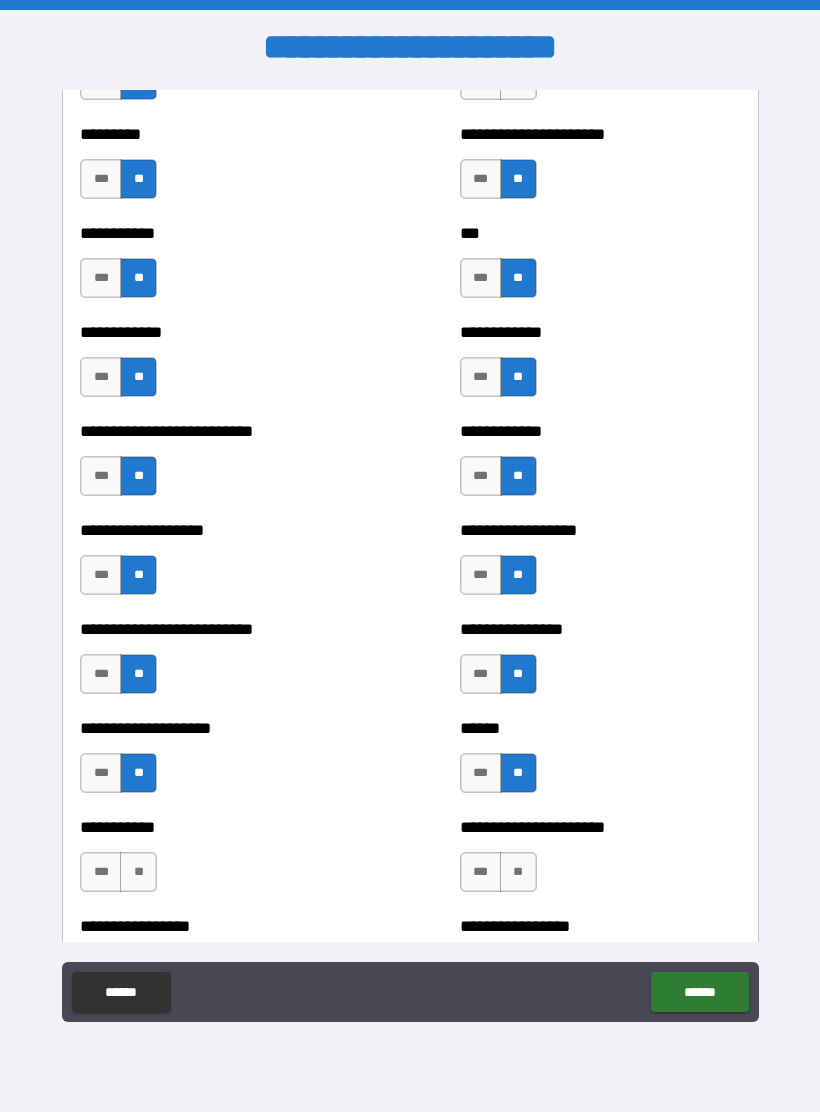click on "**" at bounding box center [138, 872] 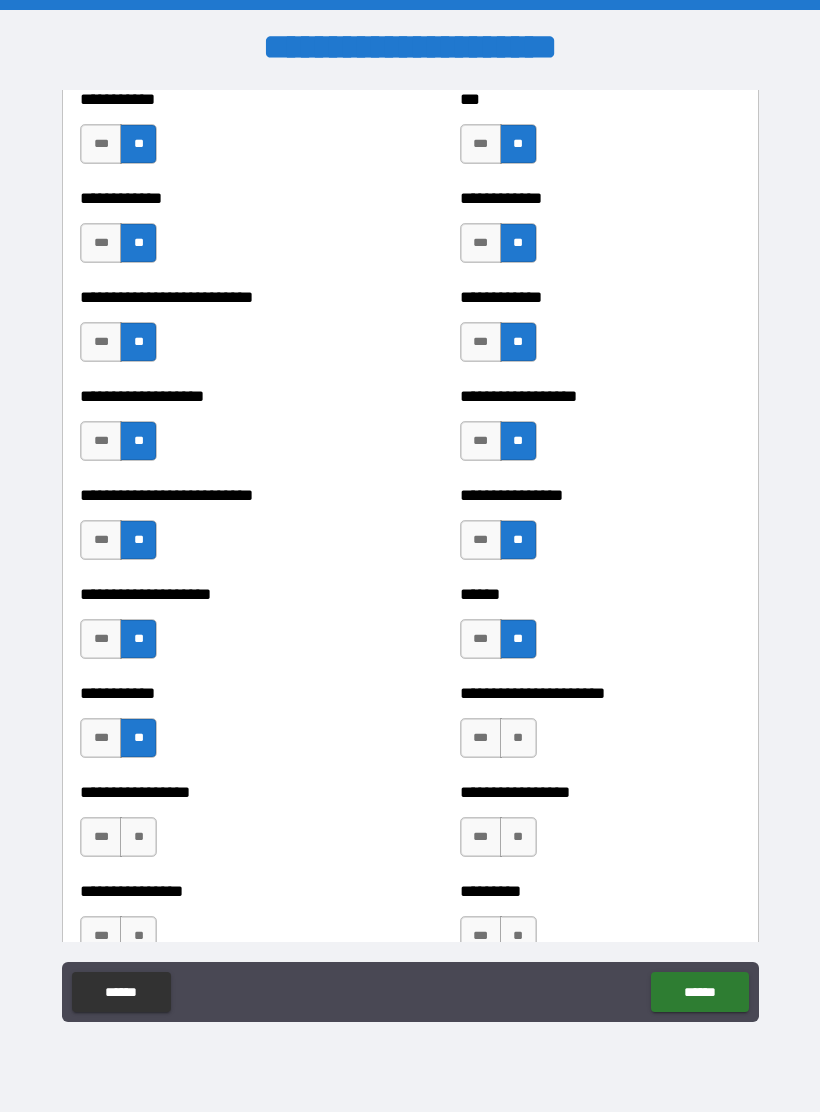 scroll, scrollTop: 5248, scrollLeft: 0, axis: vertical 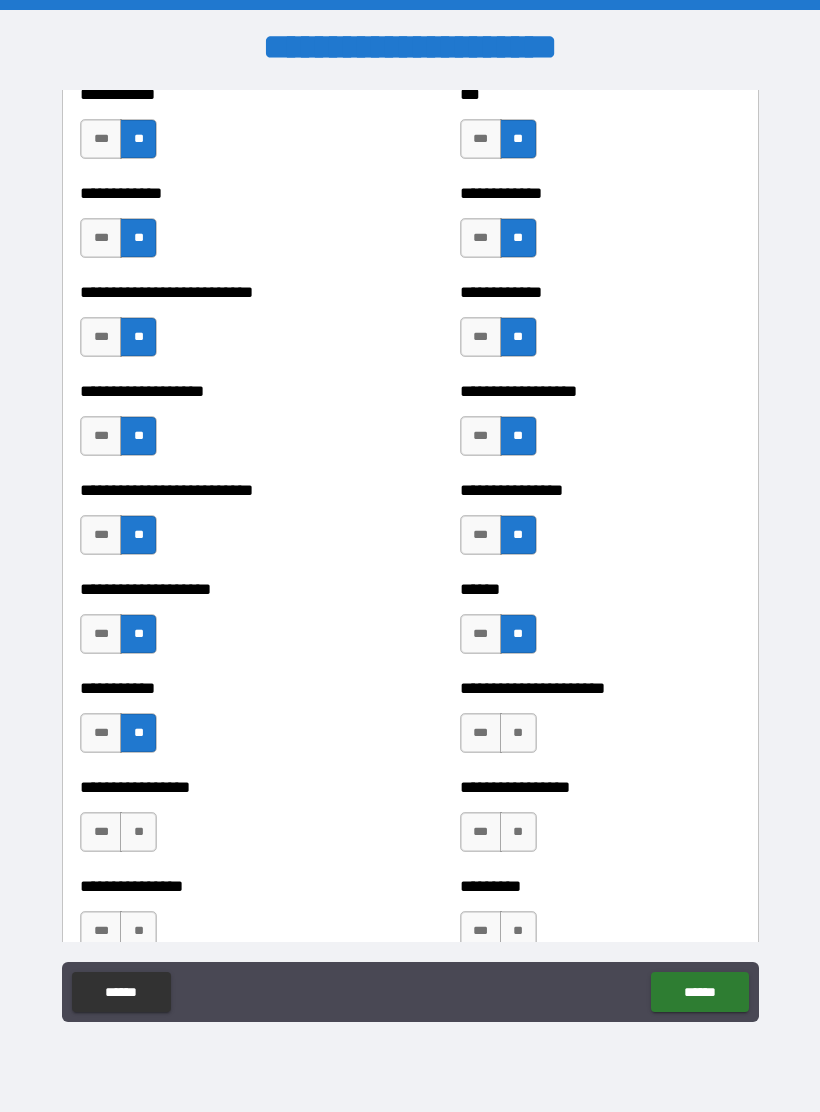 click on "**" at bounding box center (518, 733) 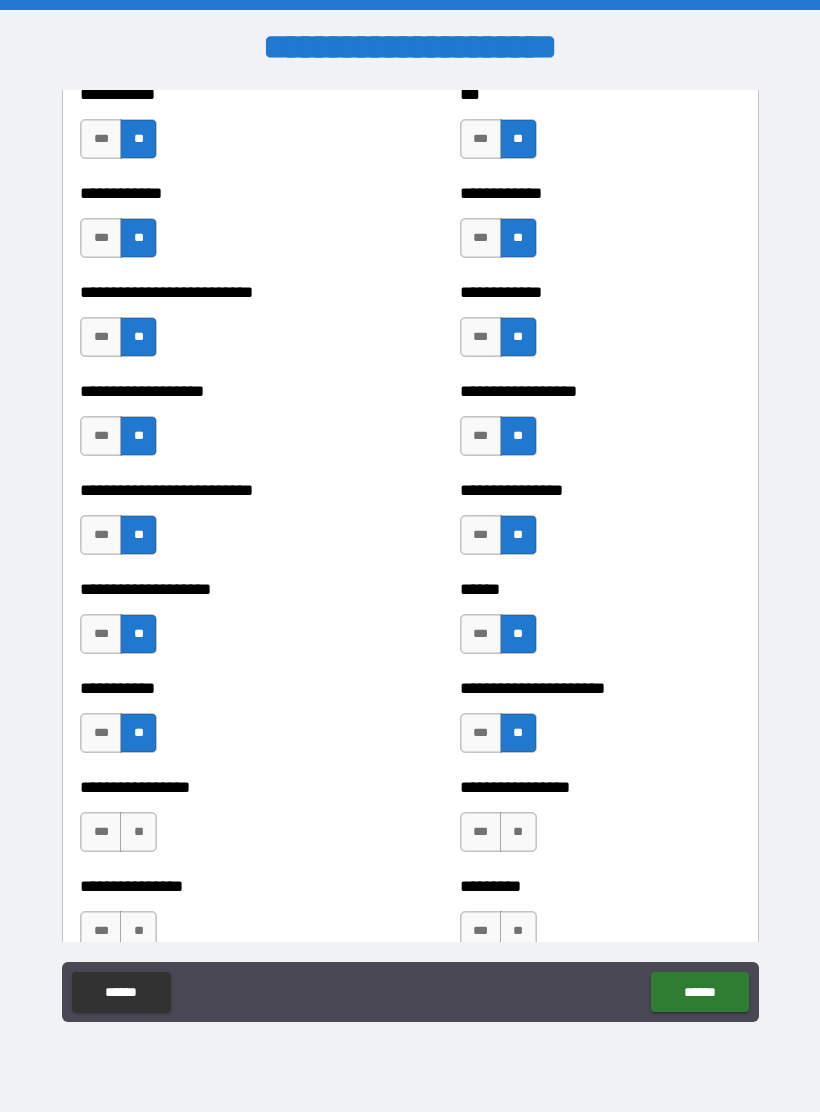 click on "**" at bounding box center [518, 832] 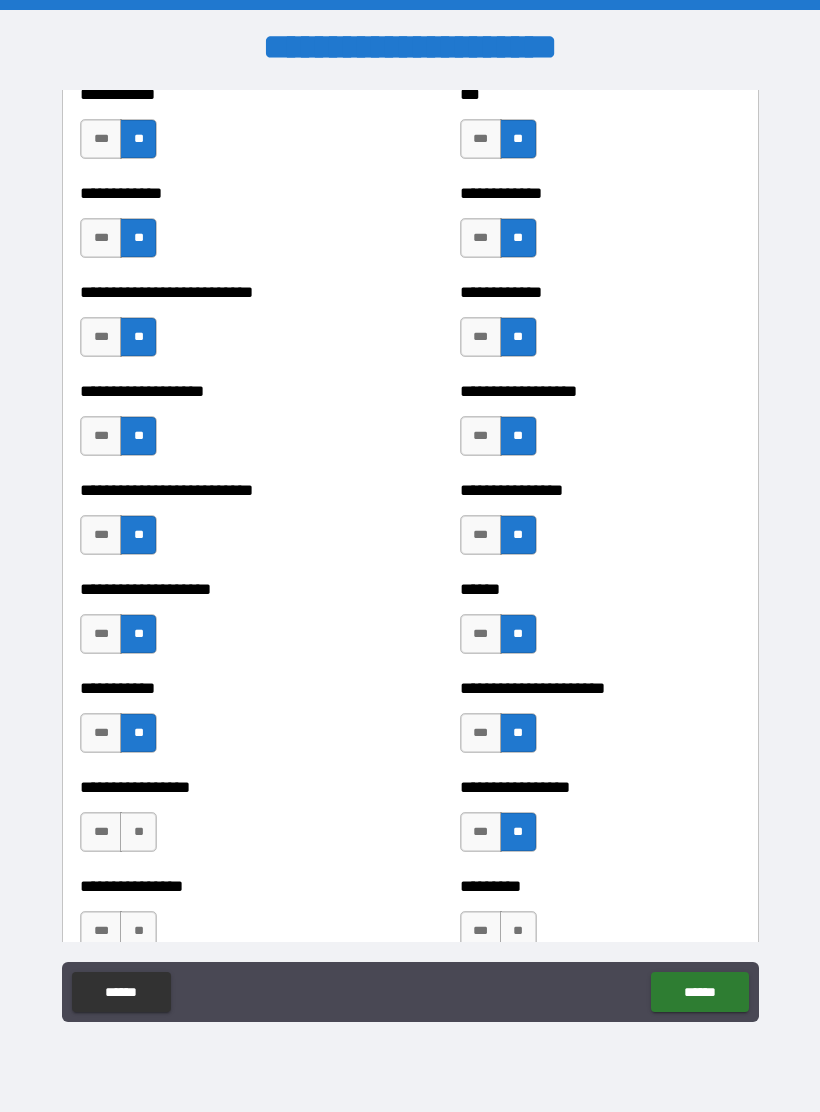 click on "**" at bounding box center [138, 832] 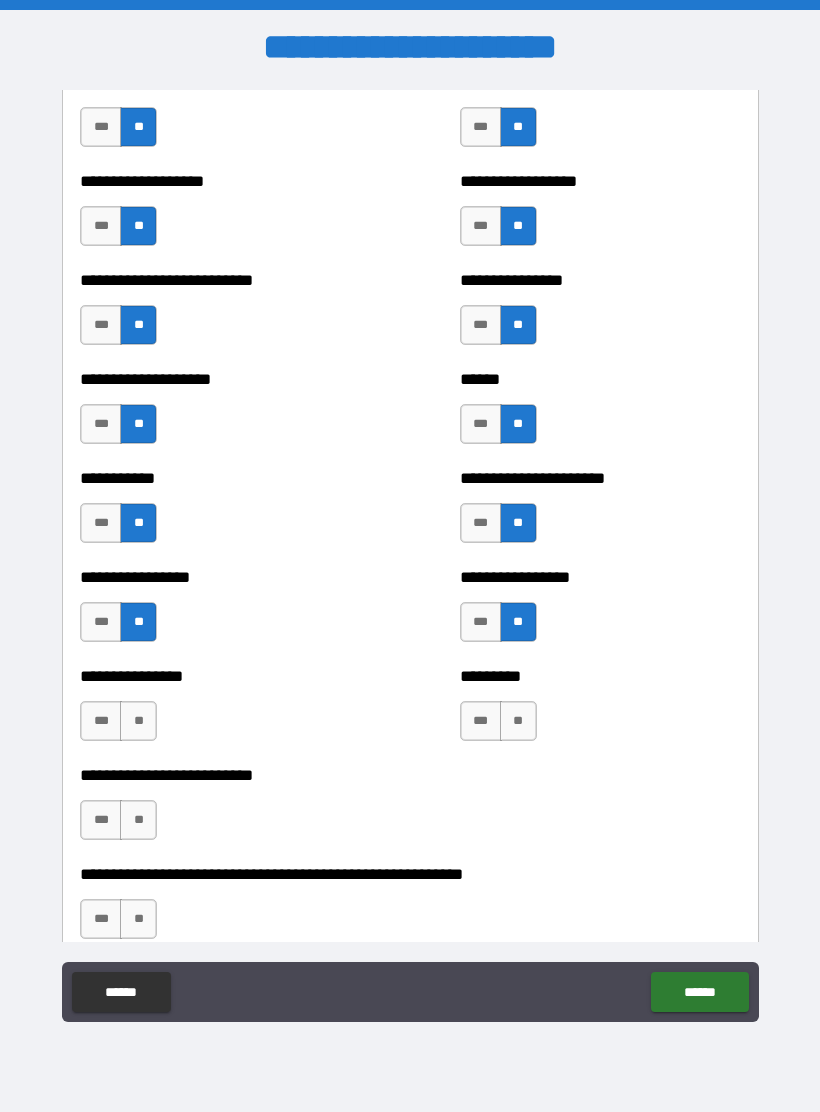 scroll, scrollTop: 5463, scrollLeft: 0, axis: vertical 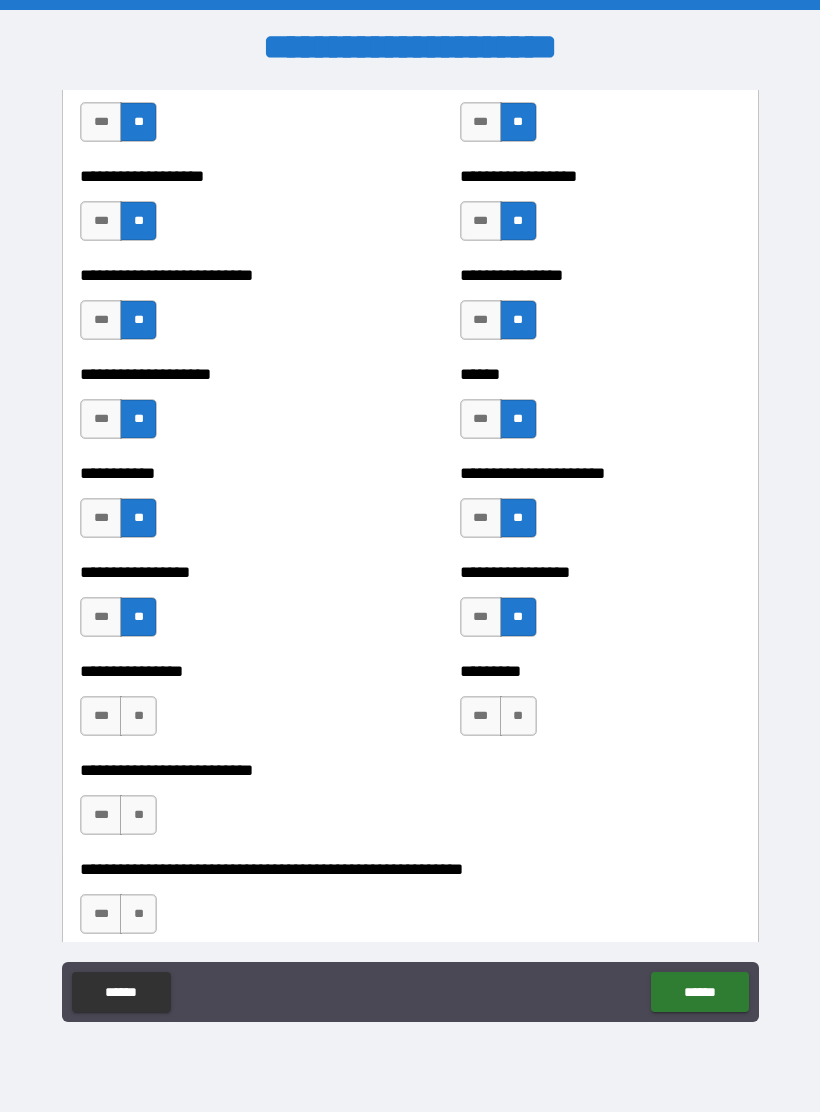 click on "**" at bounding box center (138, 716) 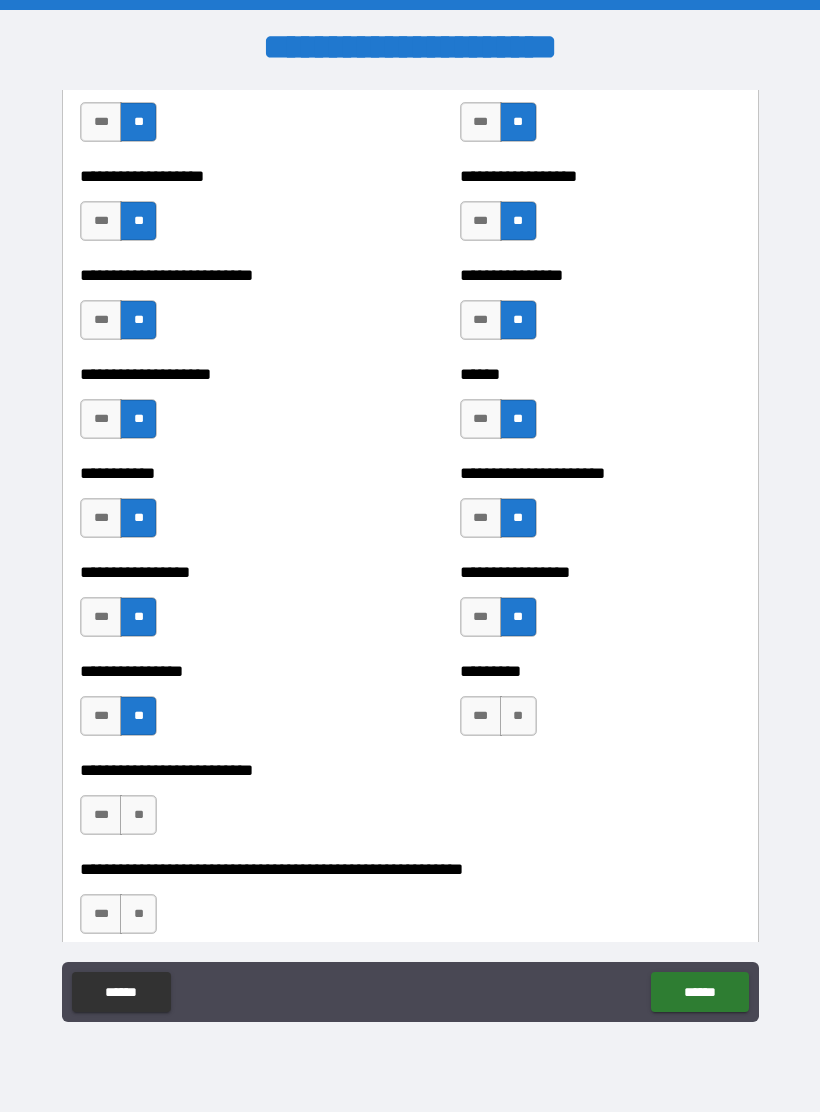 click on "**" at bounding box center (138, 815) 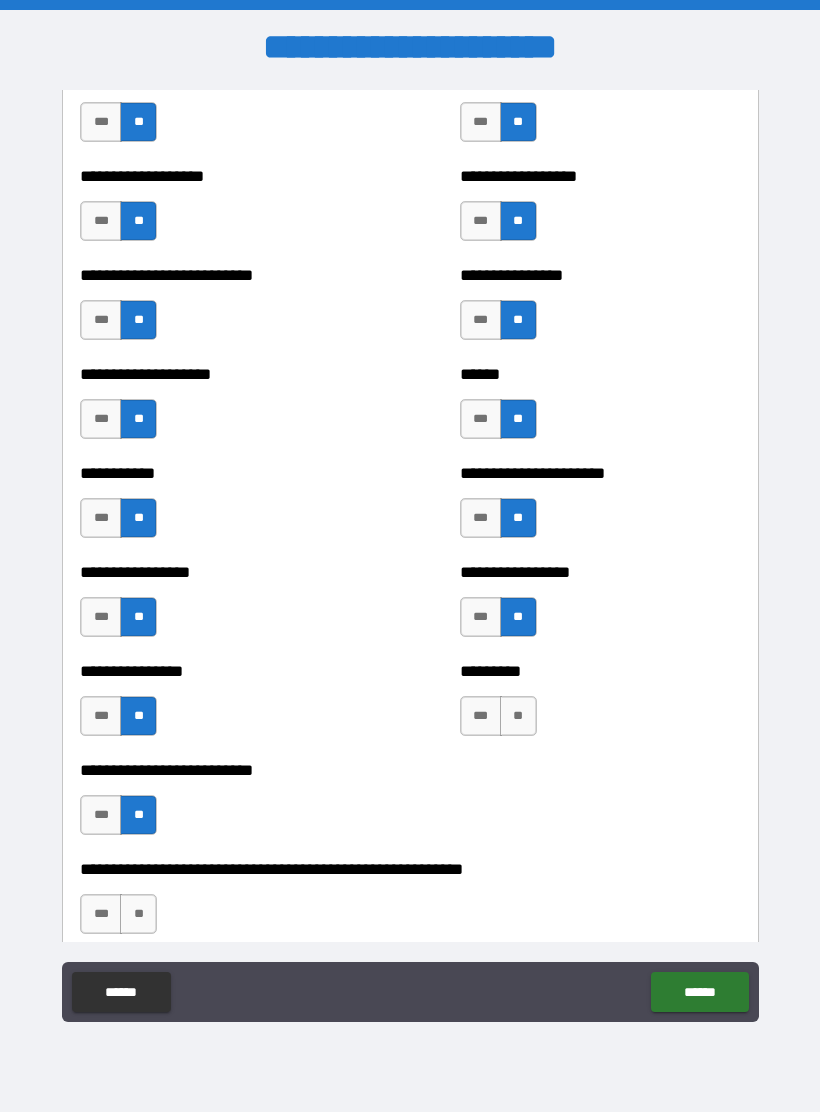 click on "***" at bounding box center [481, 716] 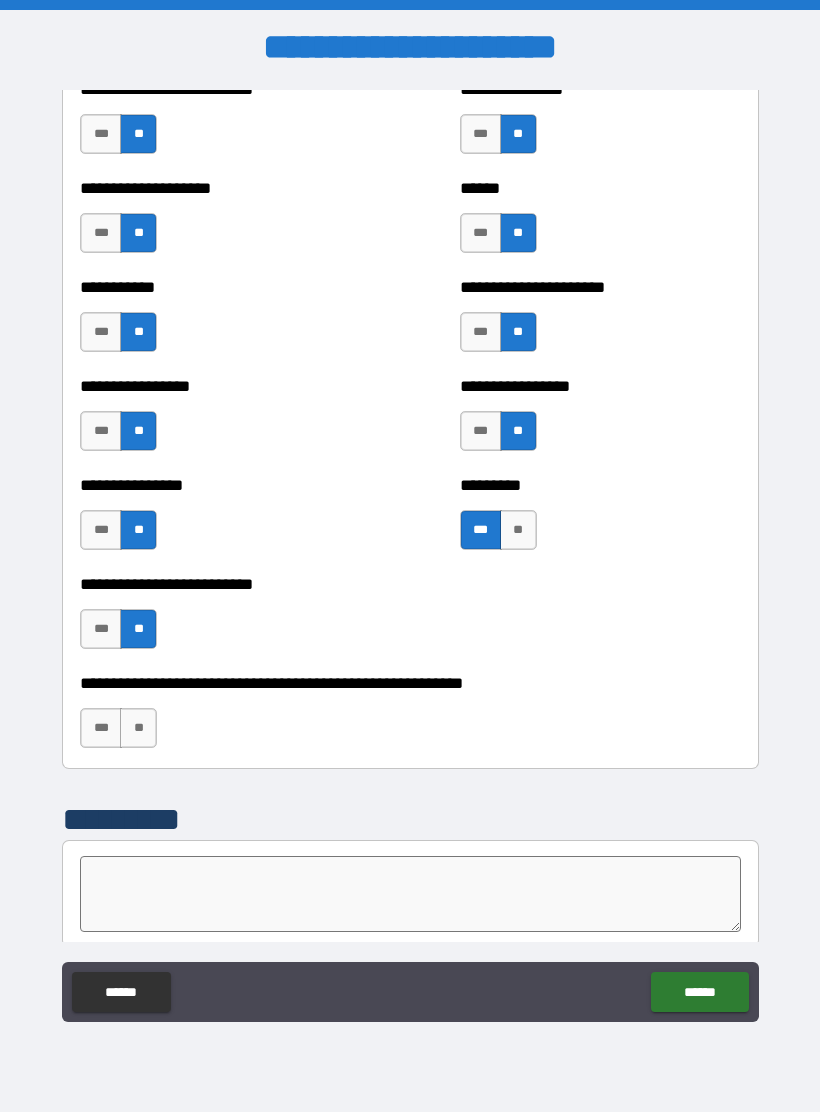 scroll, scrollTop: 5656, scrollLeft: 0, axis: vertical 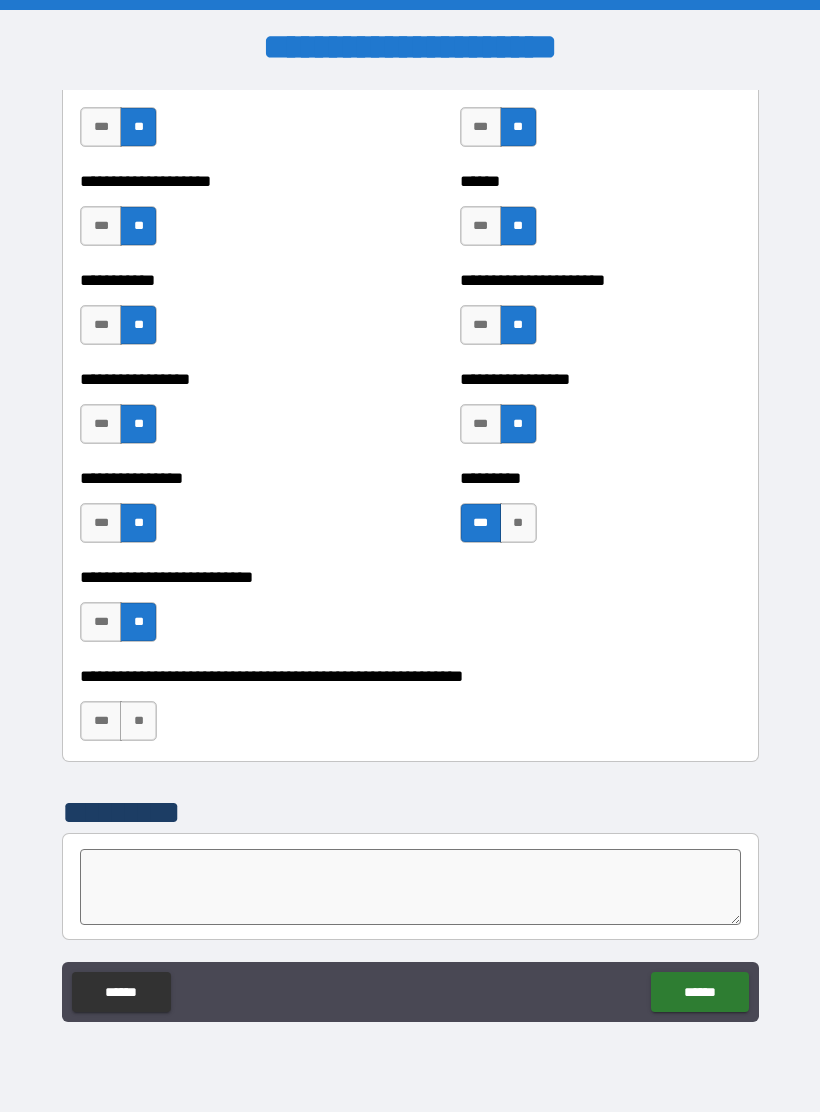 click on "**" at bounding box center (138, 721) 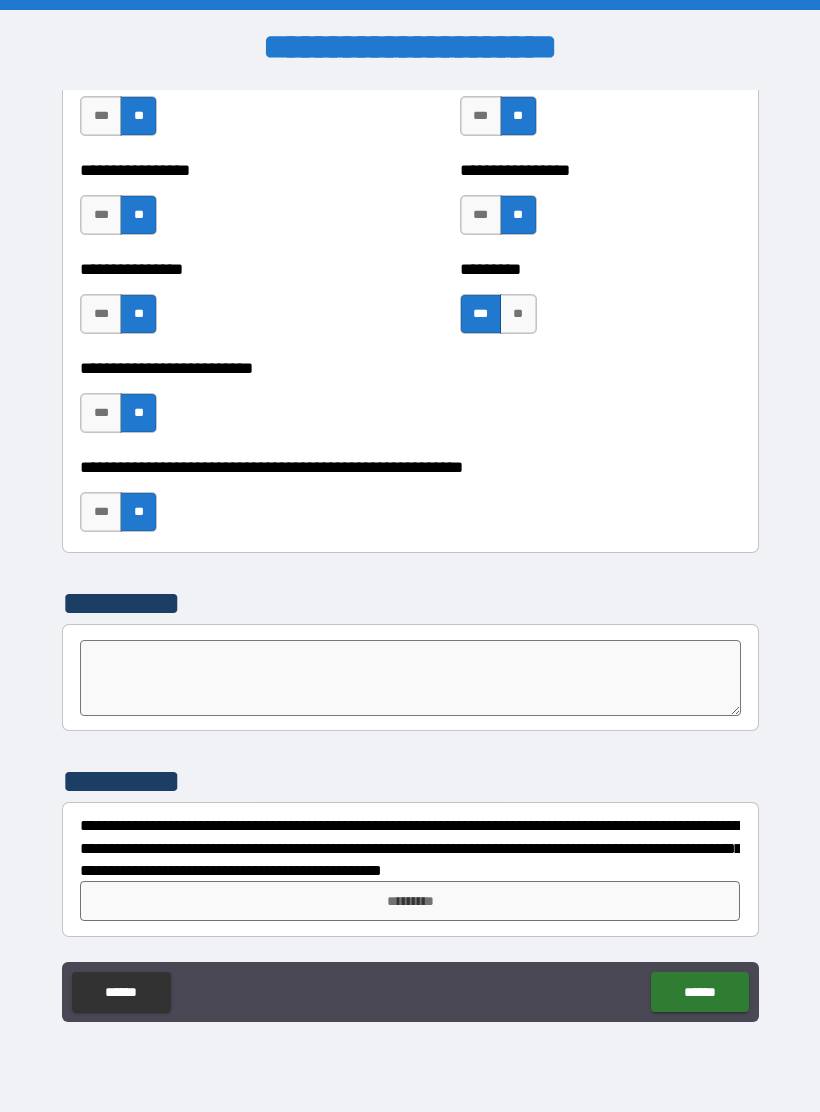 scroll, scrollTop: 5865, scrollLeft: 0, axis: vertical 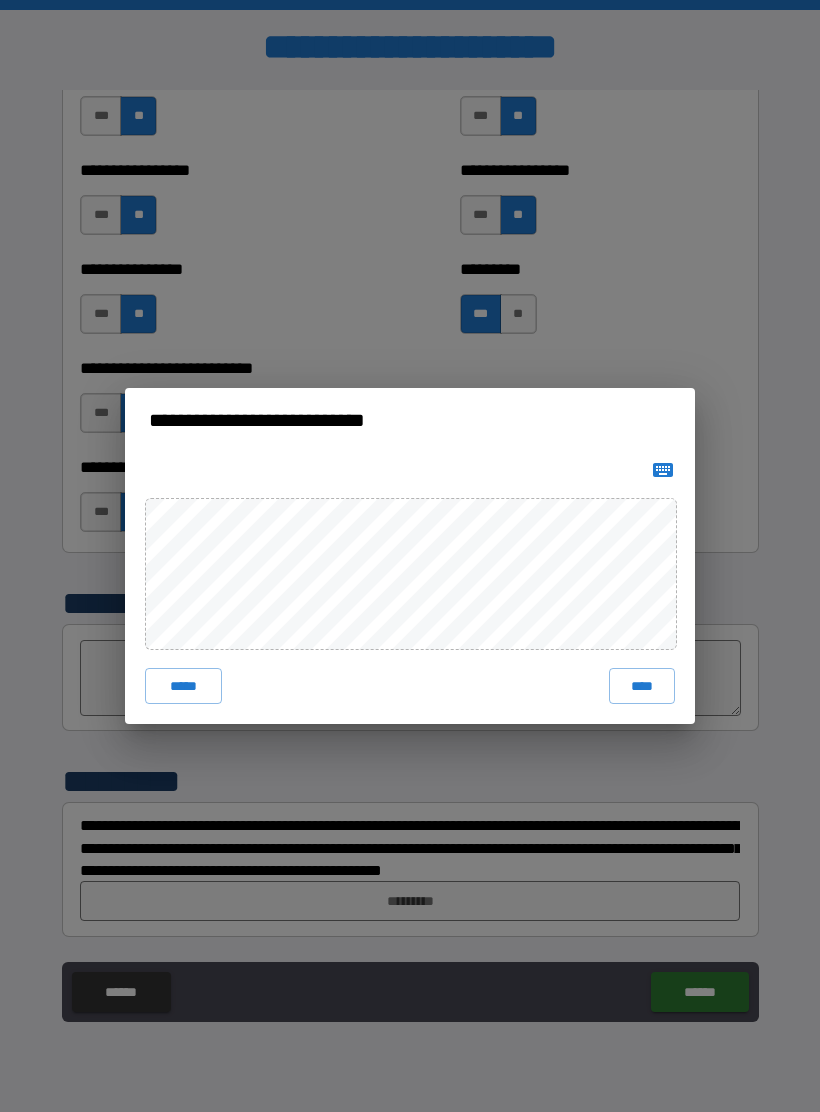 click on "****" at bounding box center (642, 686) 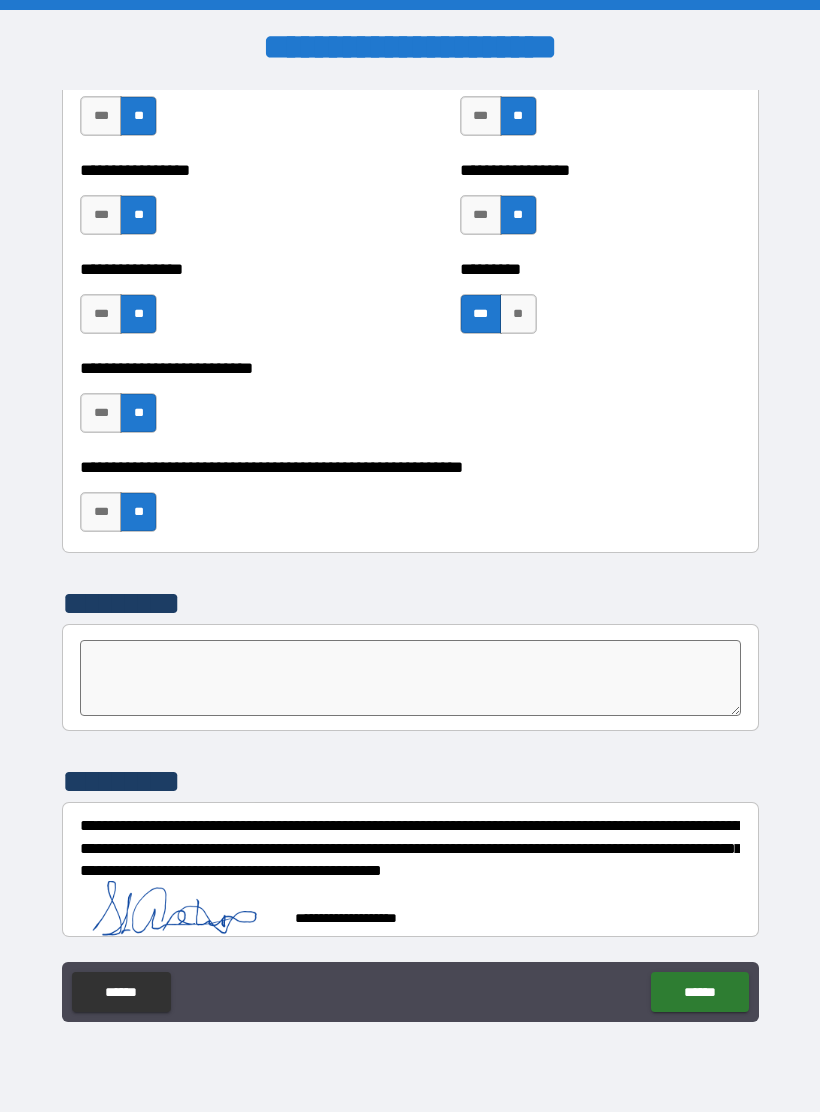 scroll, scrollTop: 5855, scrollLeft: 0, axis: vertical 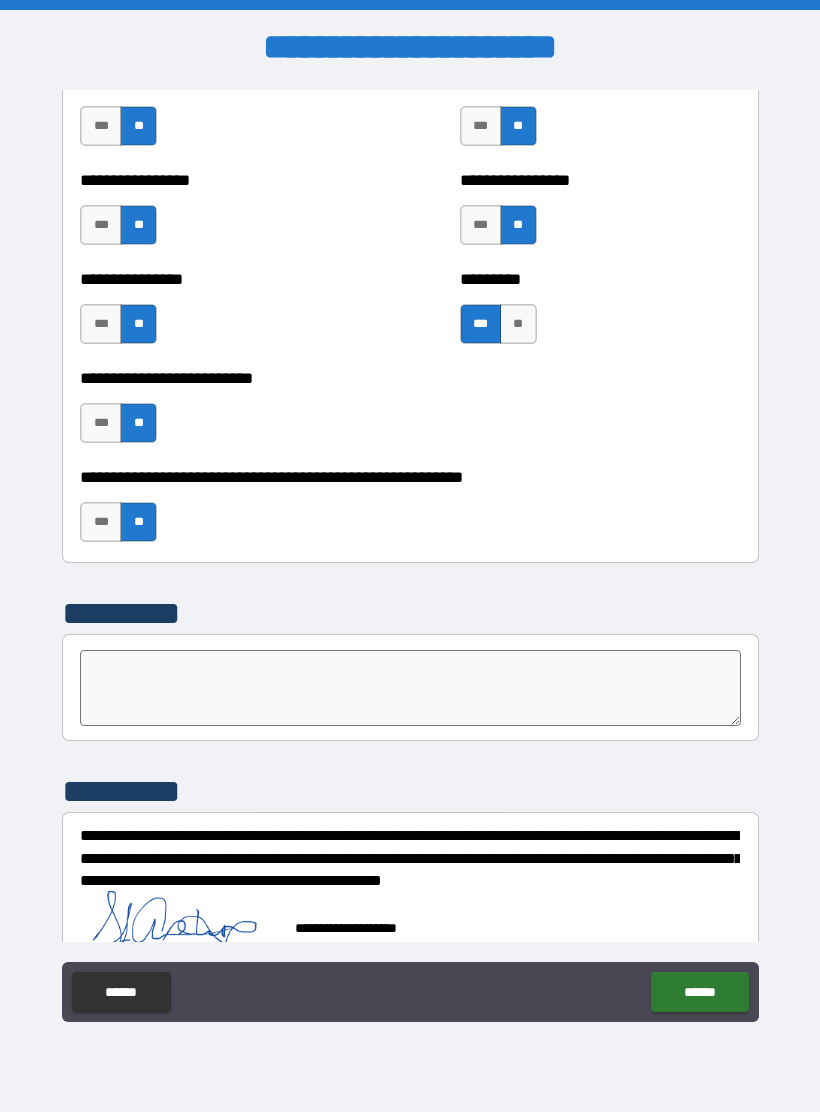 click on "******" at bounding box center [699, 992] 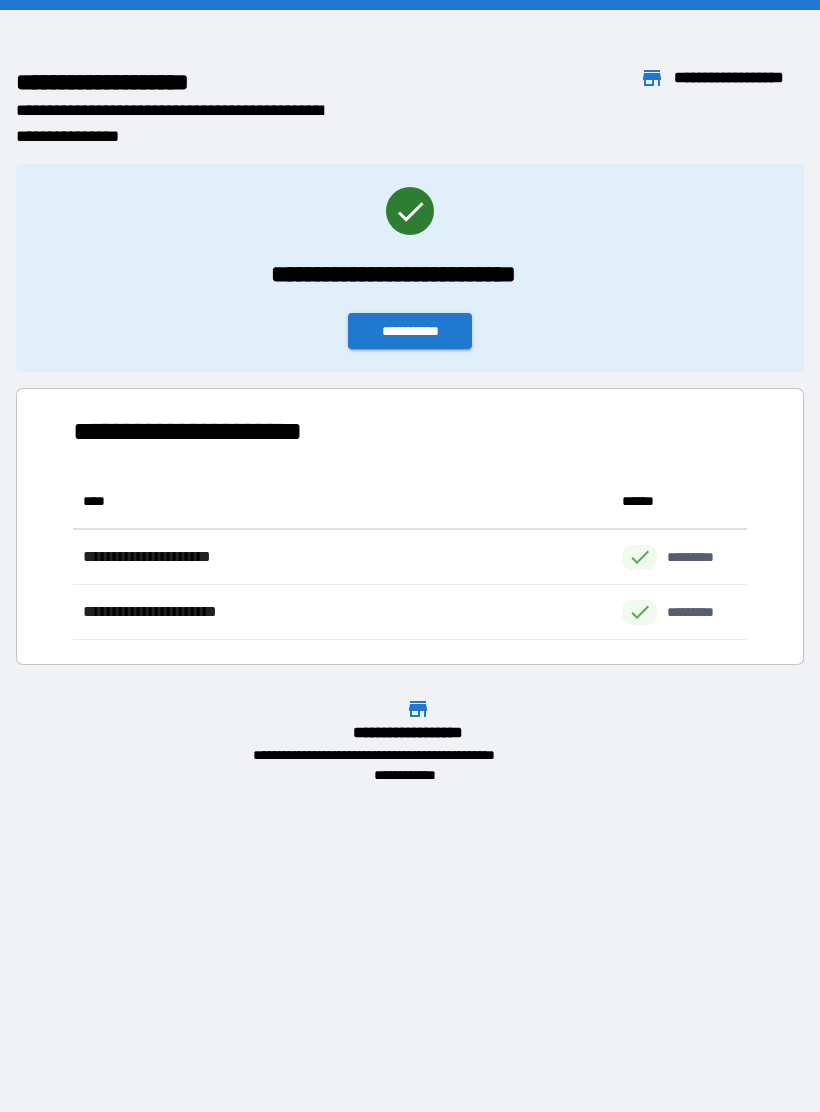 scroll, scrollTop: 166, scrollLeft: 674, axis: both 